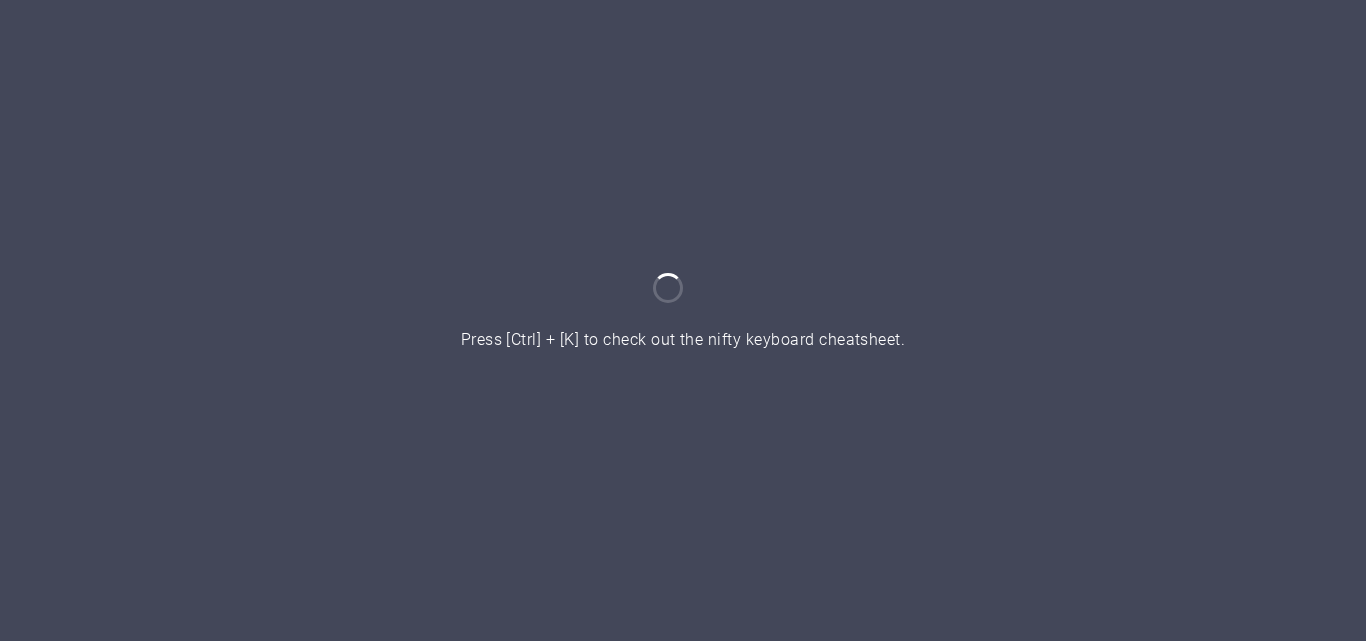 scroll, scrollTop: 0, scrollLeft: 0, axis: both 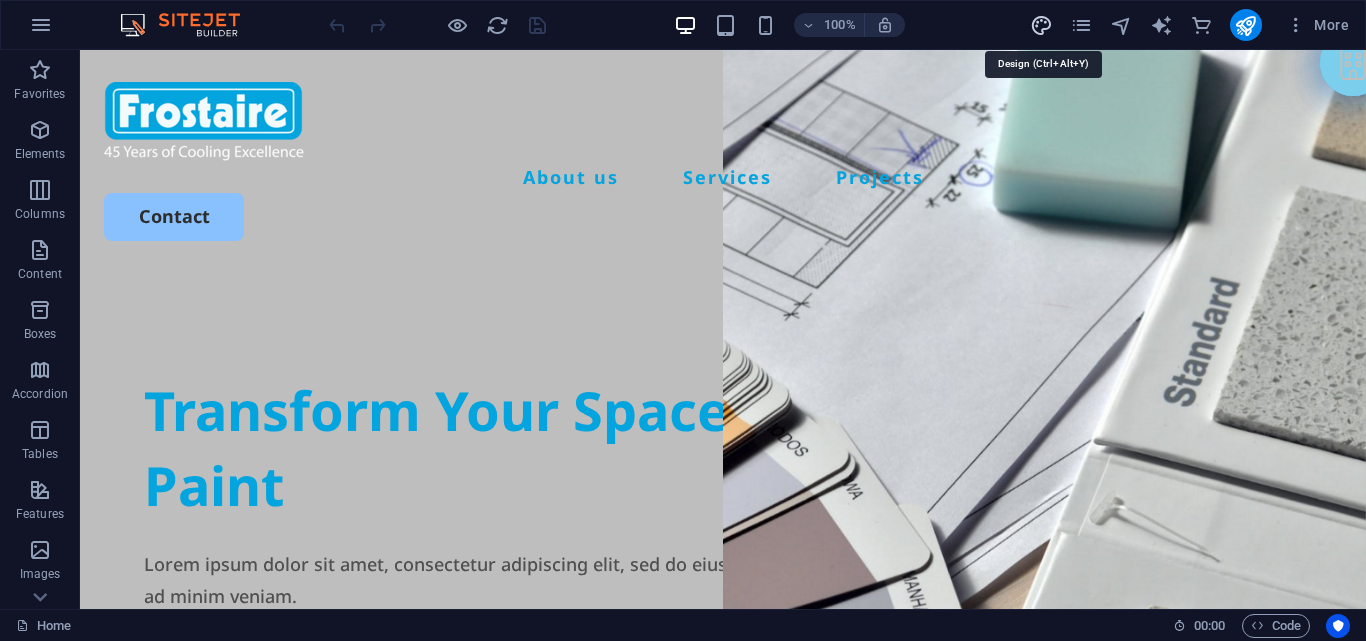 drag, startPoint x: 1047, startPoint y: 25, endPoint x: 968, endPoint y: 481, distance: 462.7926 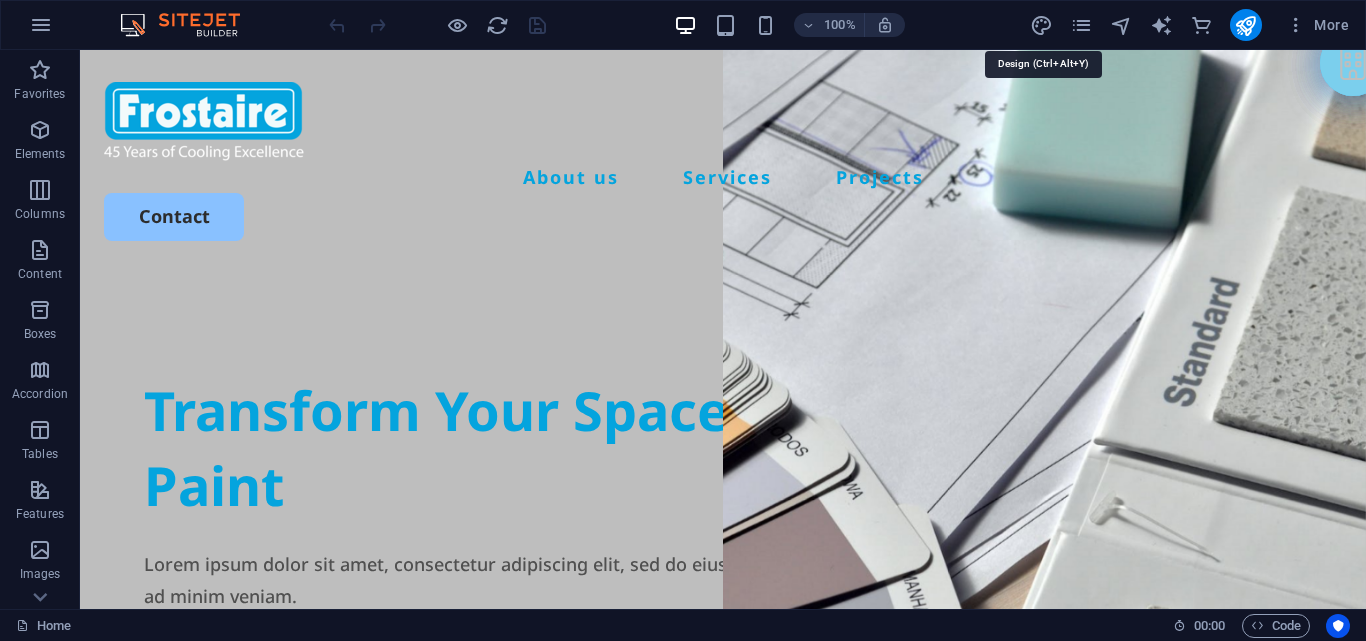 select on "px" 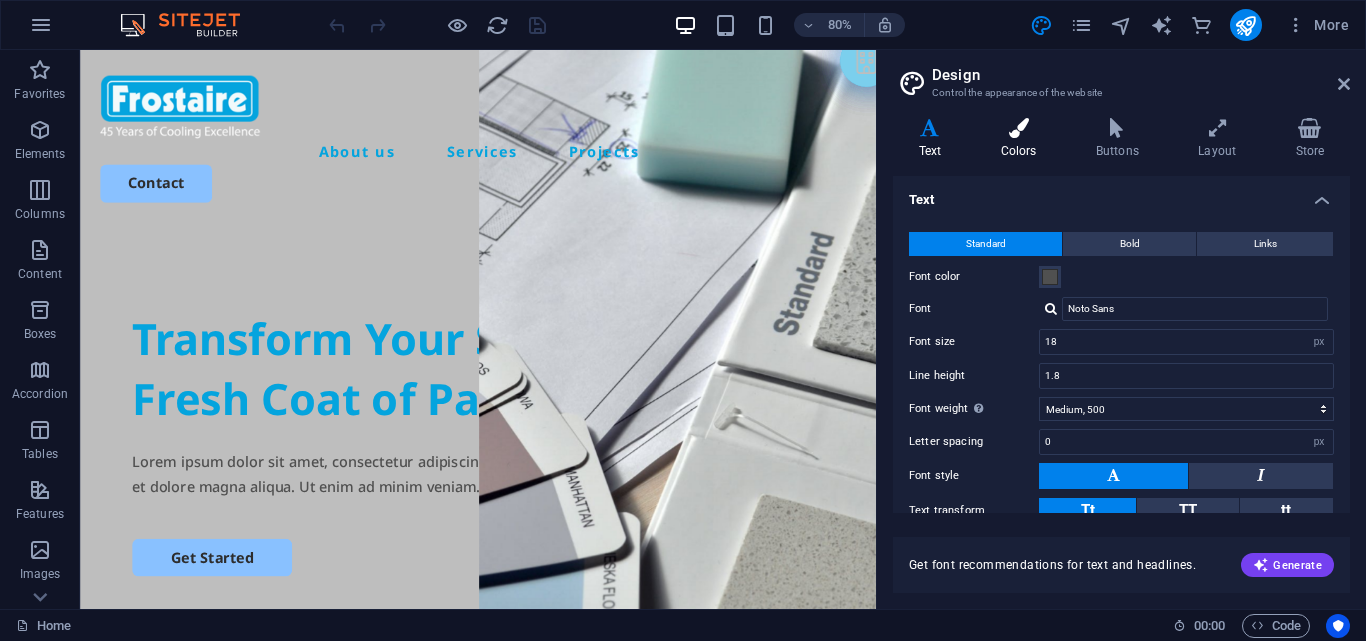 click at bounding box center (1018, 128) 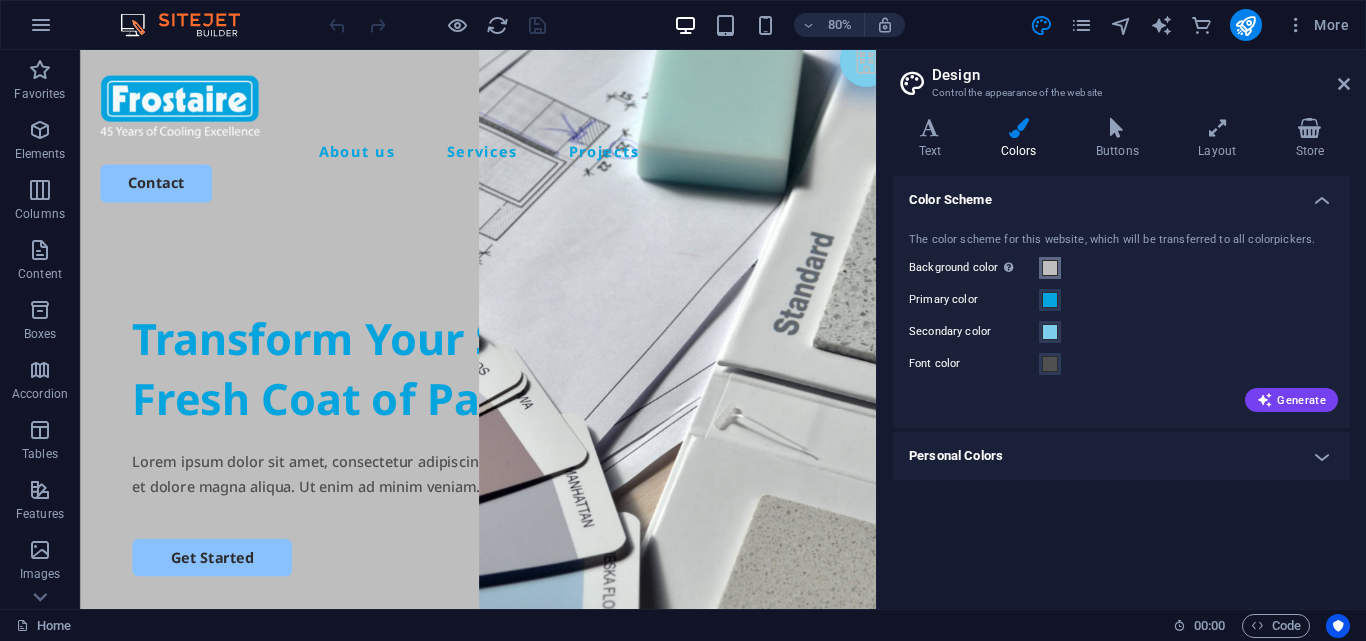 click at bounding box center [1050, 268] 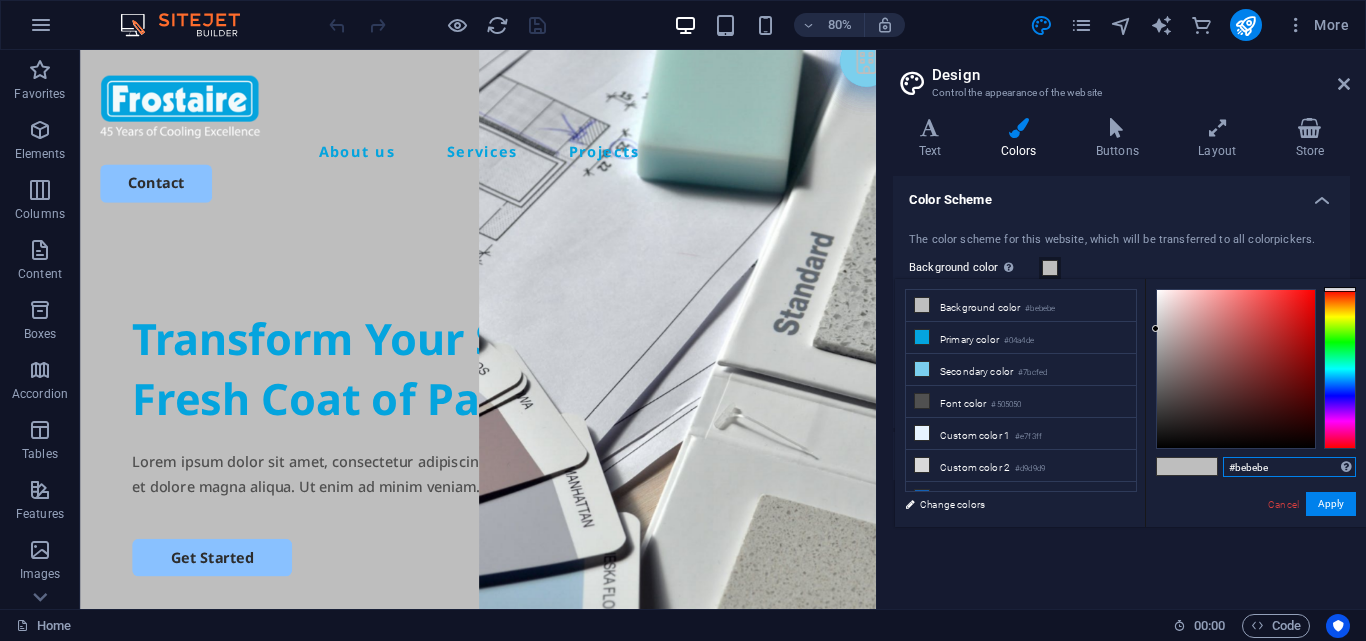 drag, startPoint x: 1279, startPoint y: 461, endPoint x: 1198, endPoint y: 459, distance: 81.02469 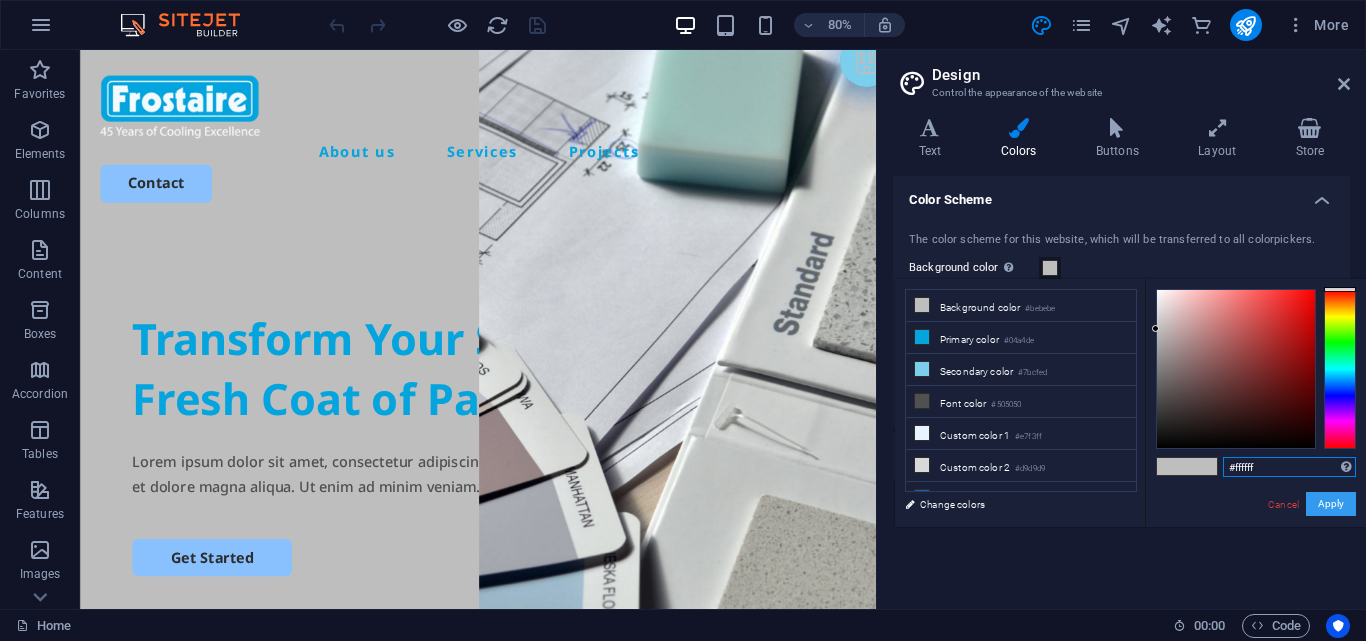 type on "#ffffff" 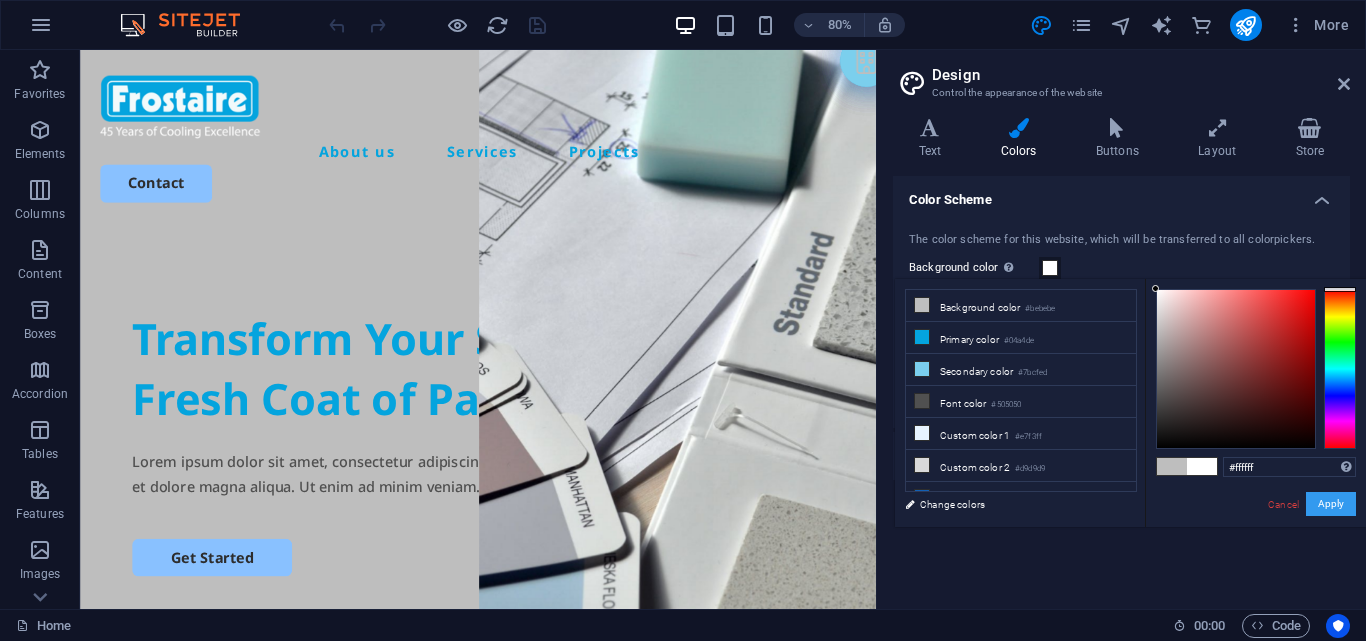 click on "Apply" at bounding box center (1331, 504) 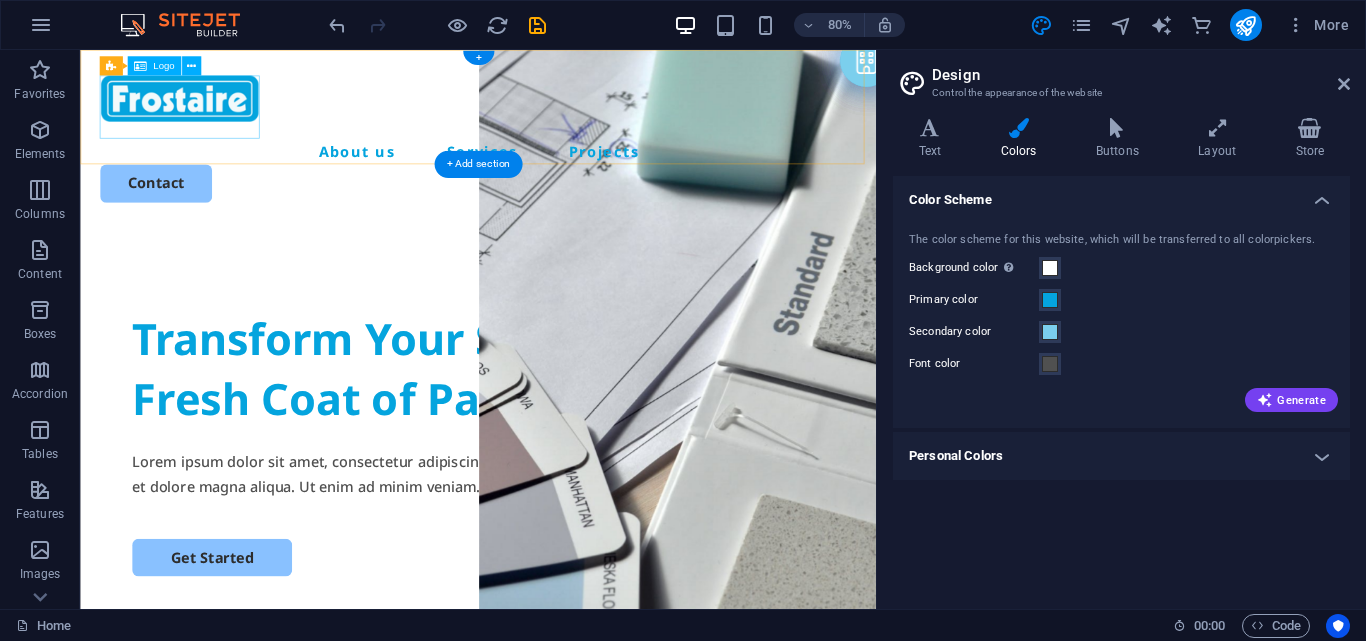 click at bounding box center (577, 121) 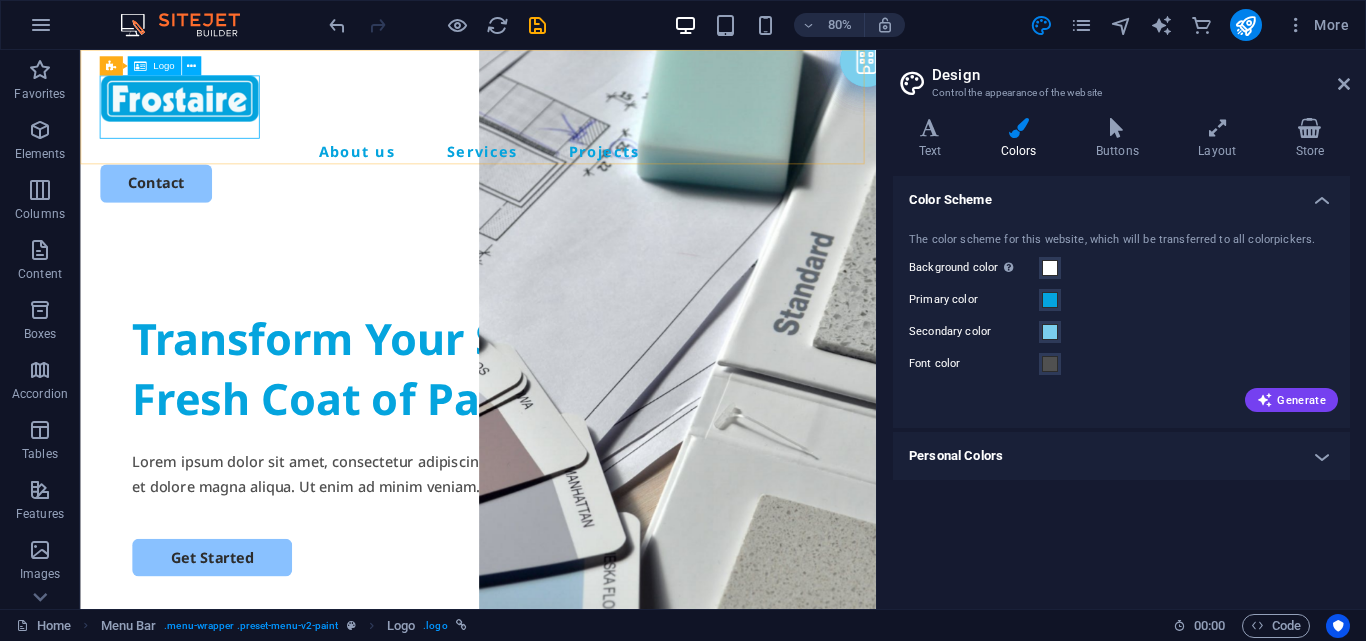 click on "Logo" at bounding box center [163, 66] 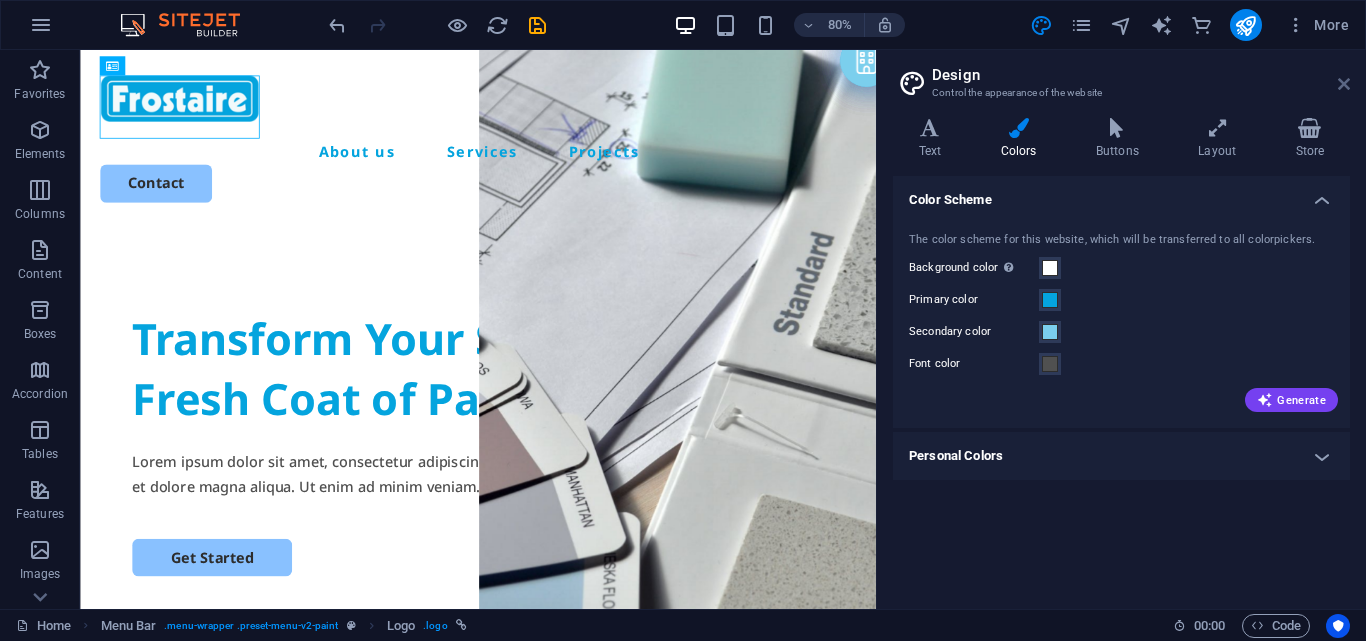 click at bounding box center (1344, 84) 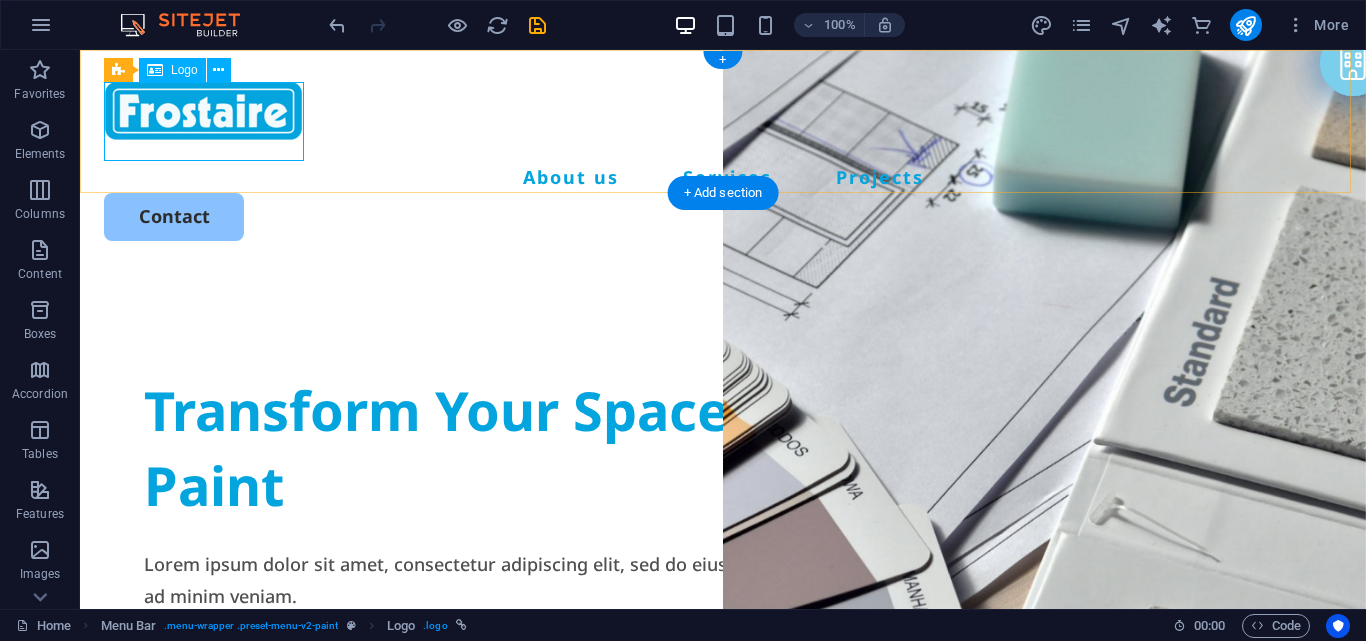 click at bounding box center [723, 121] 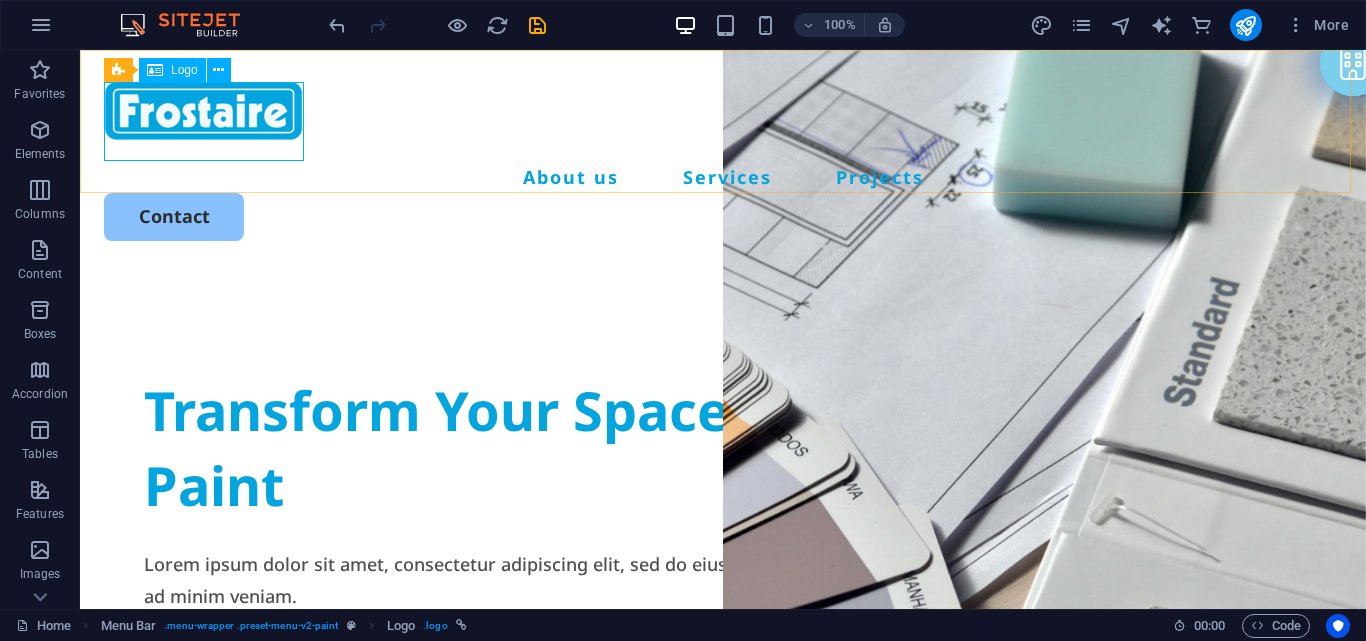 click on "Logo" at bounding box center (184, 70) 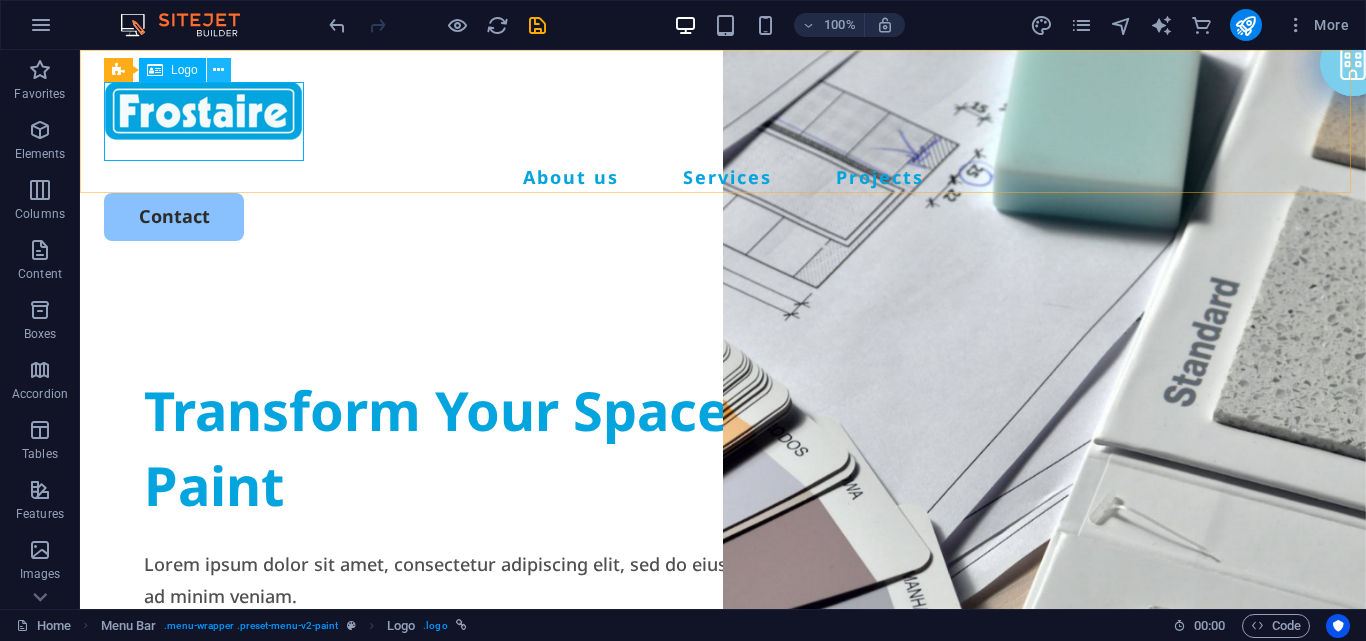 click at bounding box center [218, 70] 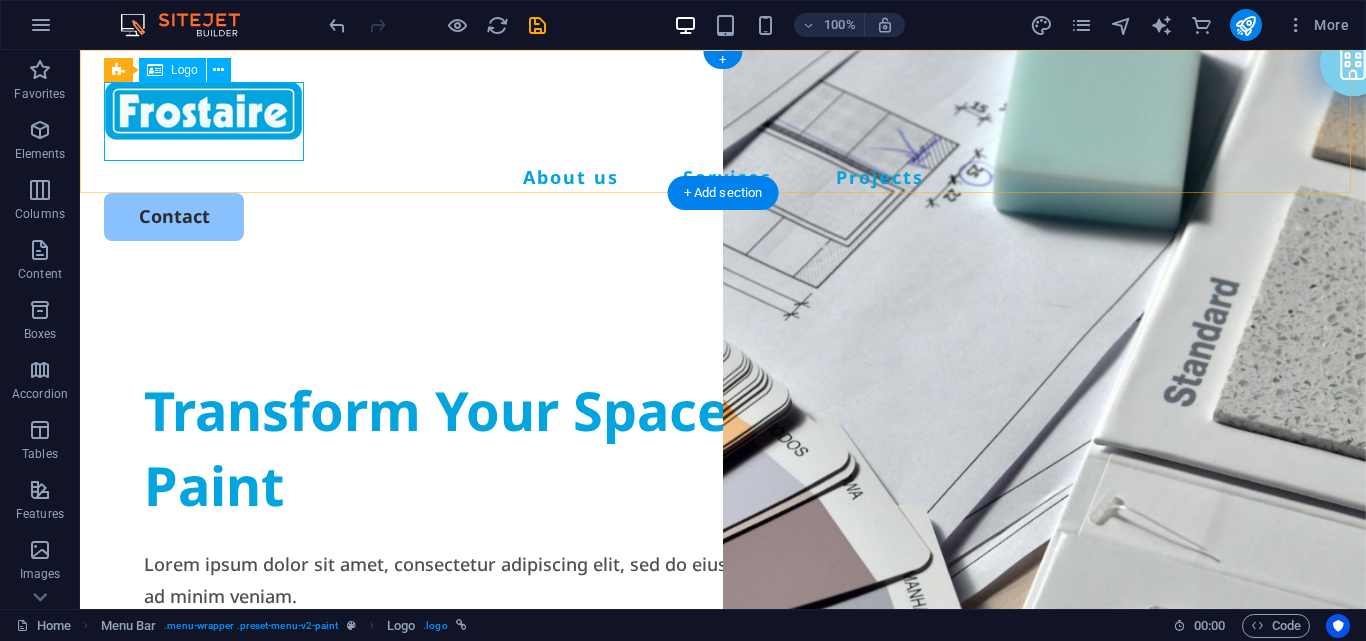click at bounding box center (723, 121) 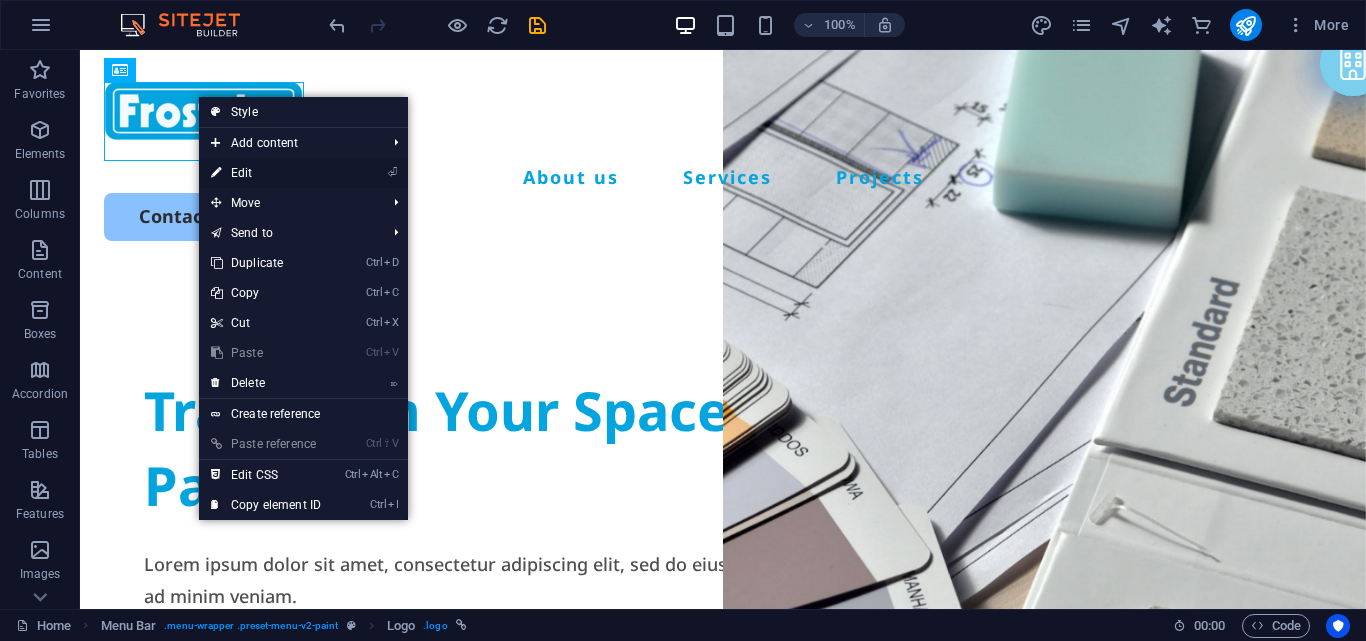 click on "⏎  Edit" at bounding box center [266, 173] 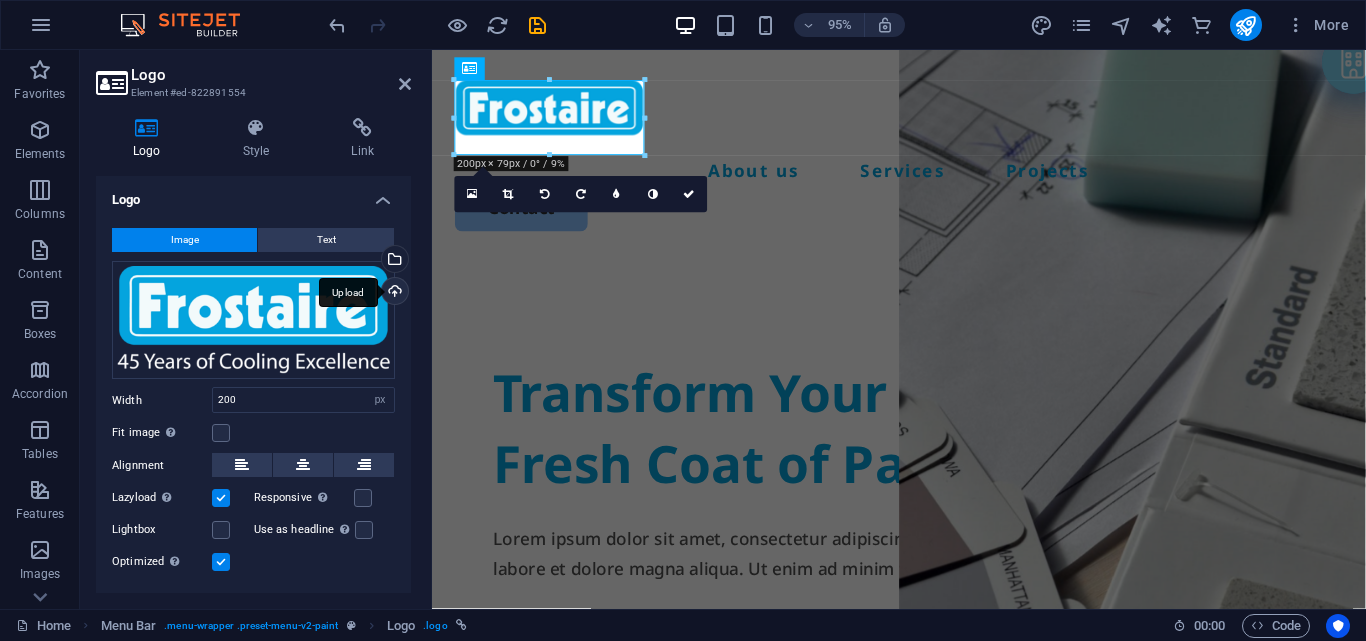 click on "Upload" at bounding box center [393, 293] 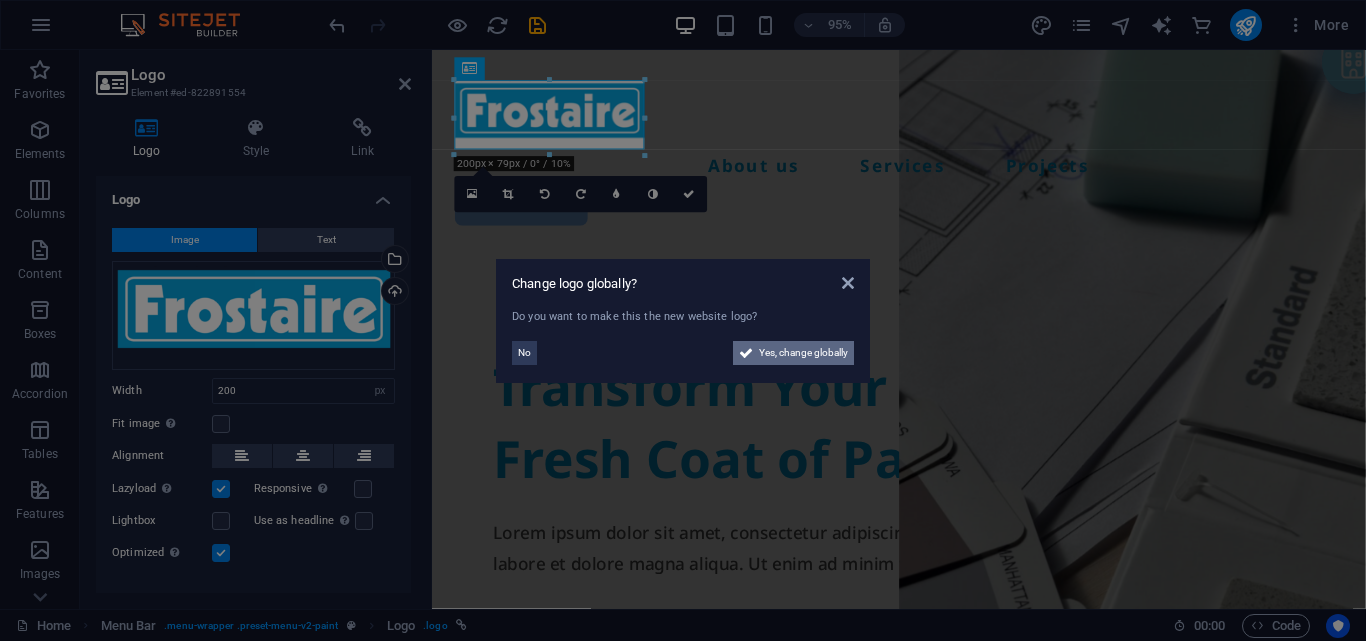 click on "Yes, change globally" at bounding box center [803, 353] 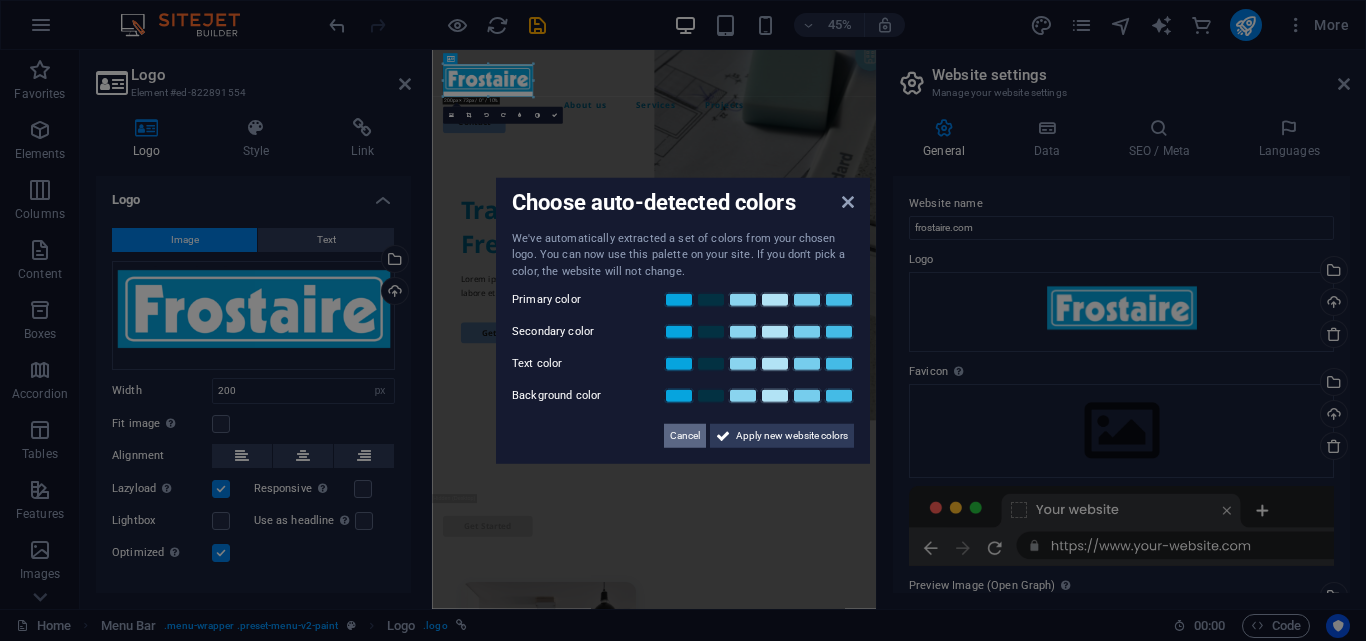 click on "Cancel" at bounding box center (685, 436) 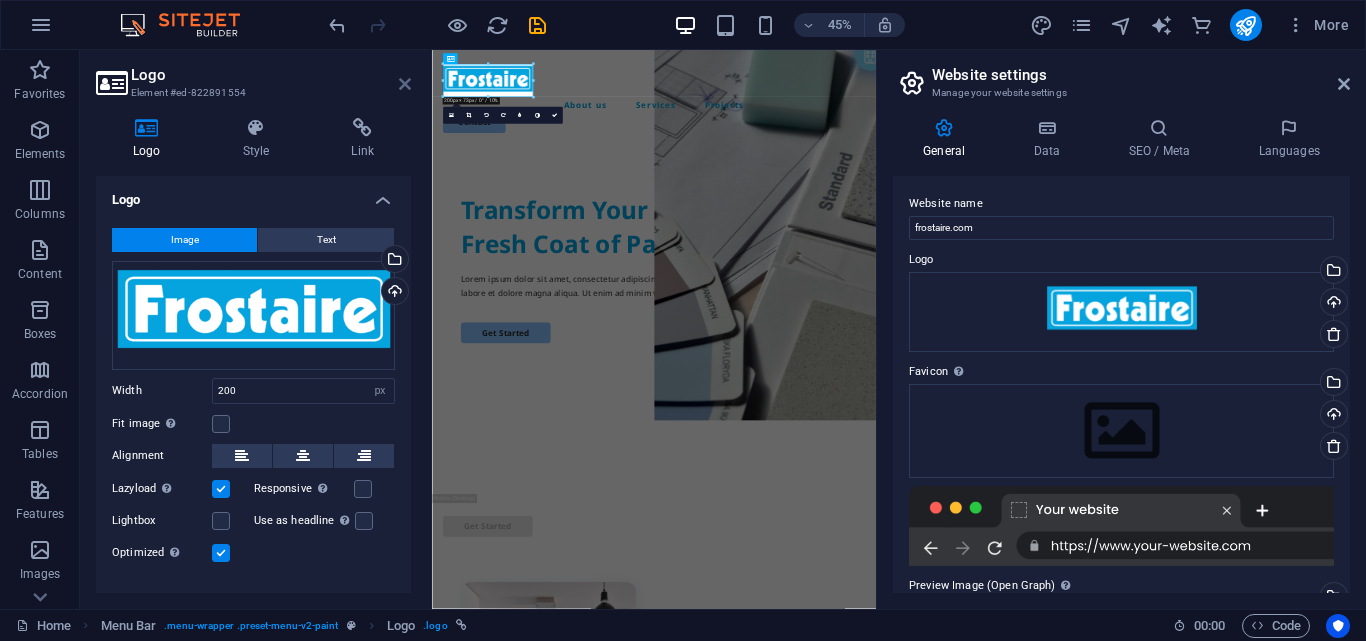 click at bounding box center (405, 84) 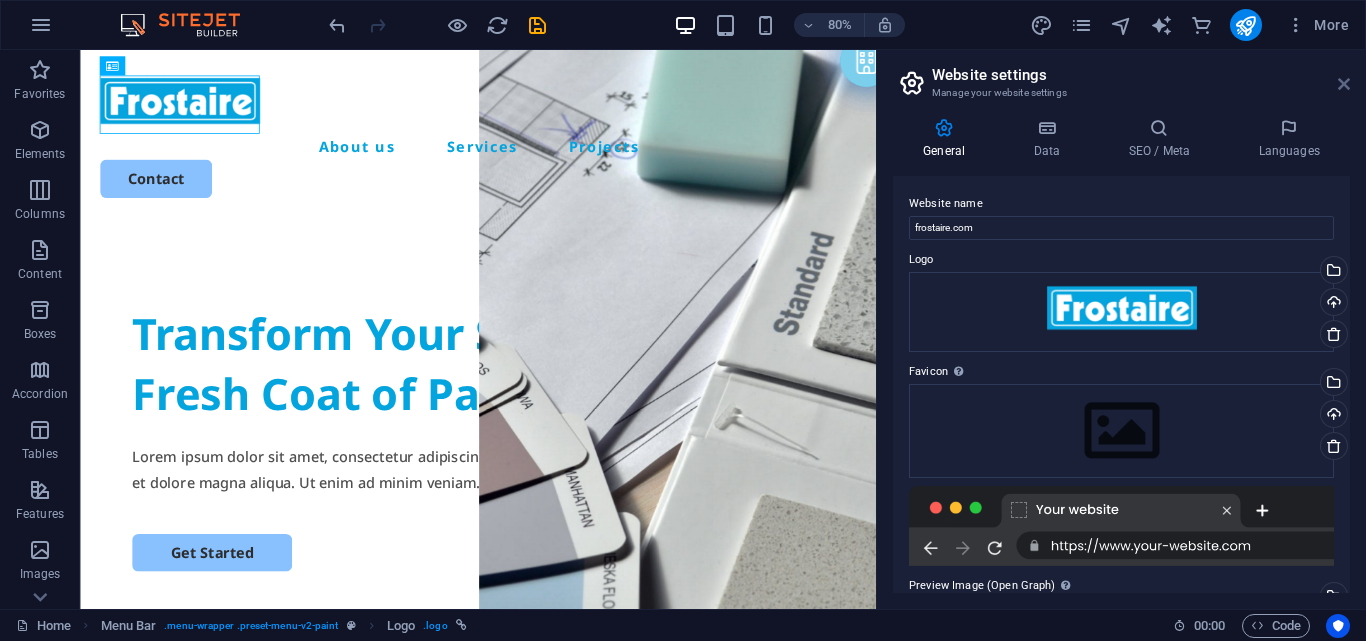 click at bounding box center (1344, 84) 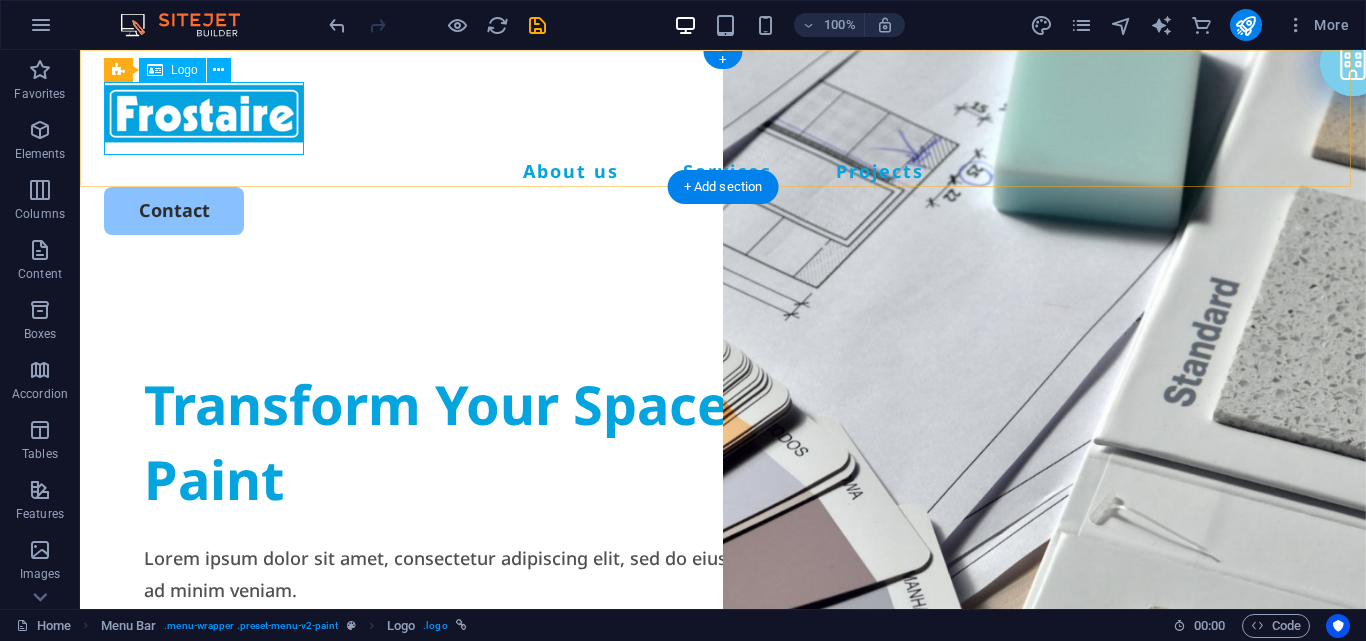 click at bounding box center (723, 118) 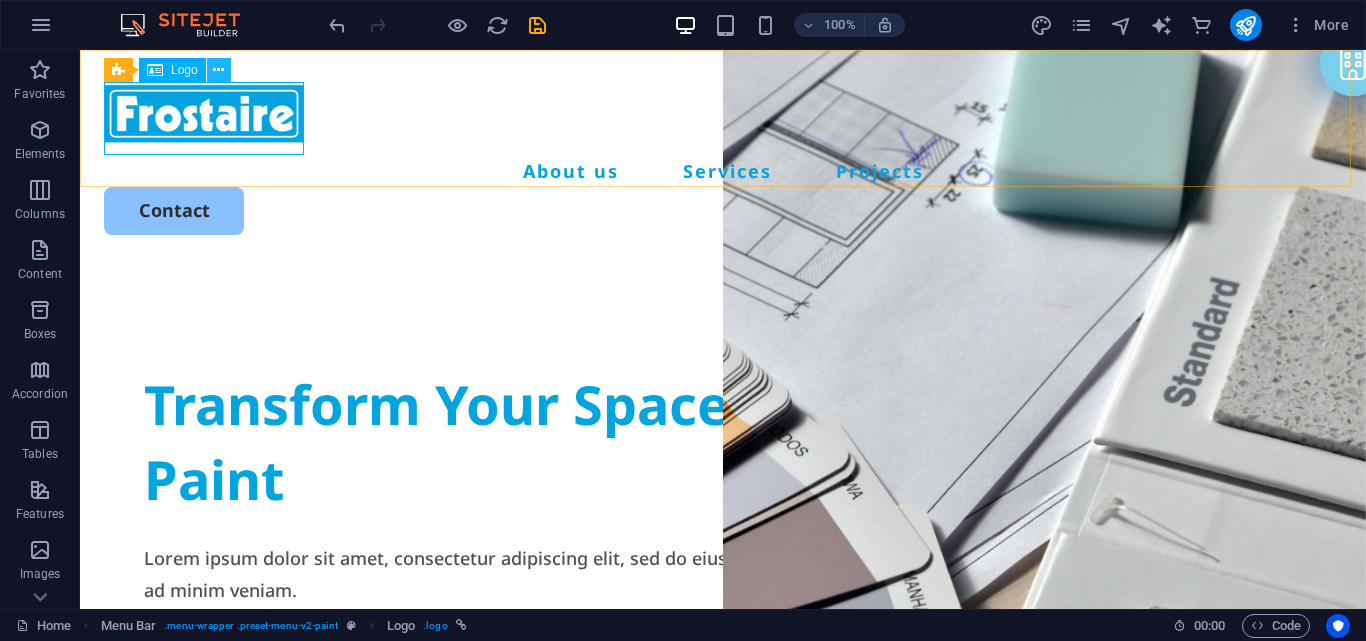 click at bounding box center [218, 70] 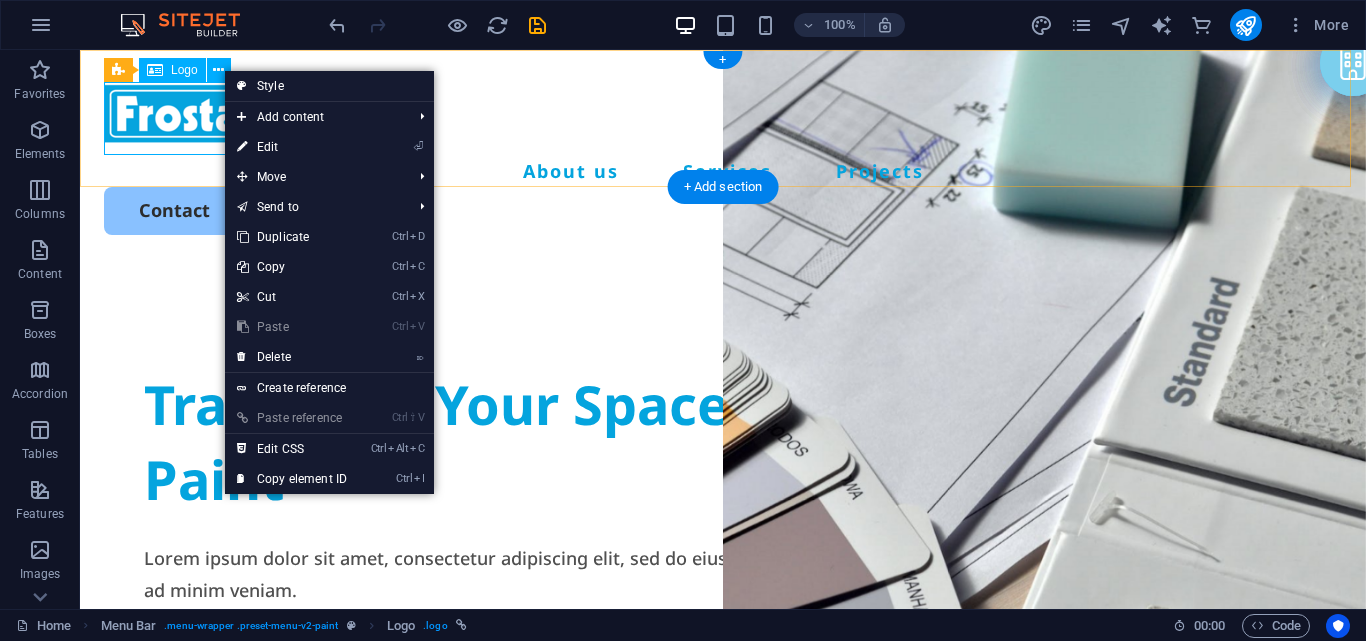 click at bounding box center (723, 118) 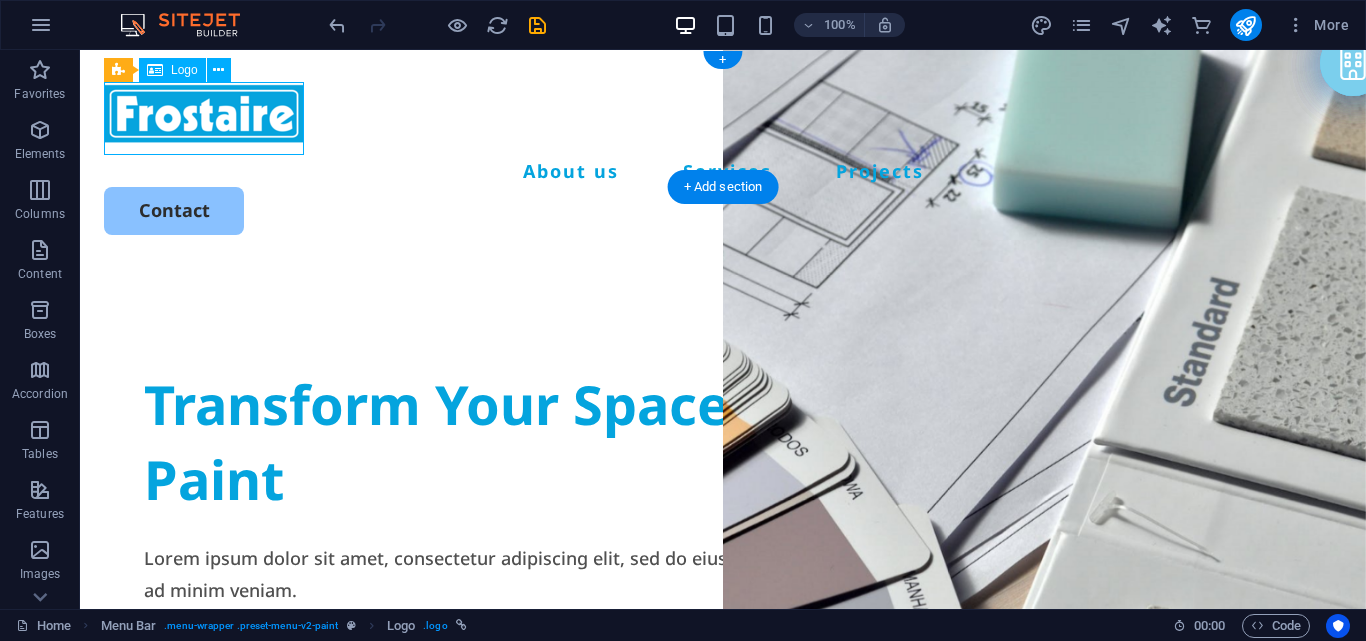 drag, startPoint x: 261, startPoint y: 111, endPoint x: 289, endPoint y: 111, distance: 28 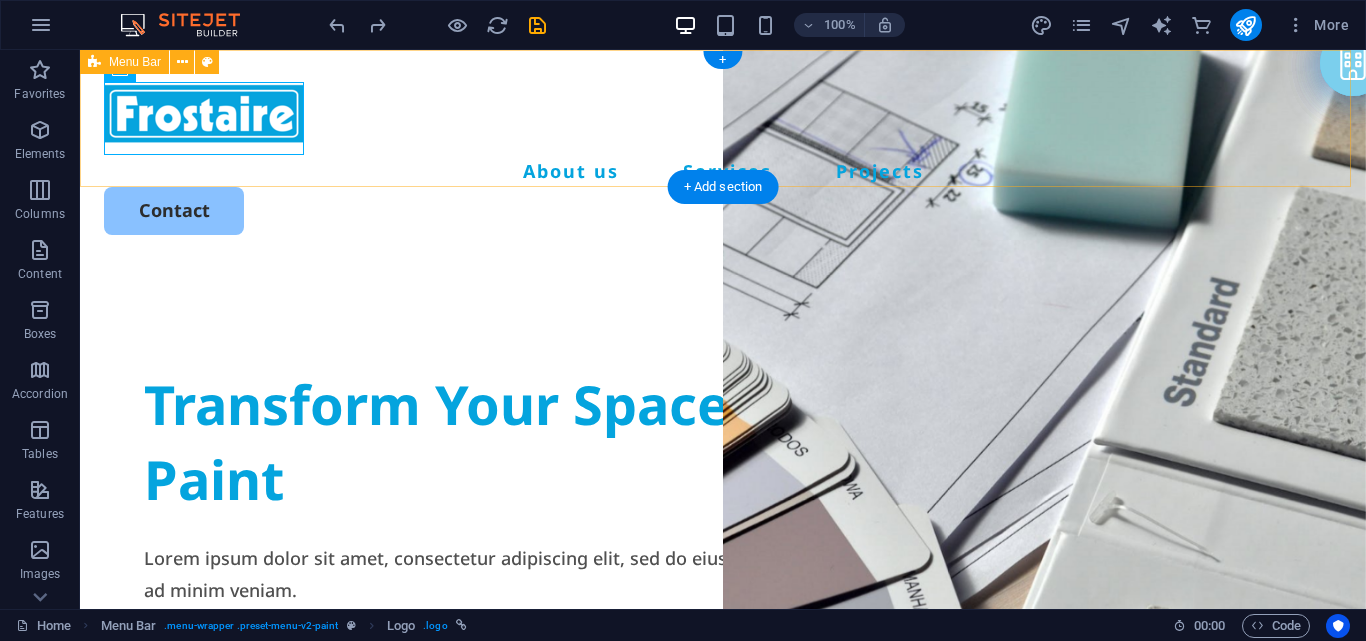 click on "About us Services Projects Contact" at bounding box center [723, 158] 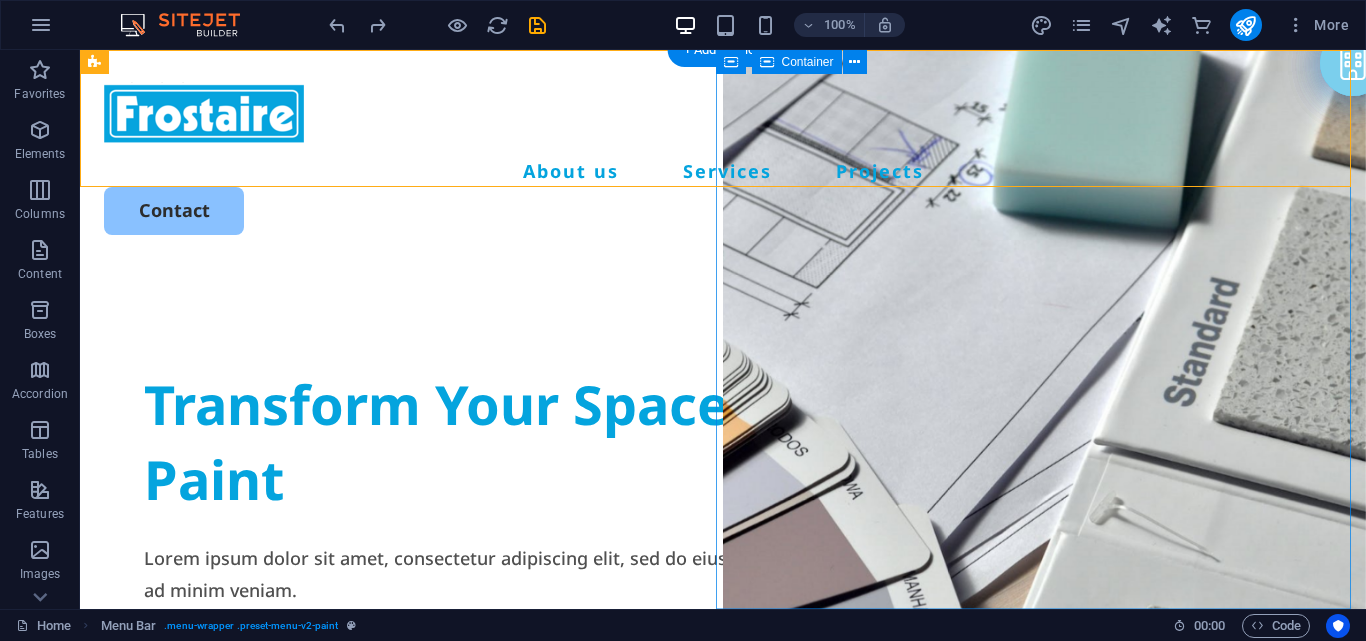 click on "Drop content here or  Add elements  Paste clipboard" at bounding box center [1044, 1152] 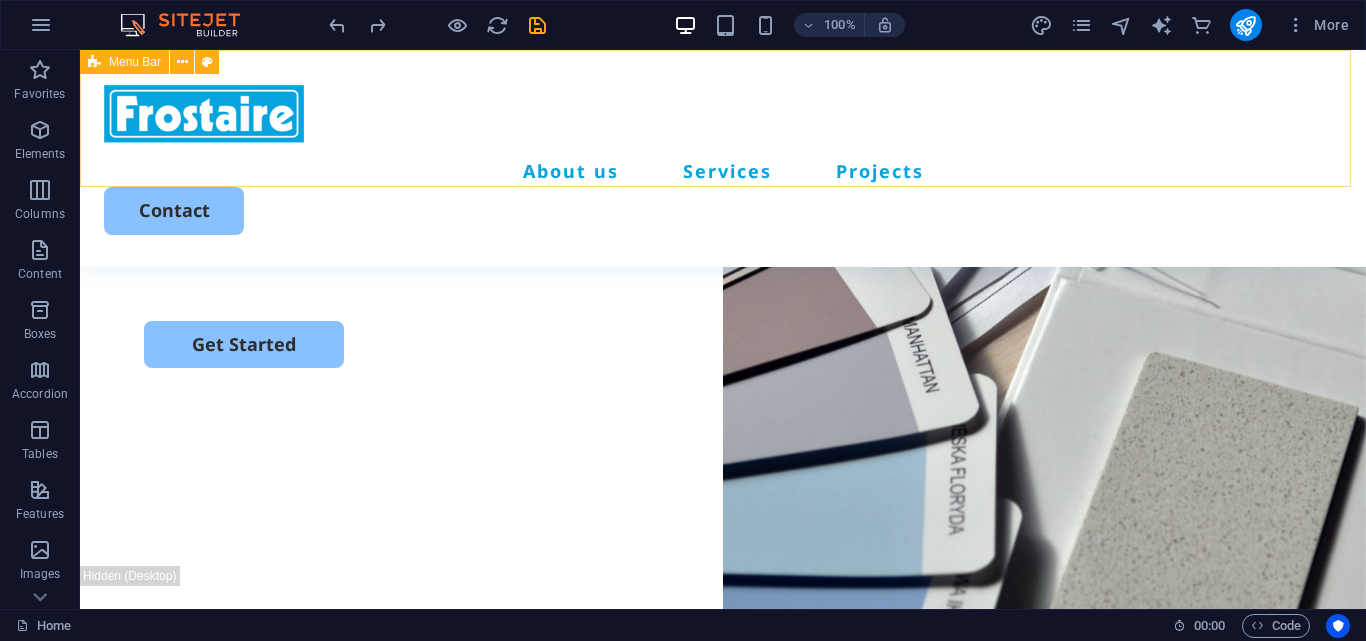 scroll, scrollTop: 0, scrollLeft: 0, axis: both 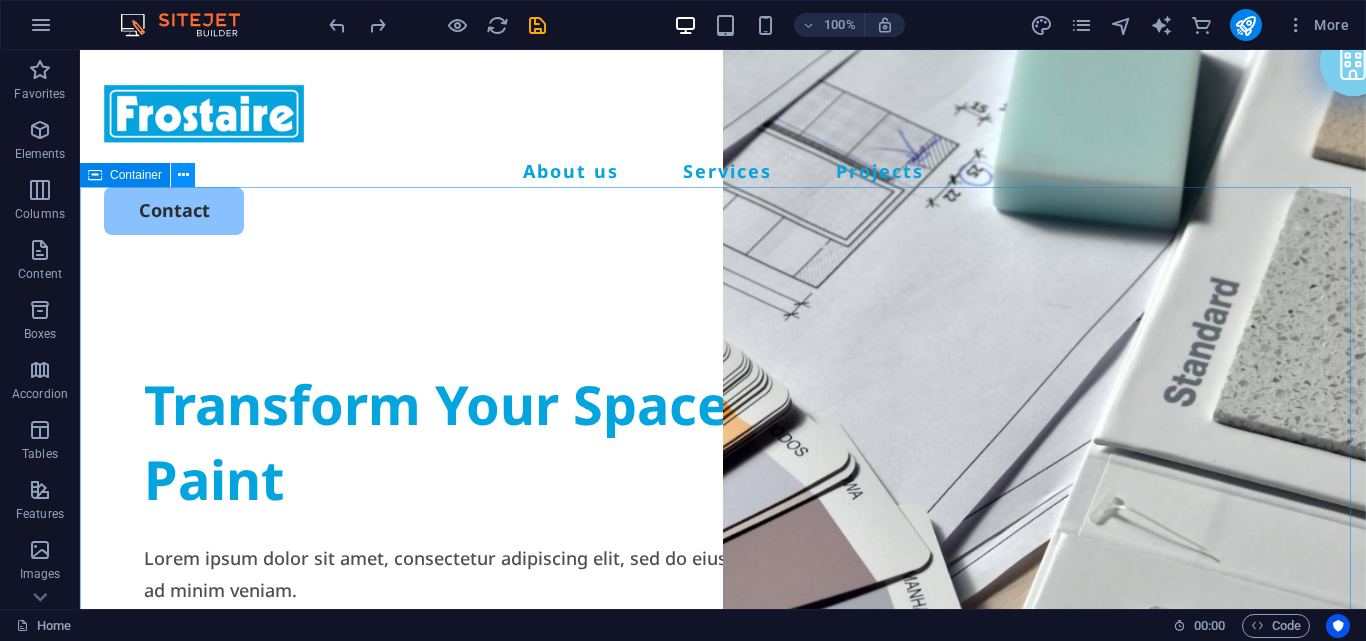 click at bounding box center (183, 175) 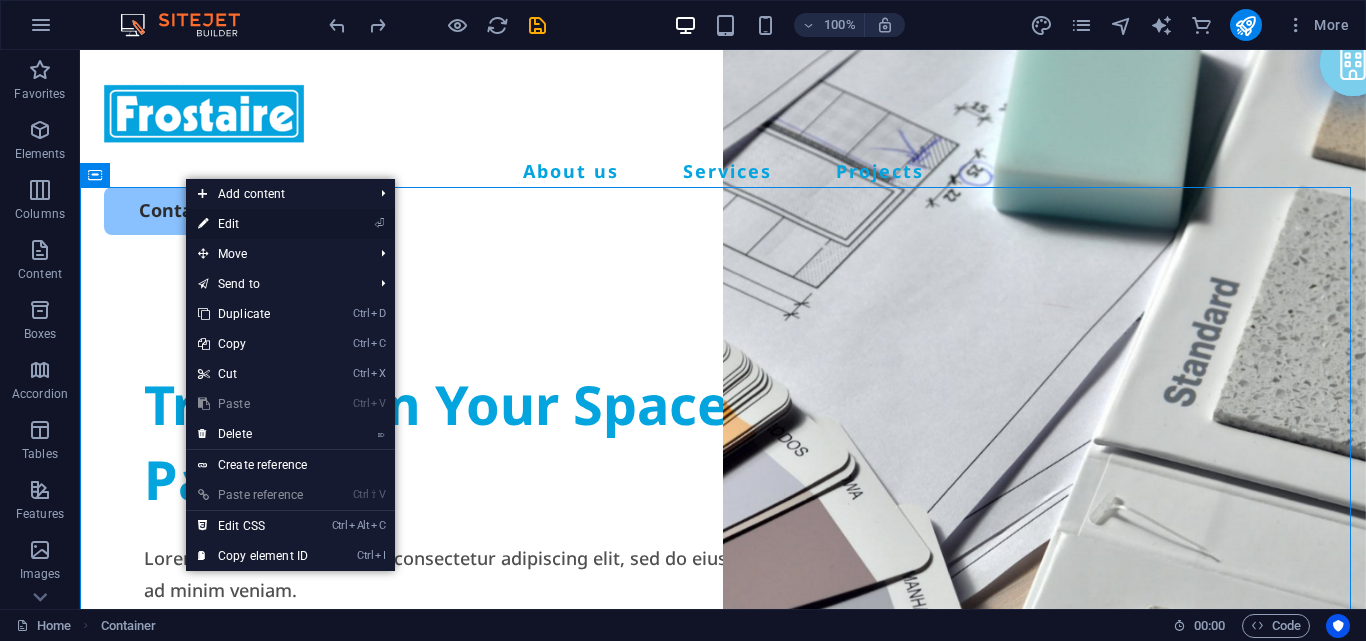 click on "⏎  Edit" at bounding box center (253, 224) 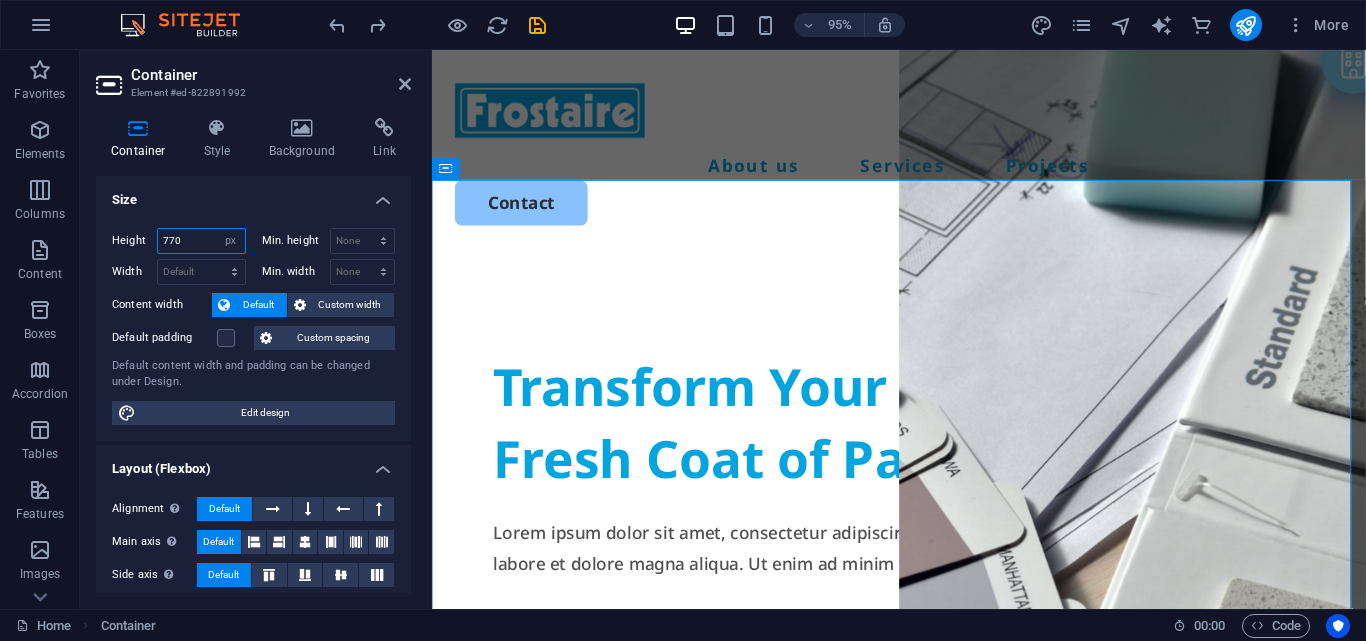 click on "770" at bounding box center (201, 241) 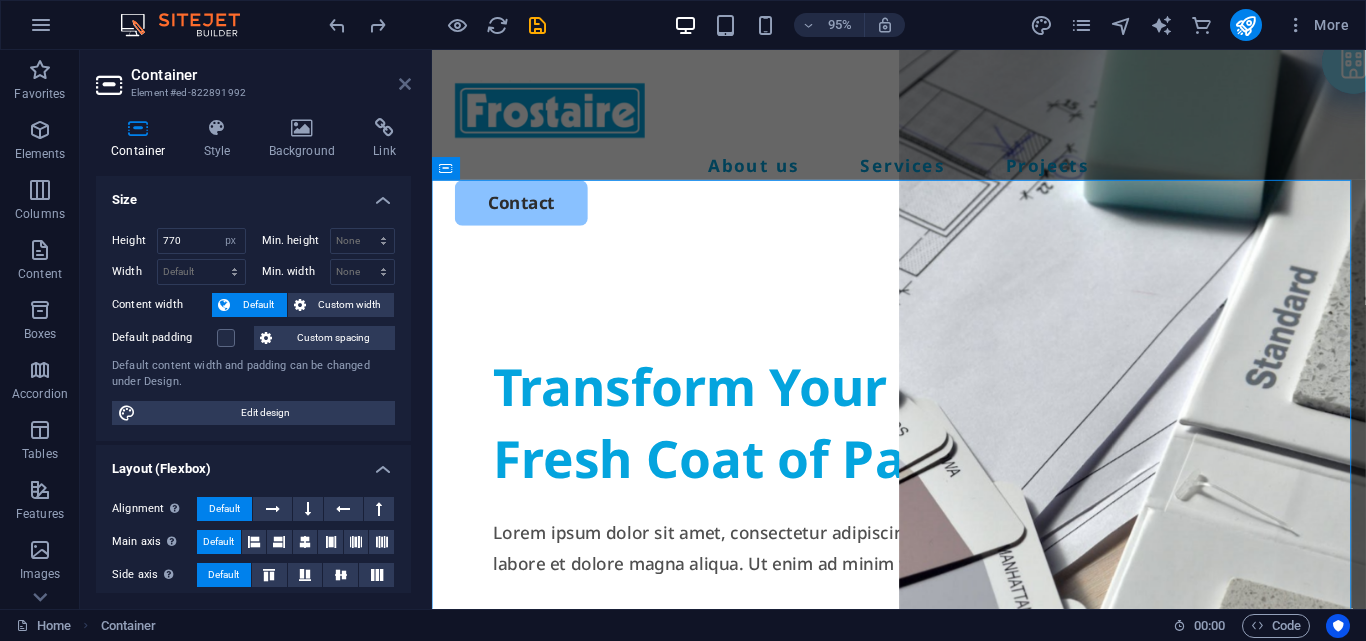 click at bounding box center [405, 84] 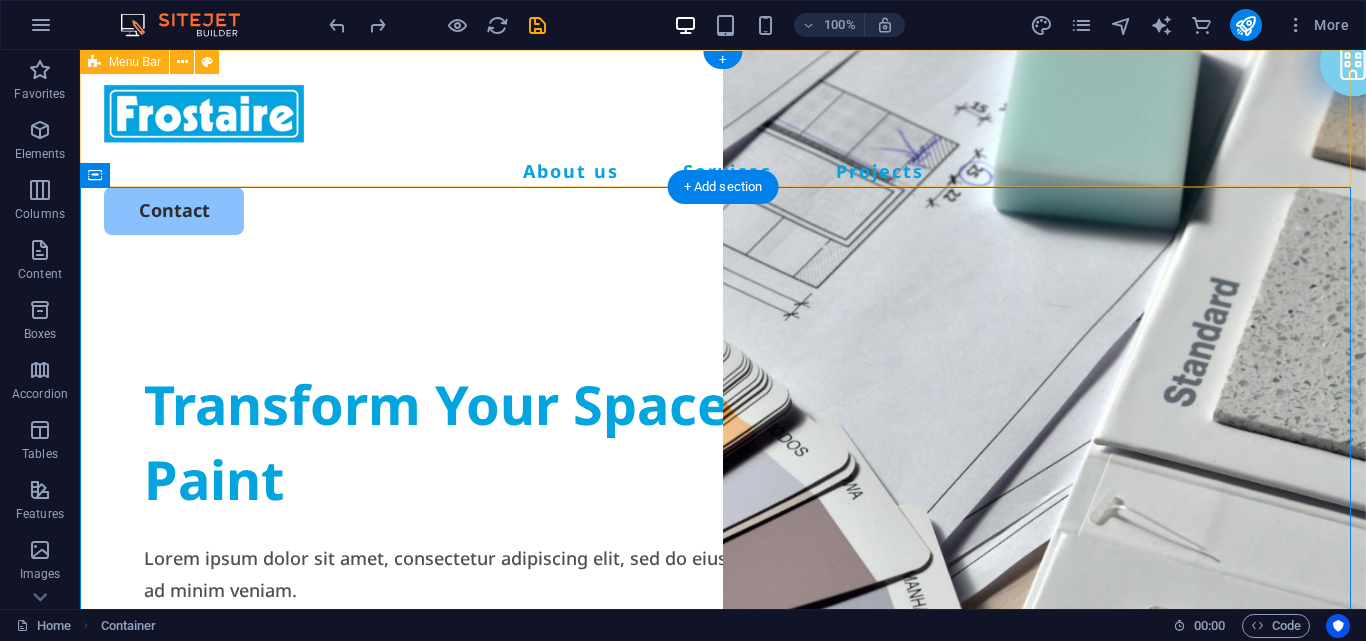 click on "About us Services Projects Contact" at bounding box center [723, 158] 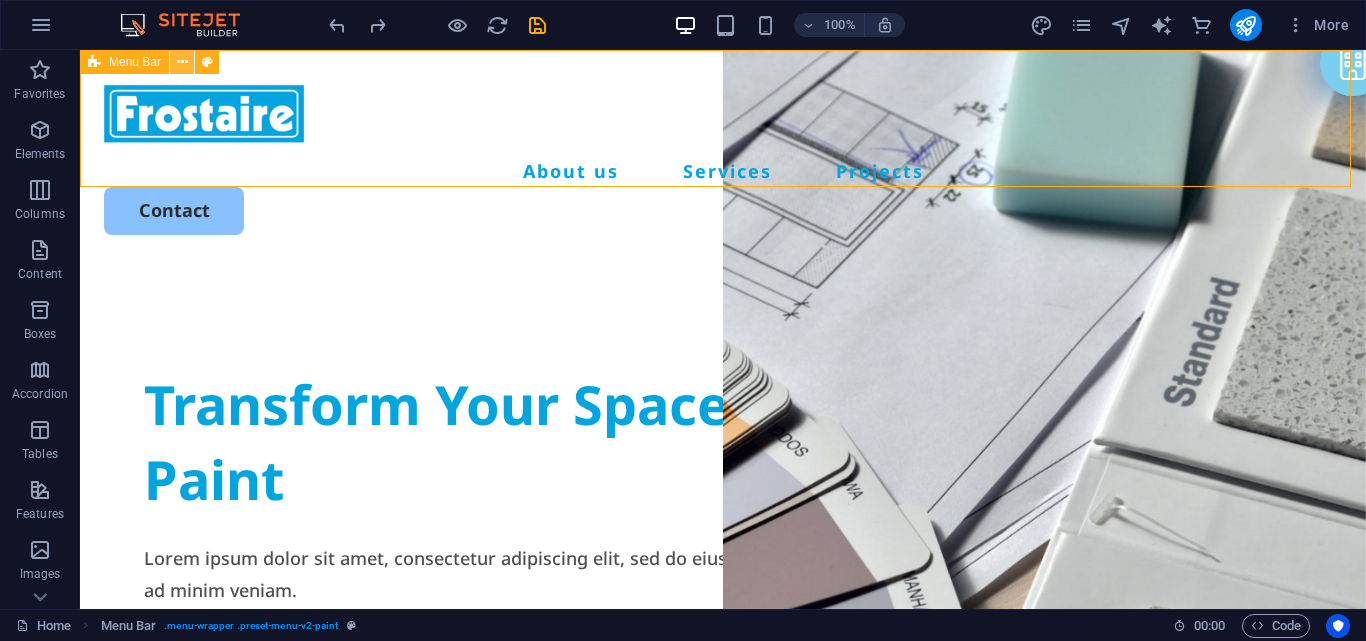 click at bounding box center (182, 62) 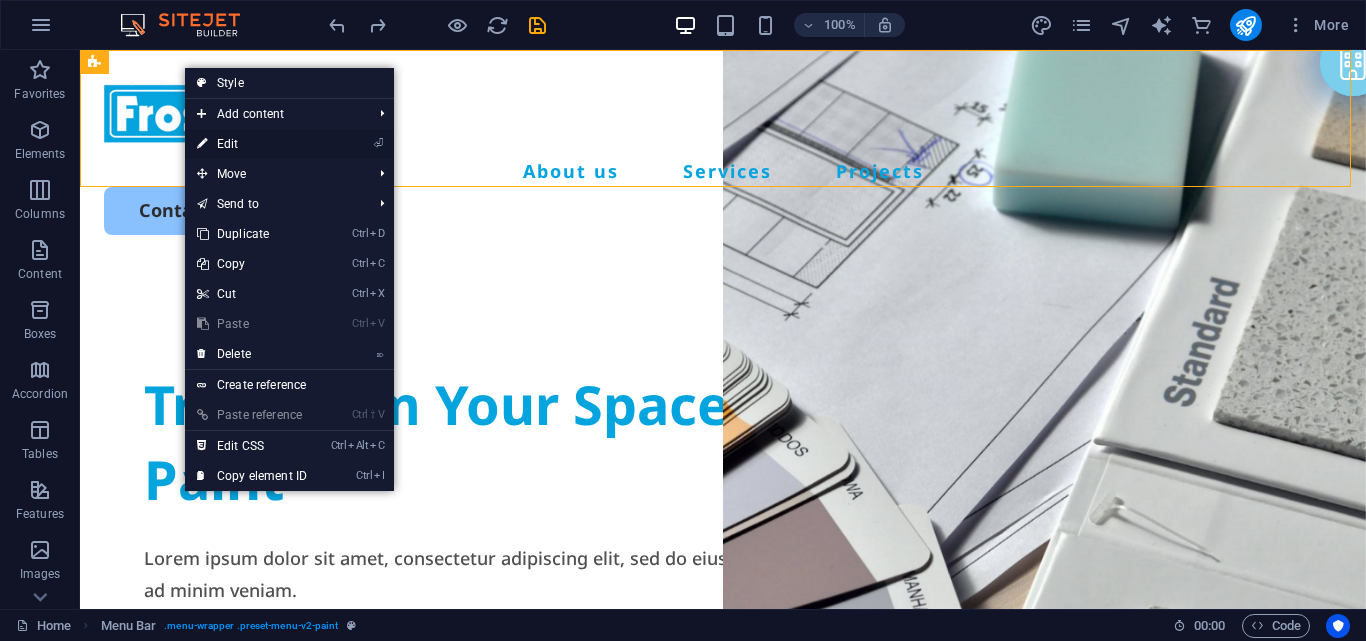 click on "⏎  Edit" at bounding box center [252, 144] 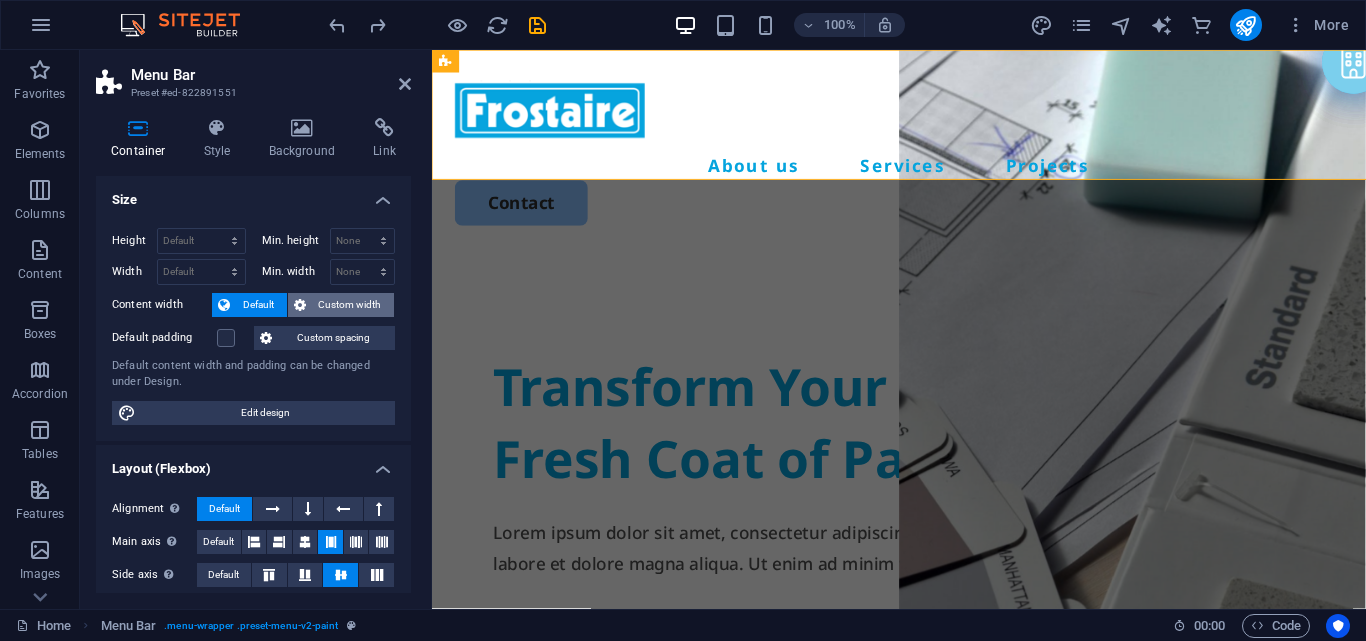 click on "Custom width" at bounding box center [350, 305] 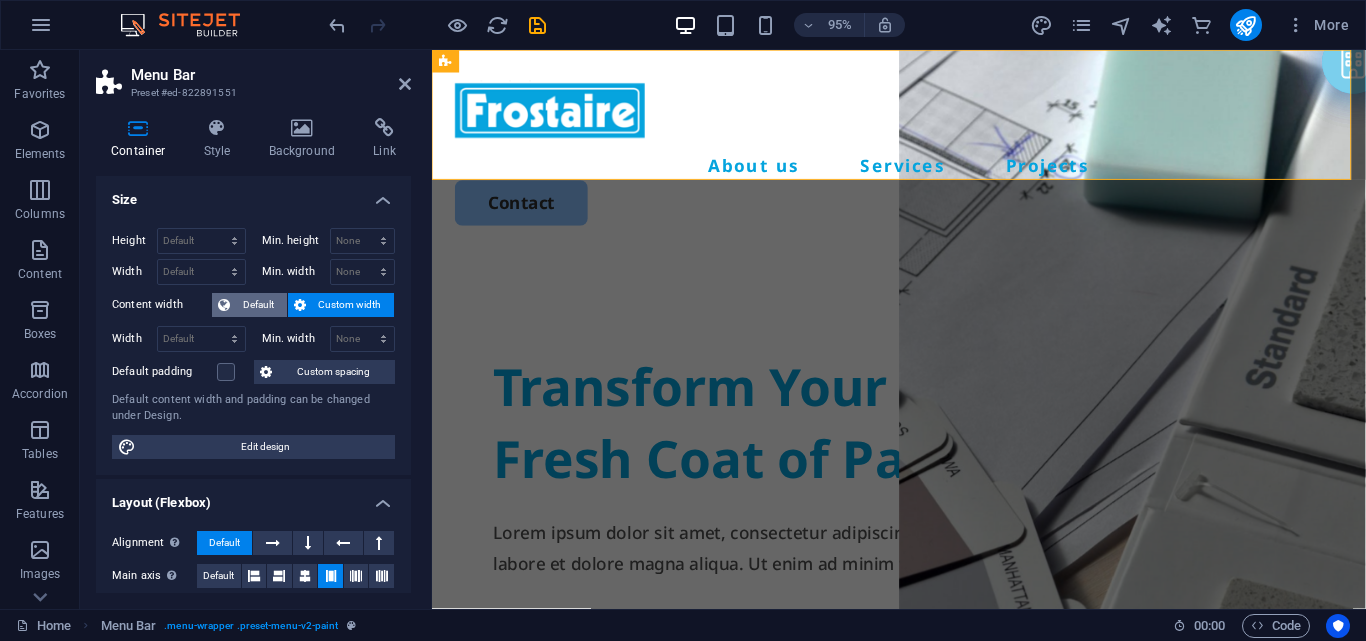 click on "Default" at bounding box center (258, 305) 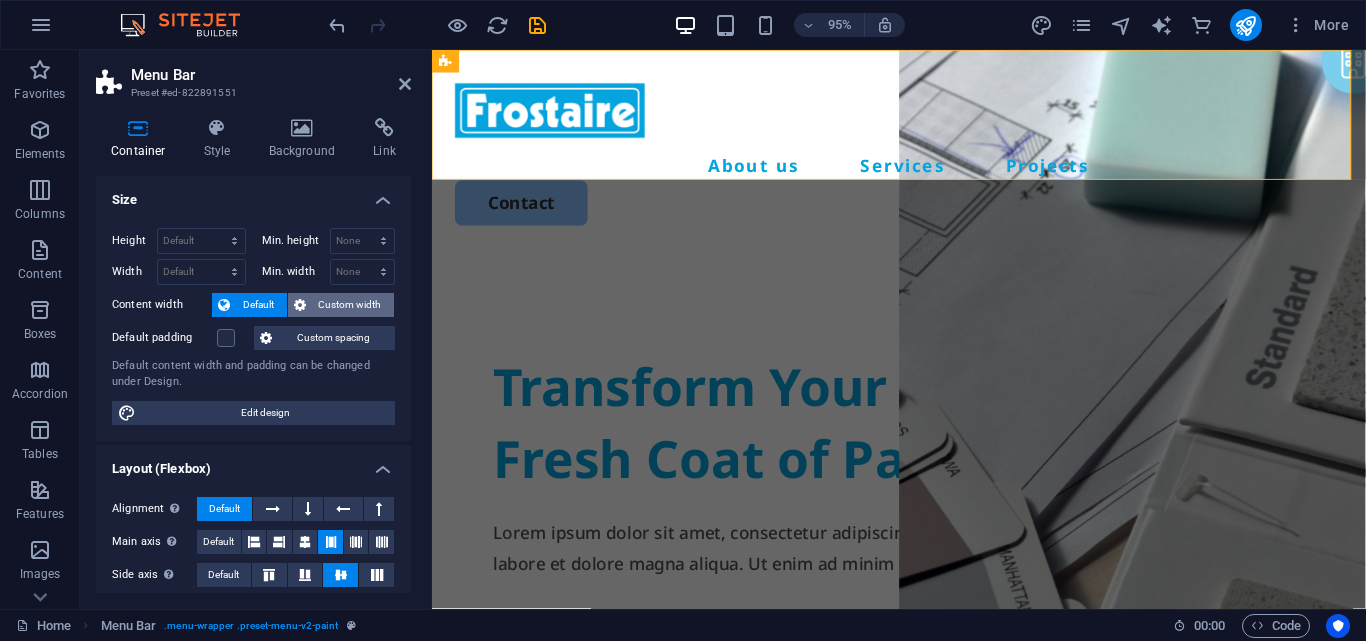 click on "Custom width" at bounding box center (350, 305) 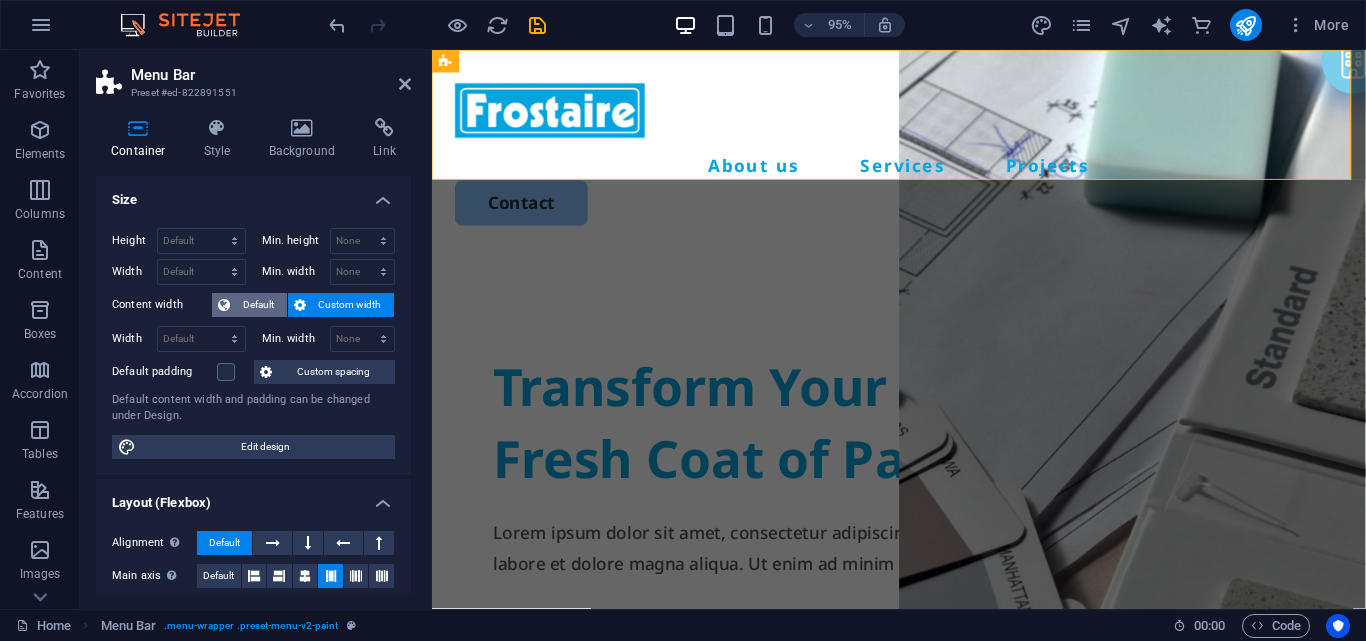 click on "Default" at bounding box center [258, 305] 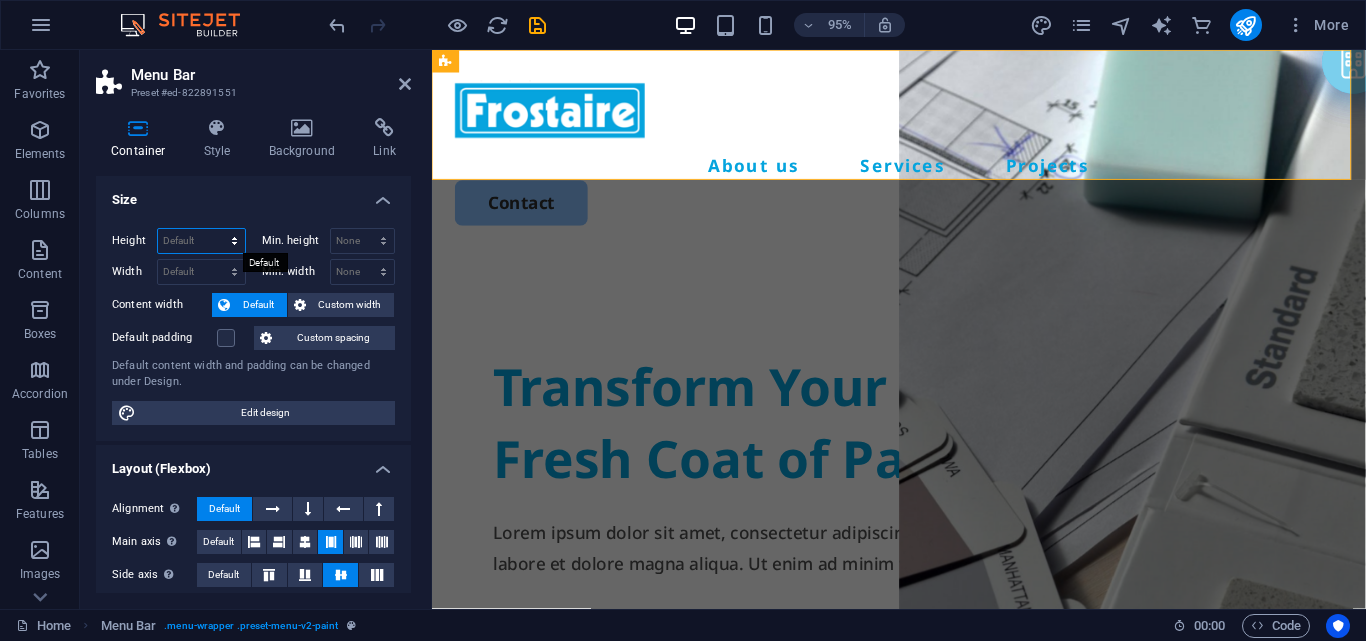 click on "Default px rem % vh vw" at bounding box center (201, 241) 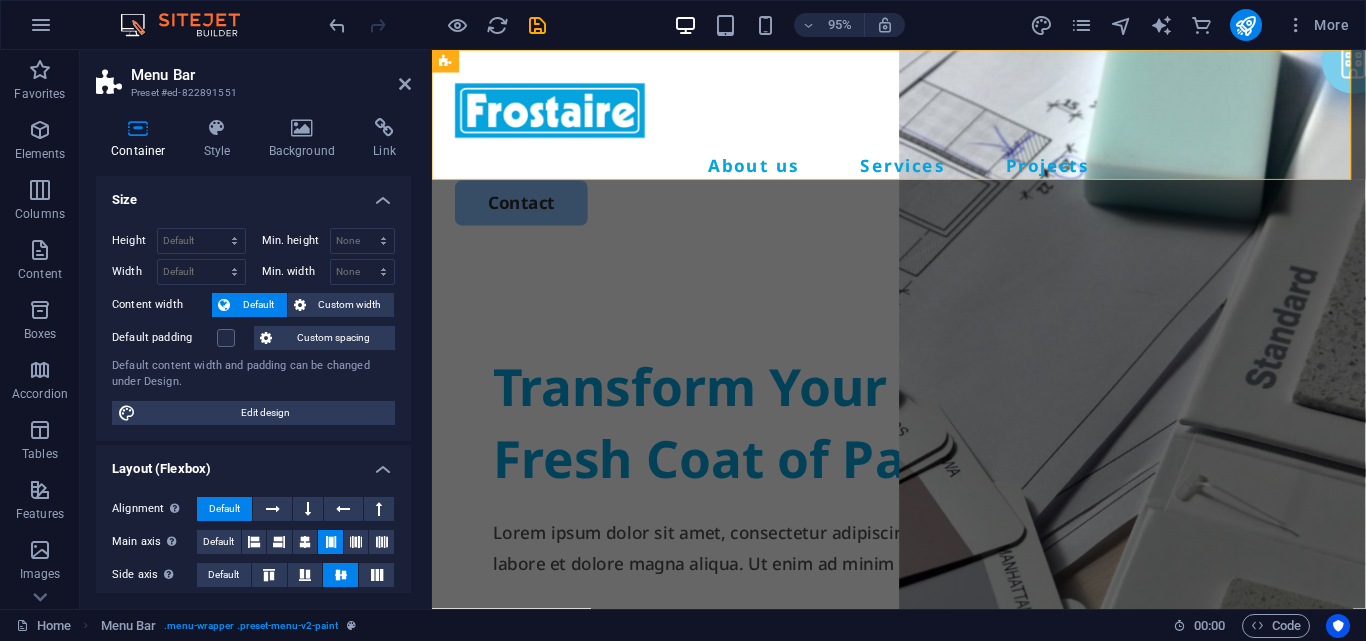 click on "Size" at bounding box center [253, 194] 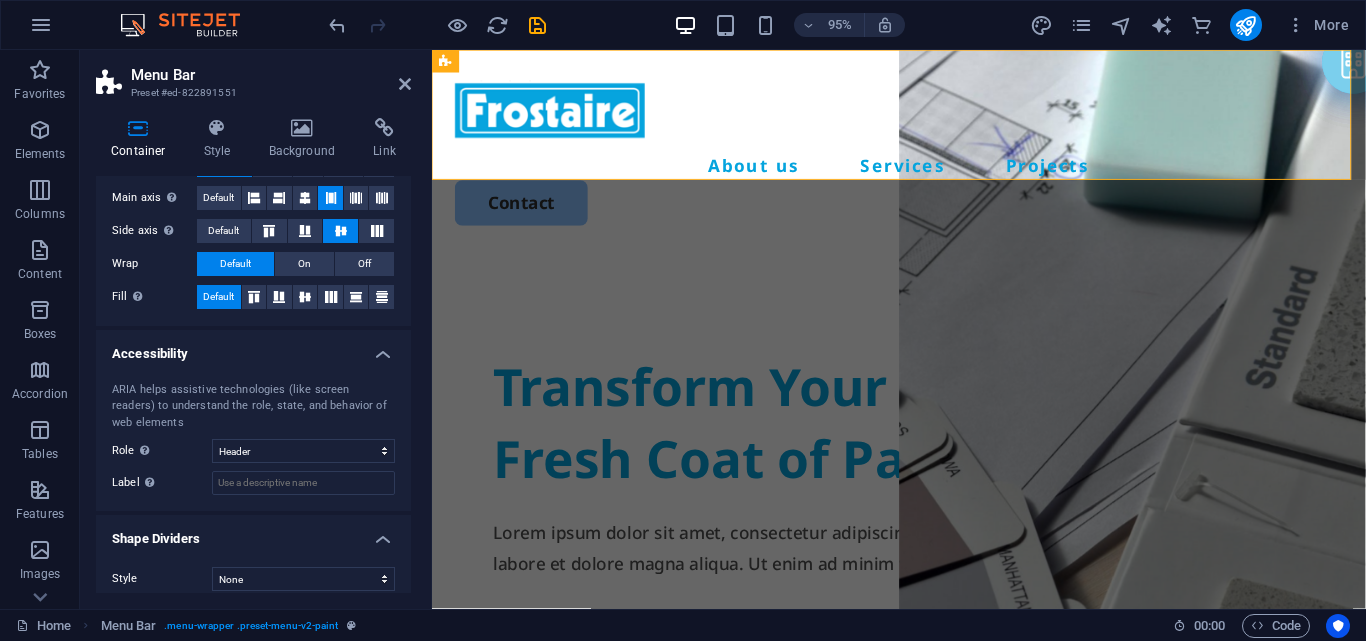 scroll, scrollTop: 0, scrollLeft: 0, axis: both 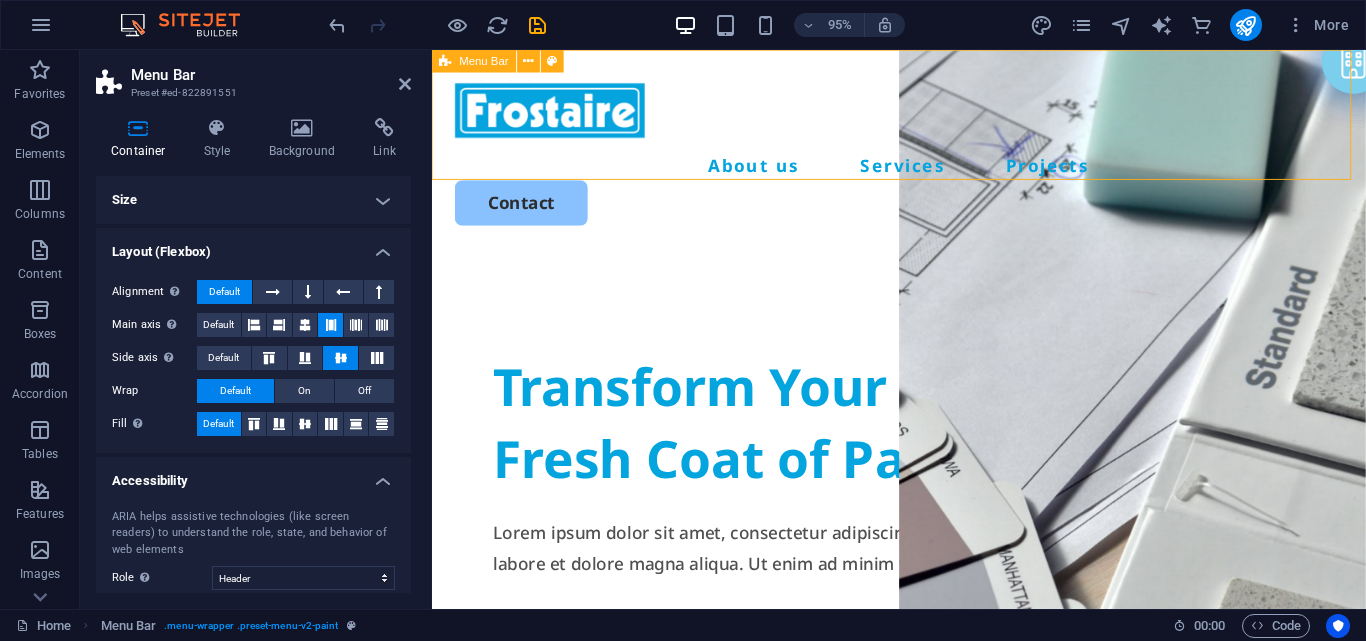 drag, startPoint x: 766, startPoint y: 71, endPoint x: 761, endPoint y: 95, distance: 24.5153 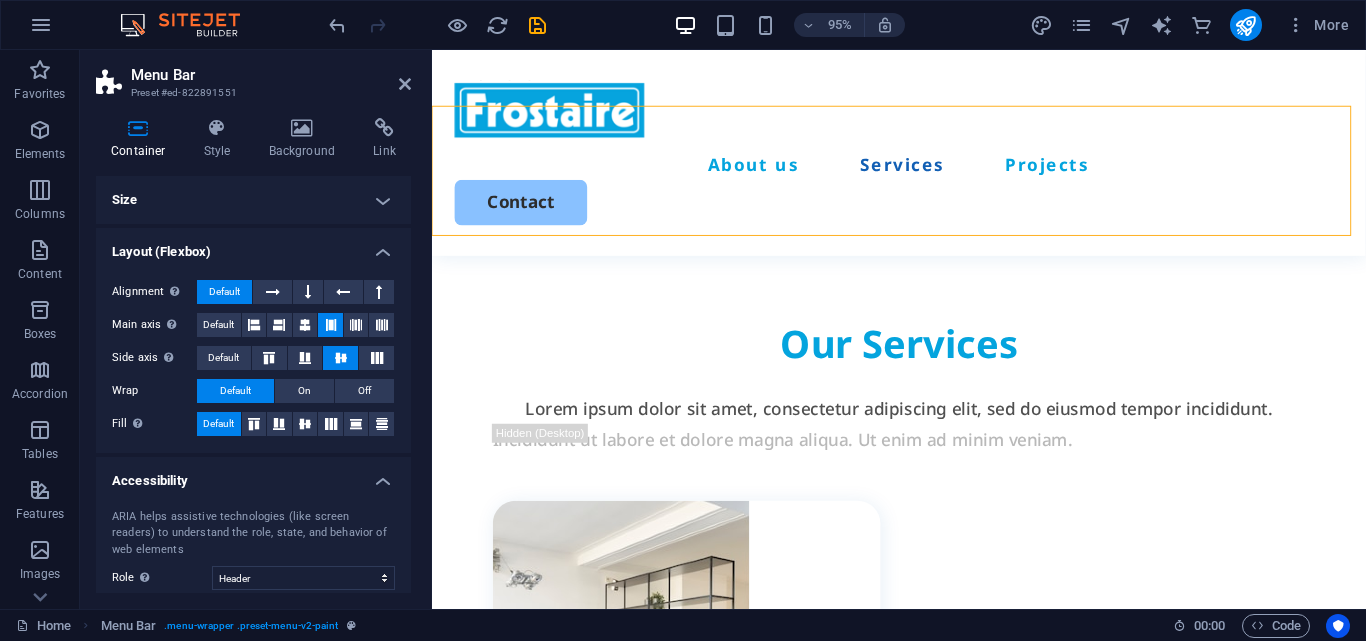 scroll, scrollTop: 0, scrollLeft: 0, axis: both 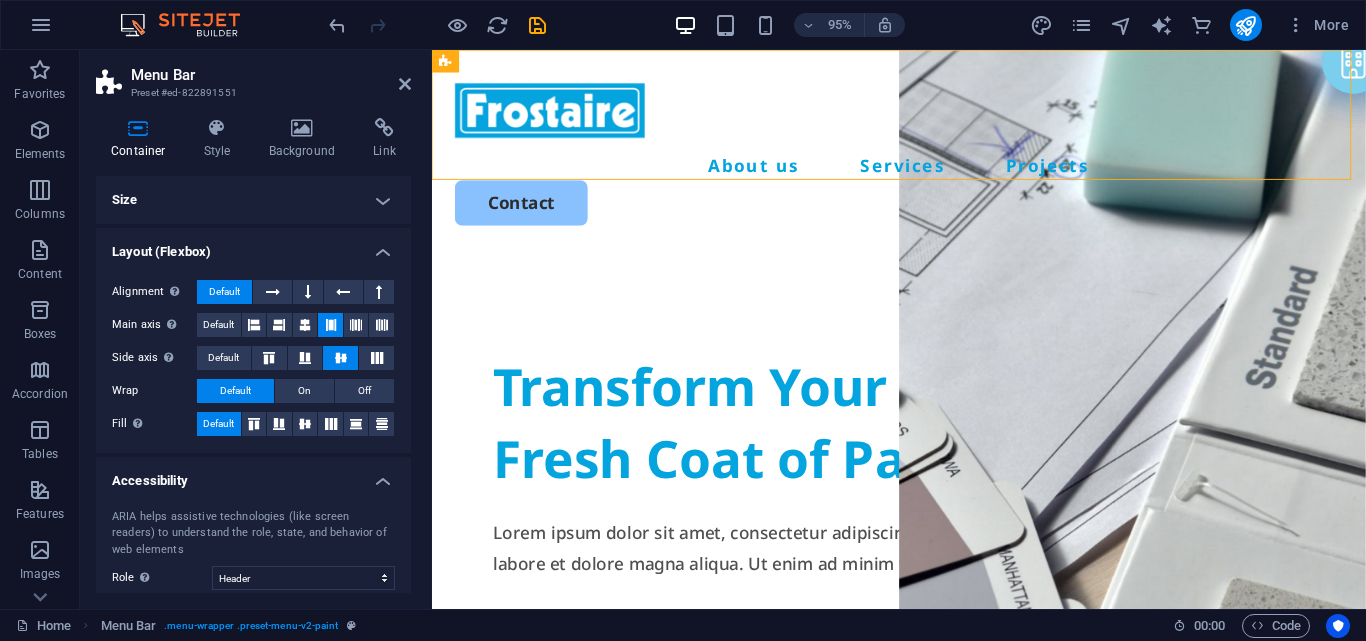 drag, startPoint x: 1414, startPoint y: 246, endPoint x: 1797, endPoint y: 80, distance: 417.42664 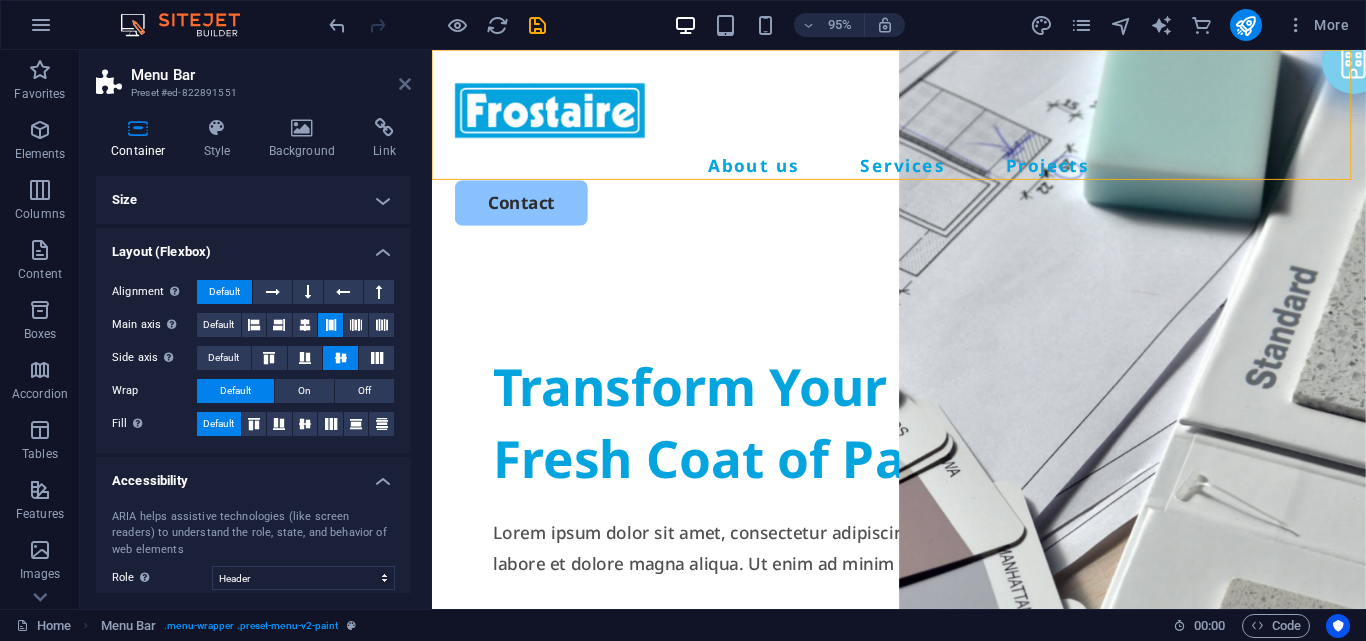 click at bounding box center [405, 84] 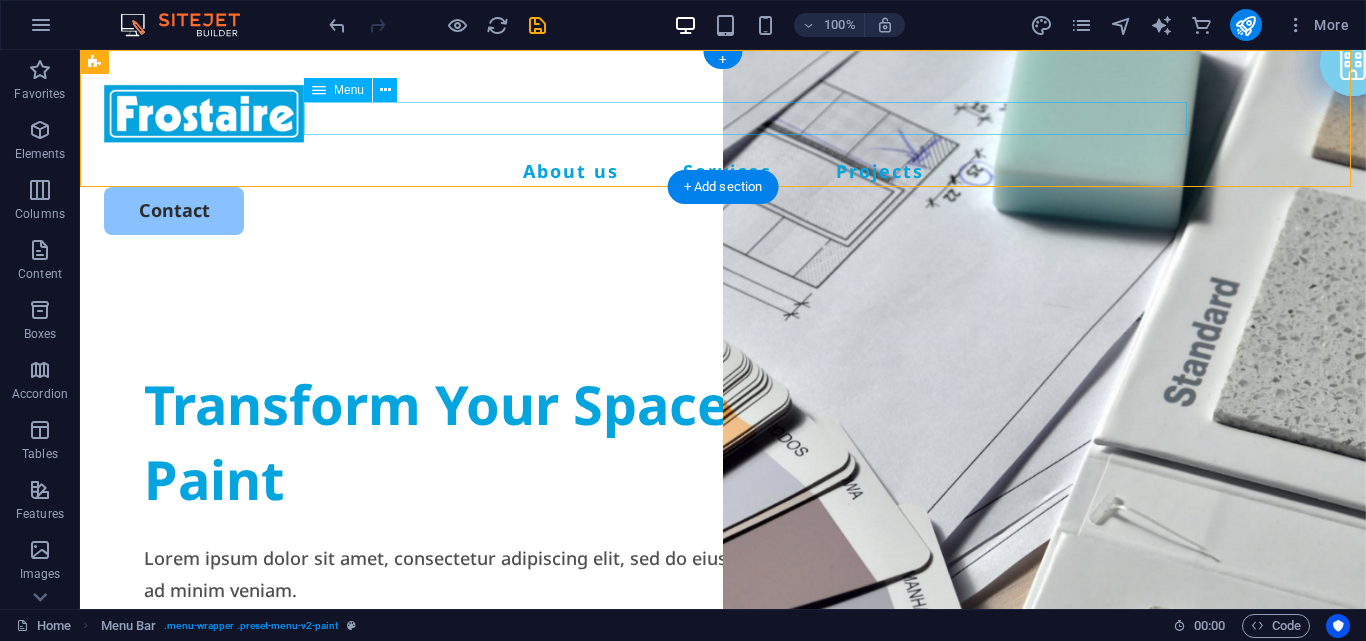 click on "About us Services Projects" at bounding box center [723, 171] 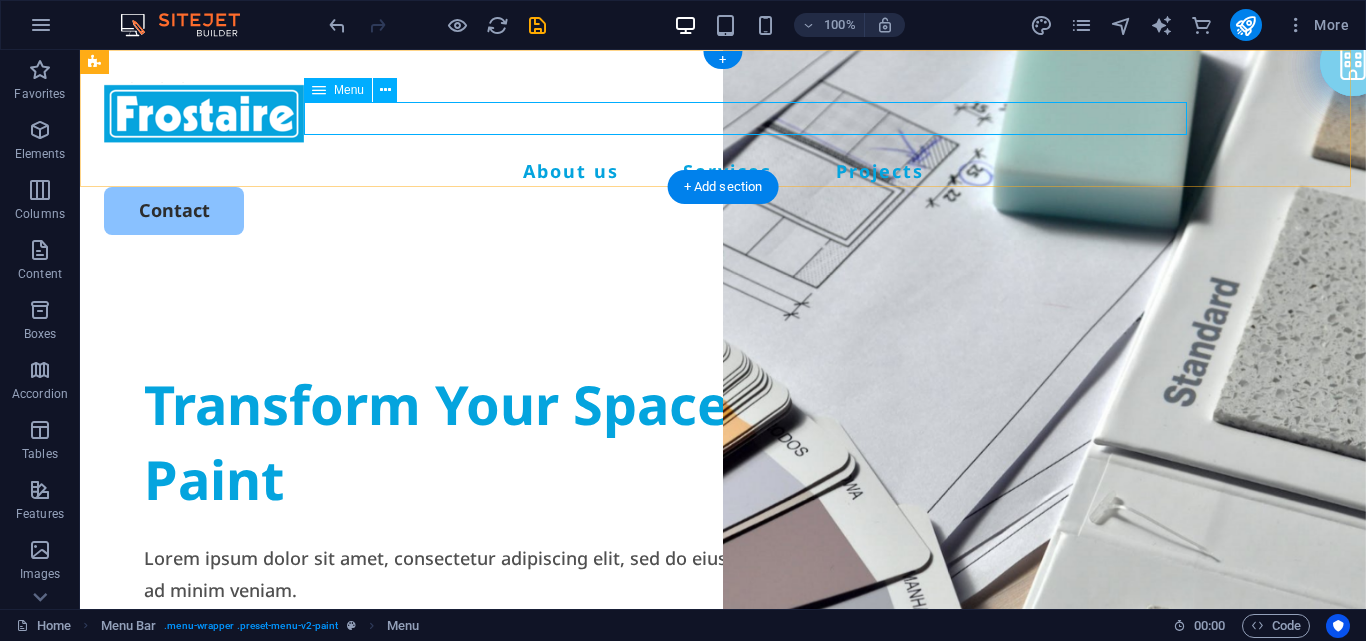 click on "About us Services Projects" at bounding box center [723, 171] 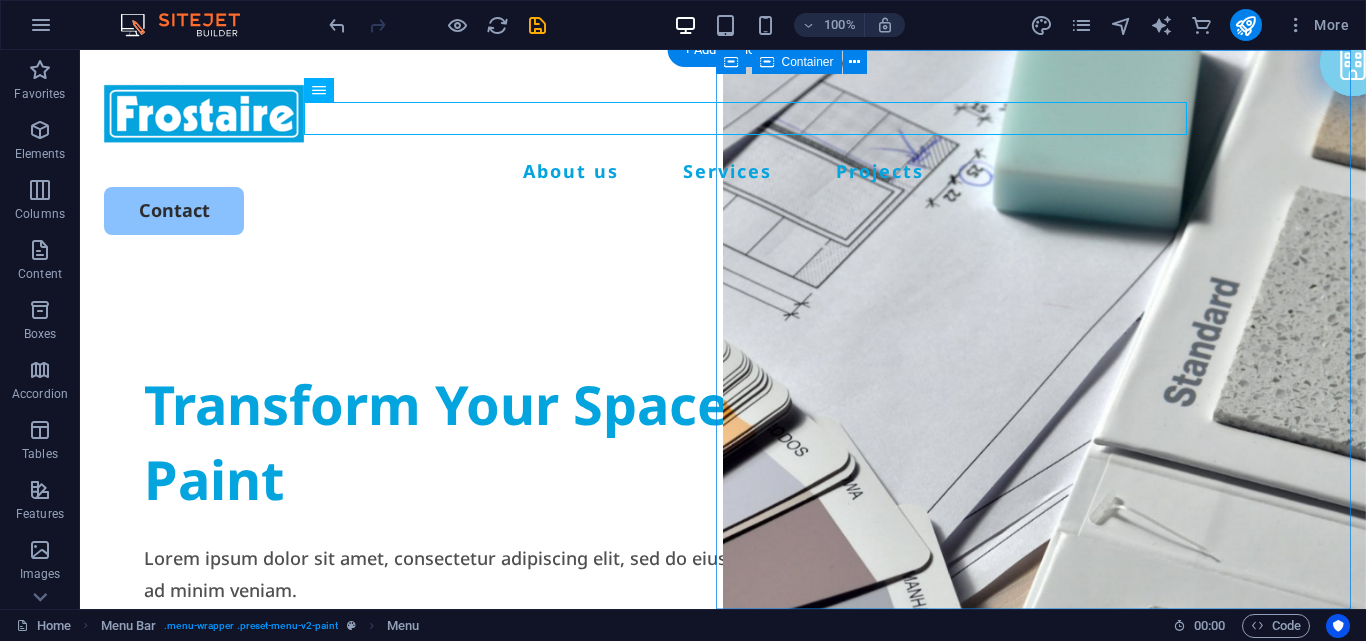 click on "Drop content here or  Add elements  Paste clipboard" at bounding box center (1044, 1152) 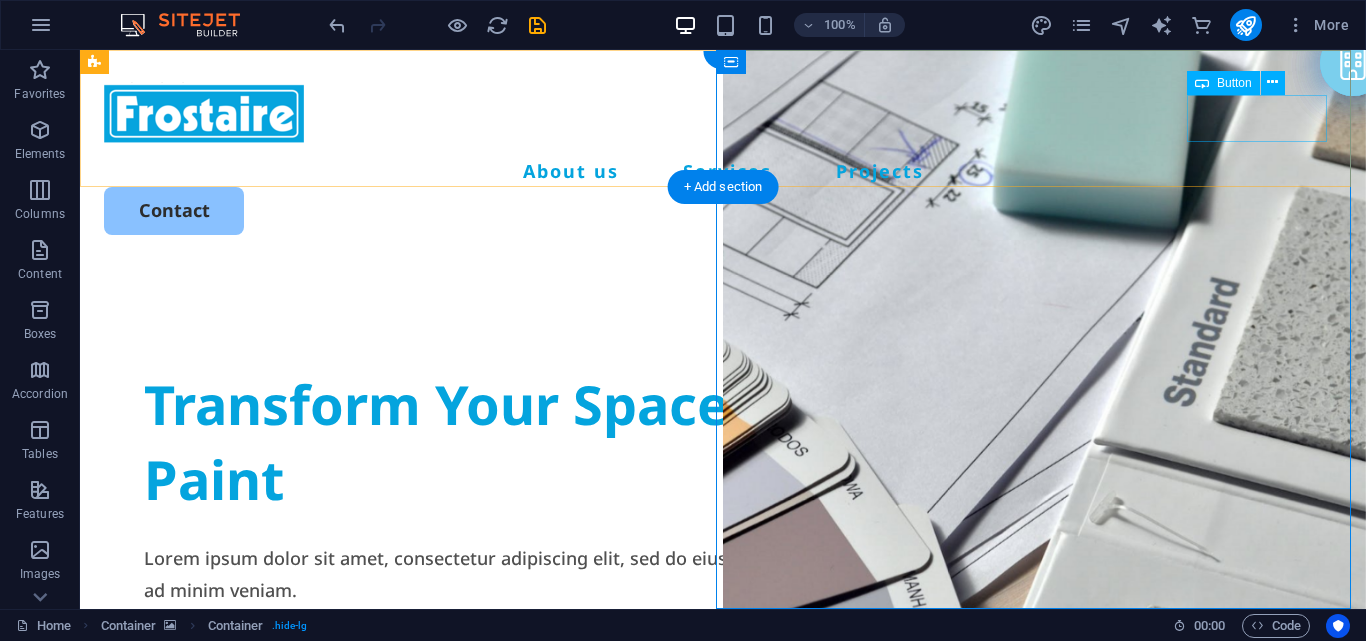 click on "Contact" at bounding box center (723, 210) 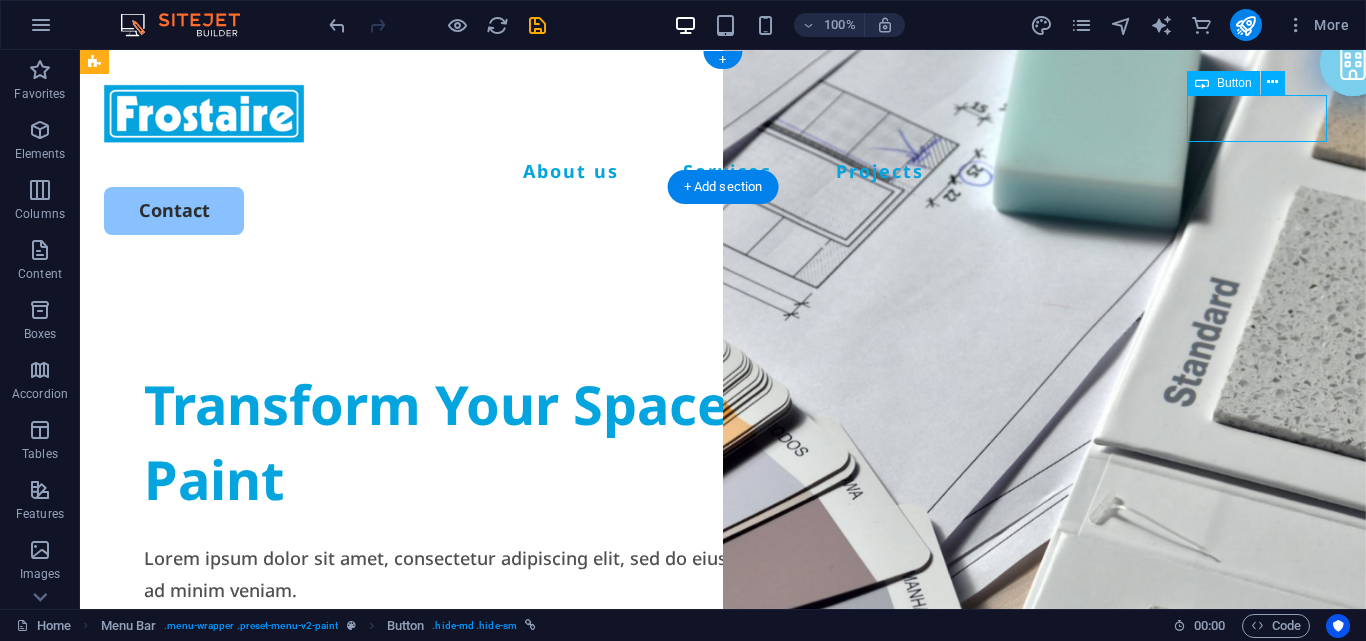 click on "Contact" at bounding box center (723, 210) 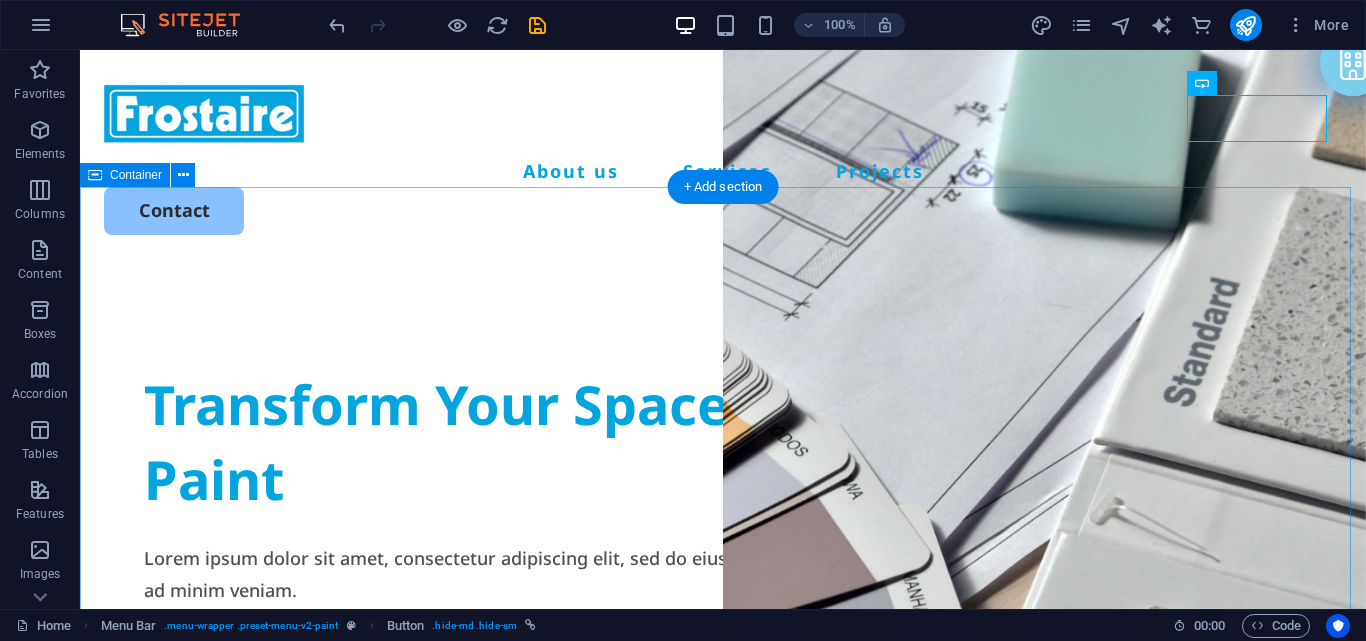 click on "Transform Your Space with a Fresh Coat of Paint Lorem ipsum dolor sit amet, consectetur adipiscing elit, sed do eiusmod tempor incididunt ut labore et dolore magna aliqua. Ut enim ad minim veniam. Get Started" at bounding box center [723, 652] 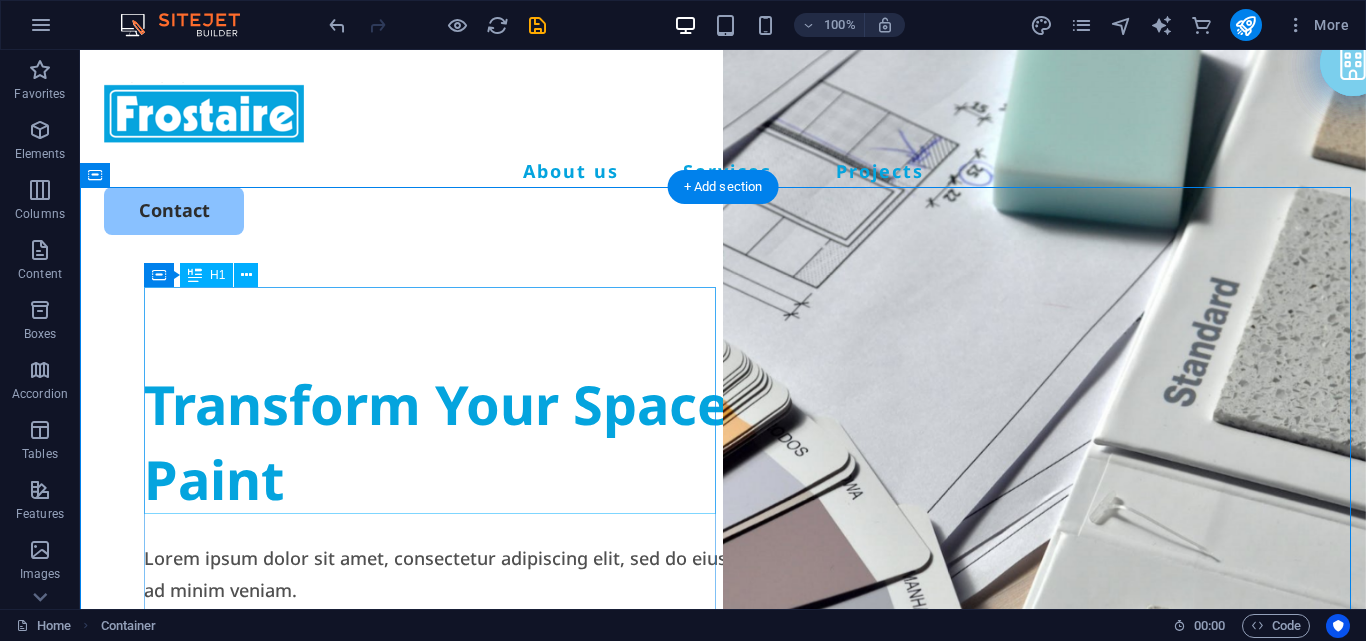 click on "Transform Your Space with a Fresh Coat of Paint" at bounding box center (723, 442) 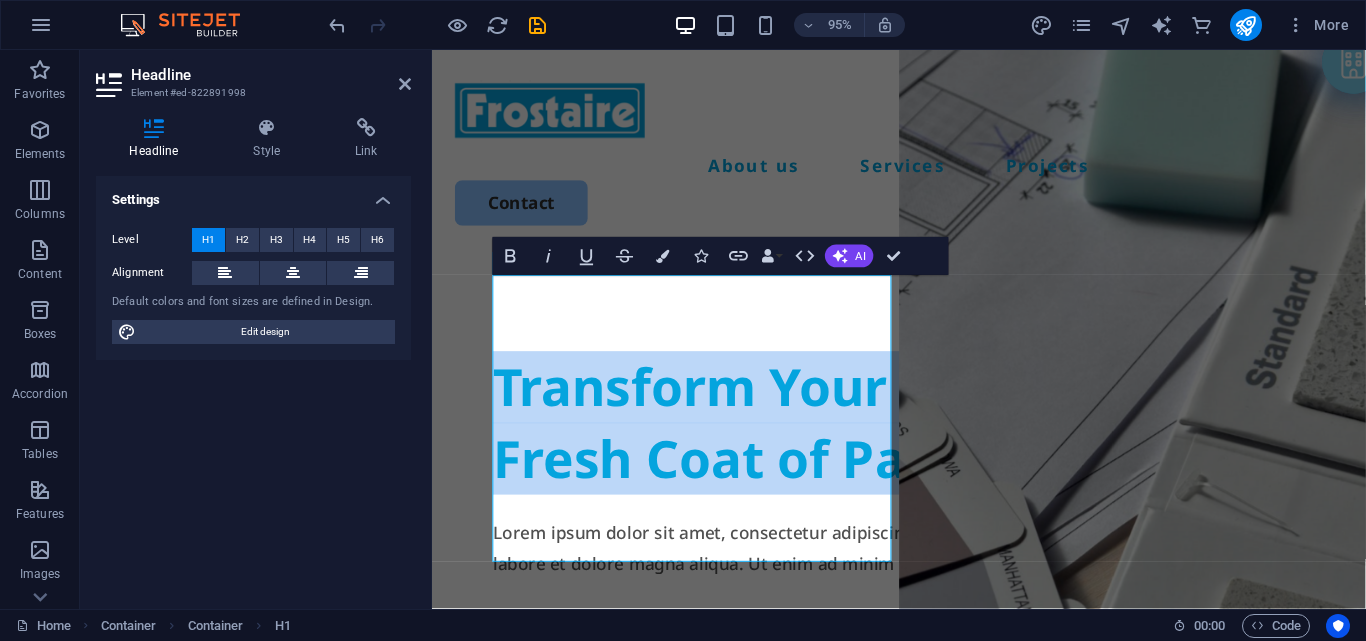 type 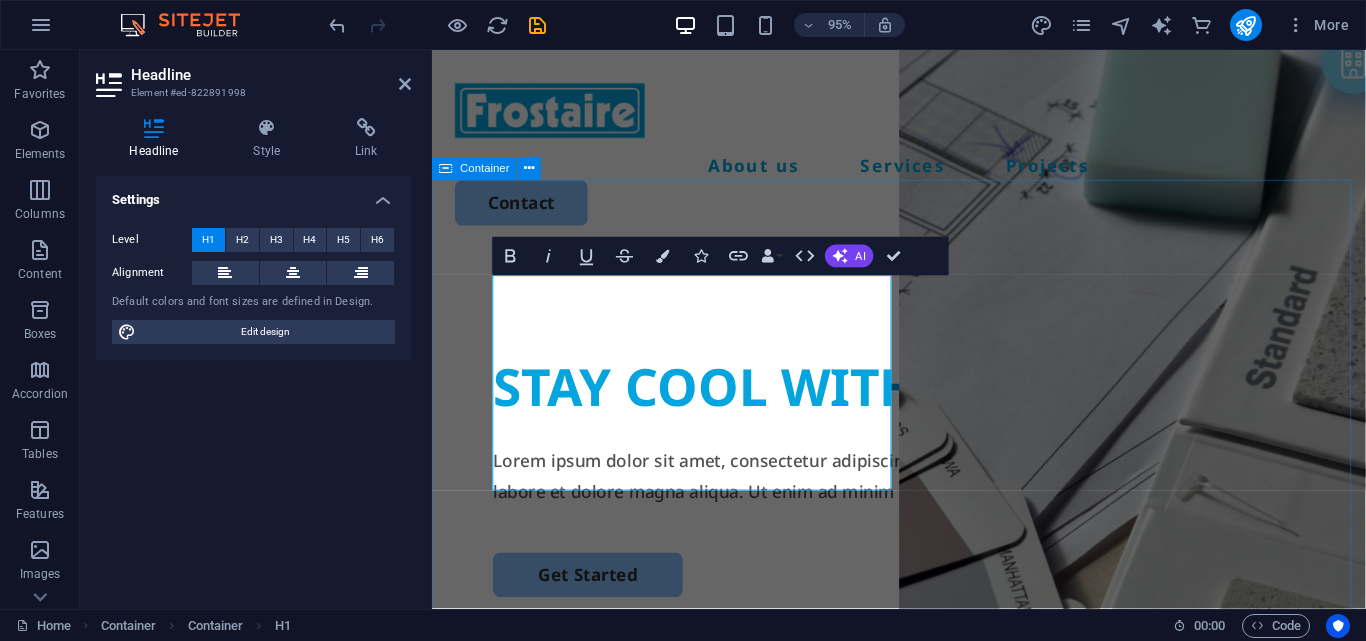 click on "STAY COOL WITH FROSTAIRE! Lorem ipsum dolor sit amet, consectetur adipiscing elit, sed do eiusmod tempor incididunt ut labore et dolore magna aliqua. Ut enim ad minim veniam. Get Started" at bounding box center [923, 652] 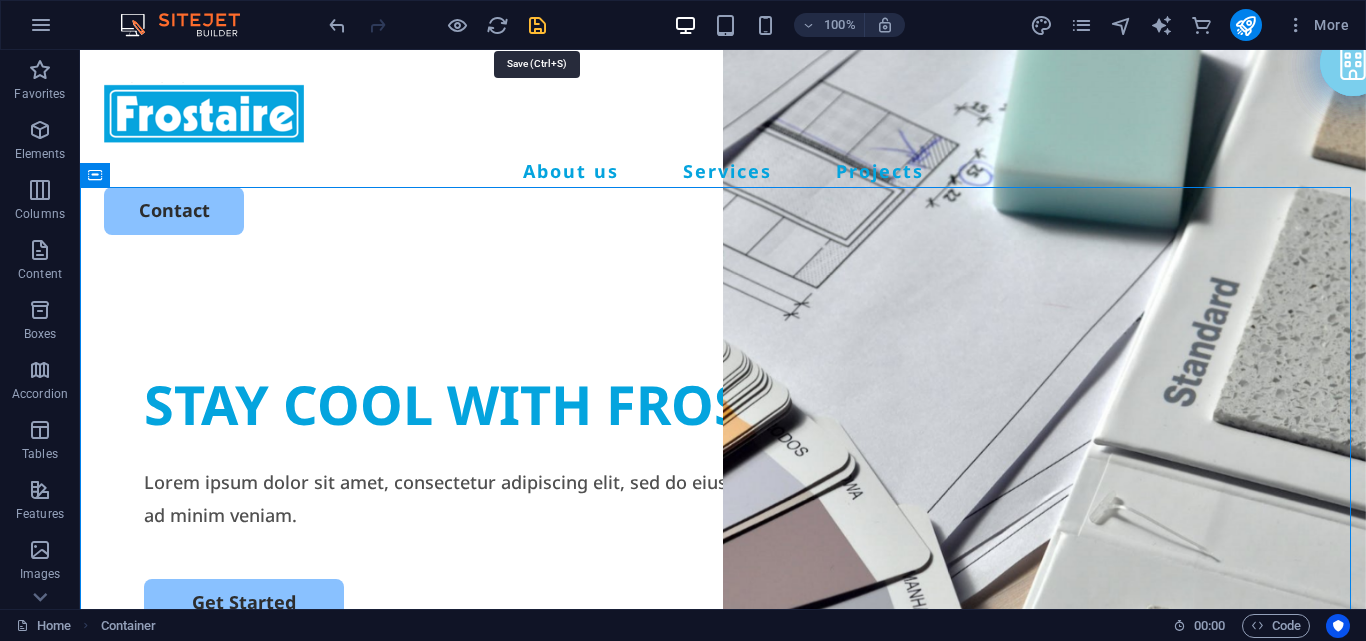 click at bounding box center (537, 25) 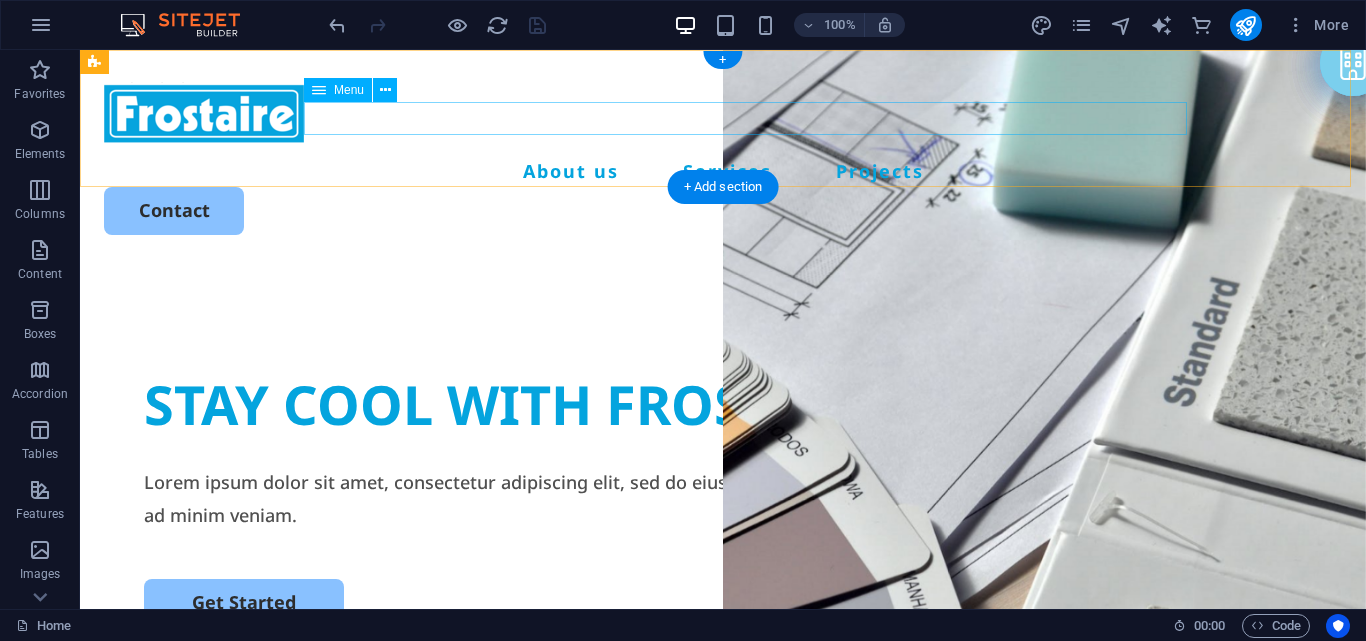 click on "About us Services Projects" at bounding box center [723, 171] 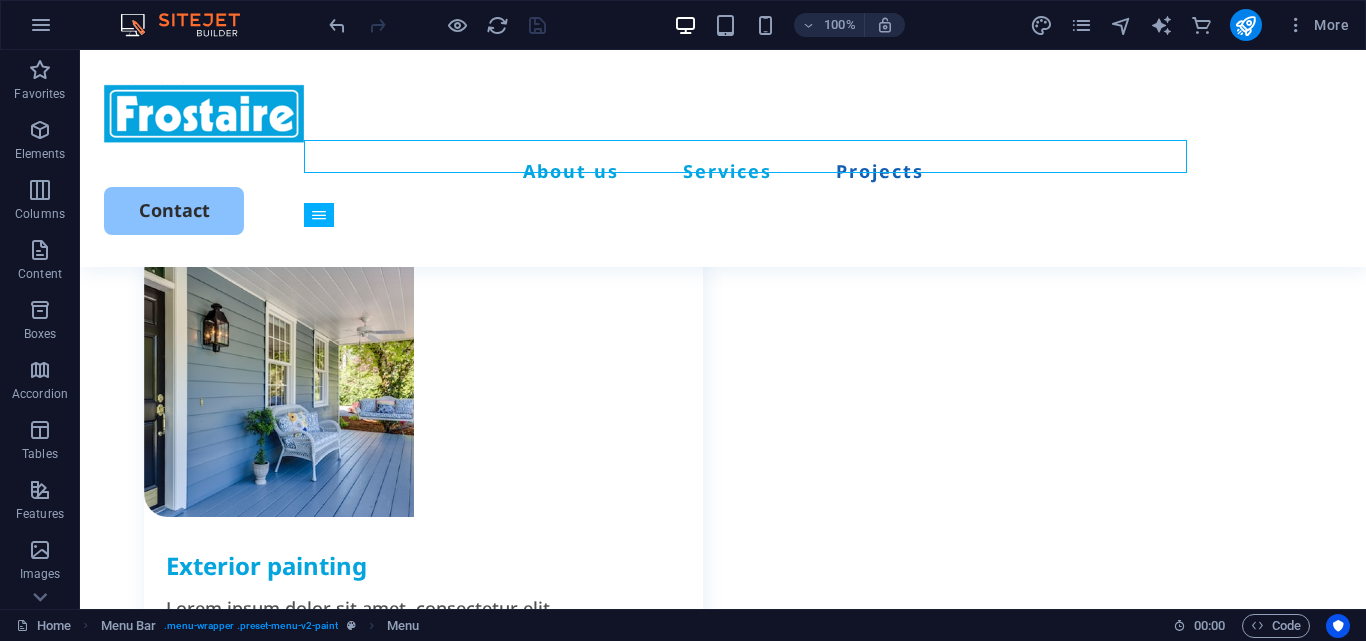 scroll, scrollTop: 2649, scrollLeft: 0, axis: vertical 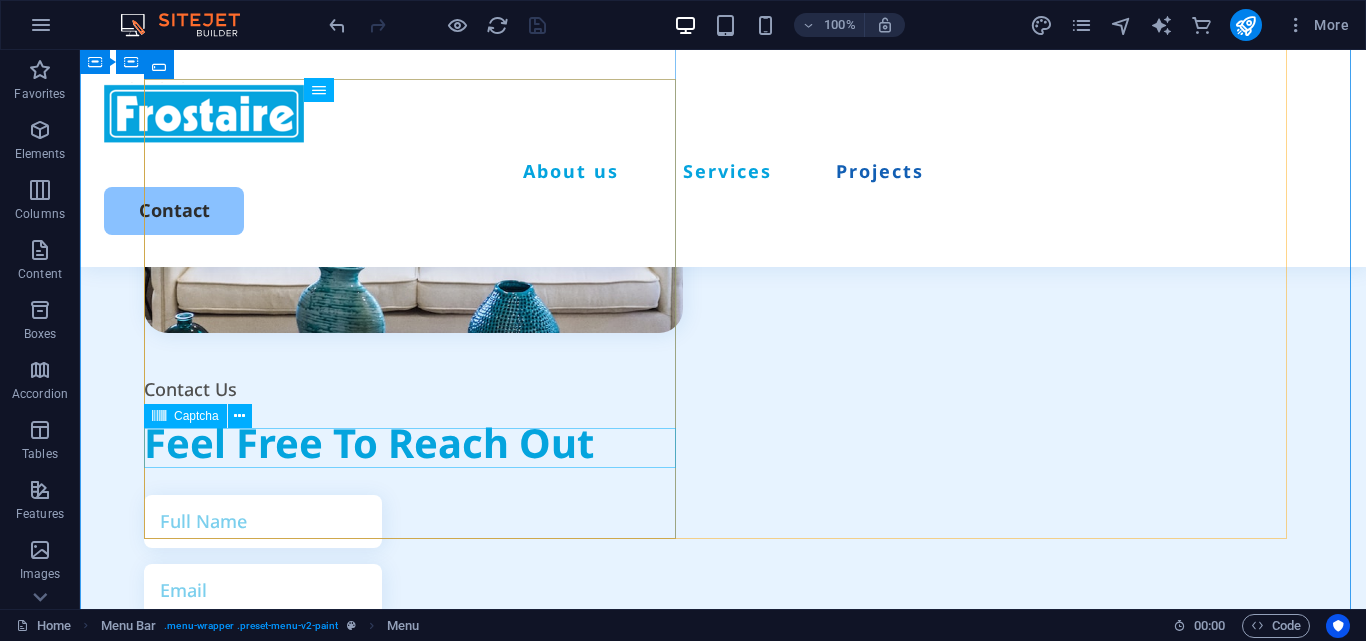 click on "Unreadable? Load new" at bounding box center (413, 918) 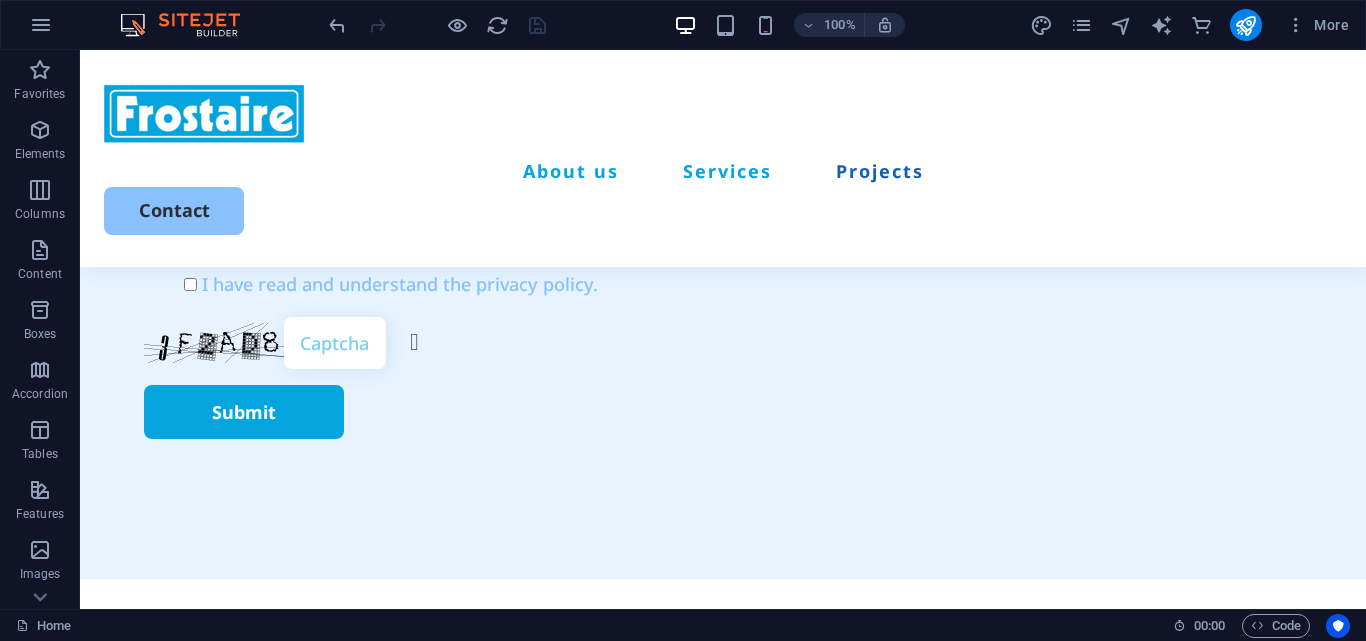 scroll, scrollTop: 5873, scrollLeft: 0, axis: vertical 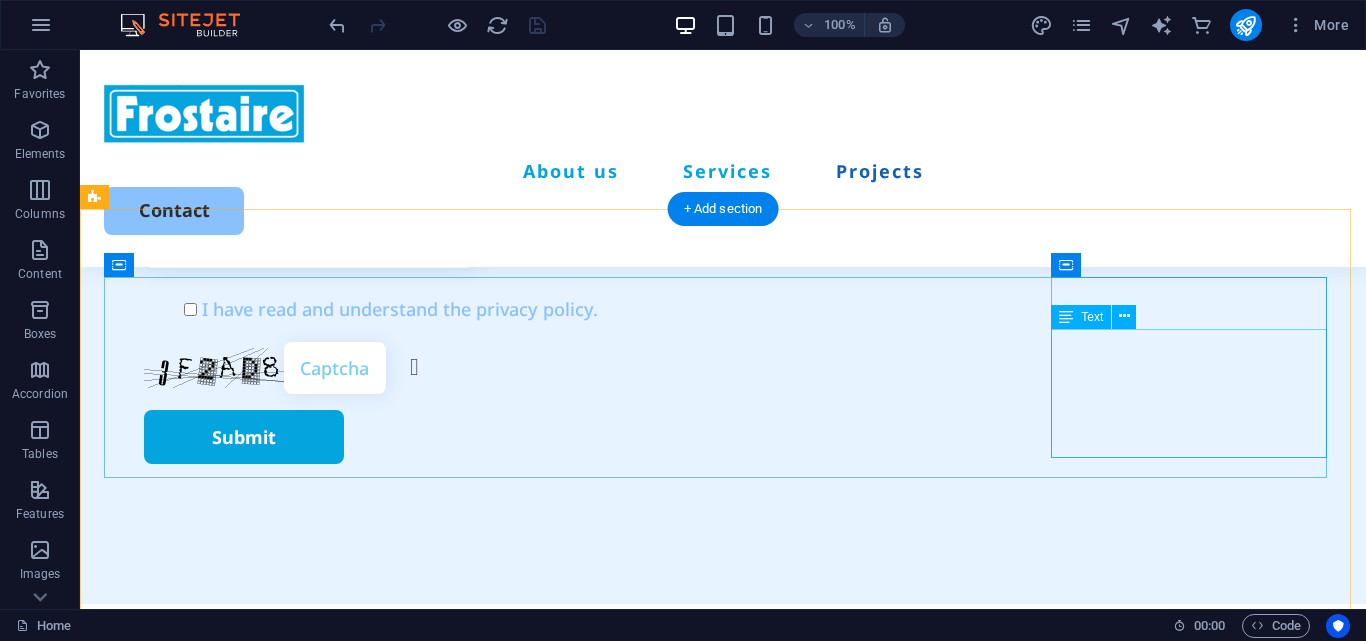 click on "[PHONE]
[EMAIL]
Street [CITY]   [POSTAL_CODE]" at bounding box center [244, 2004] 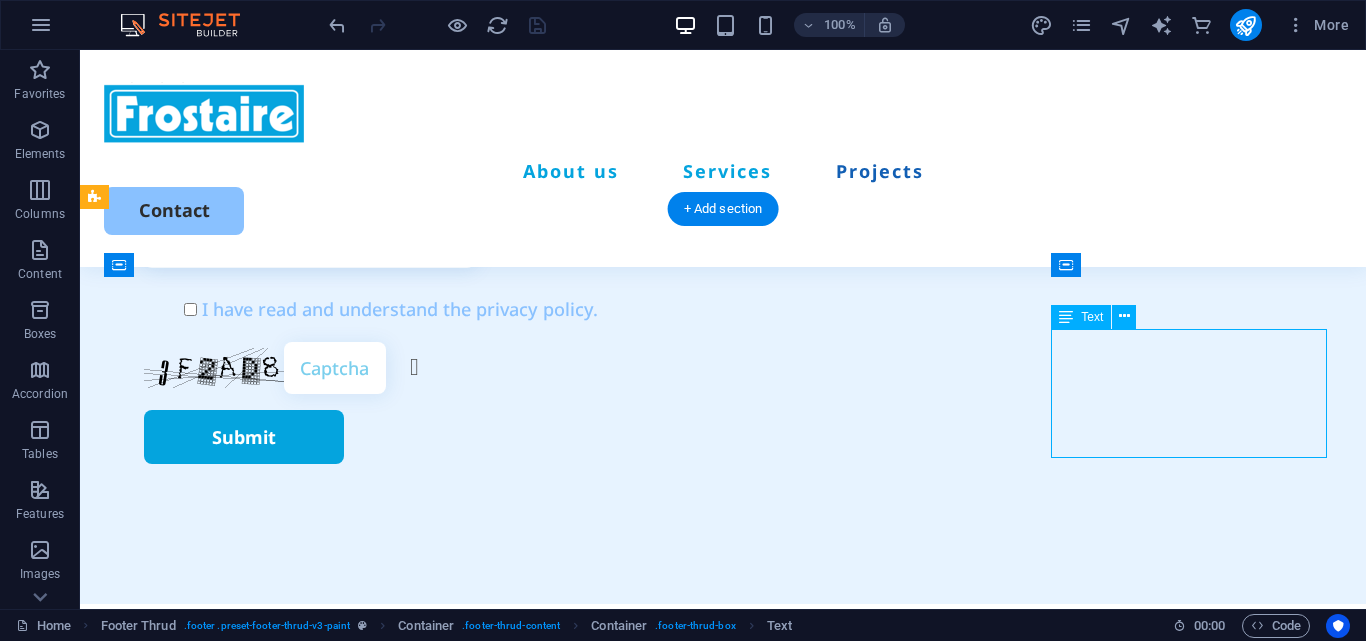 click on "[PHONE]
[EMAIL]
Street [CITY]   [POSTAL_CODE]" at bounding box center (244, 2004) 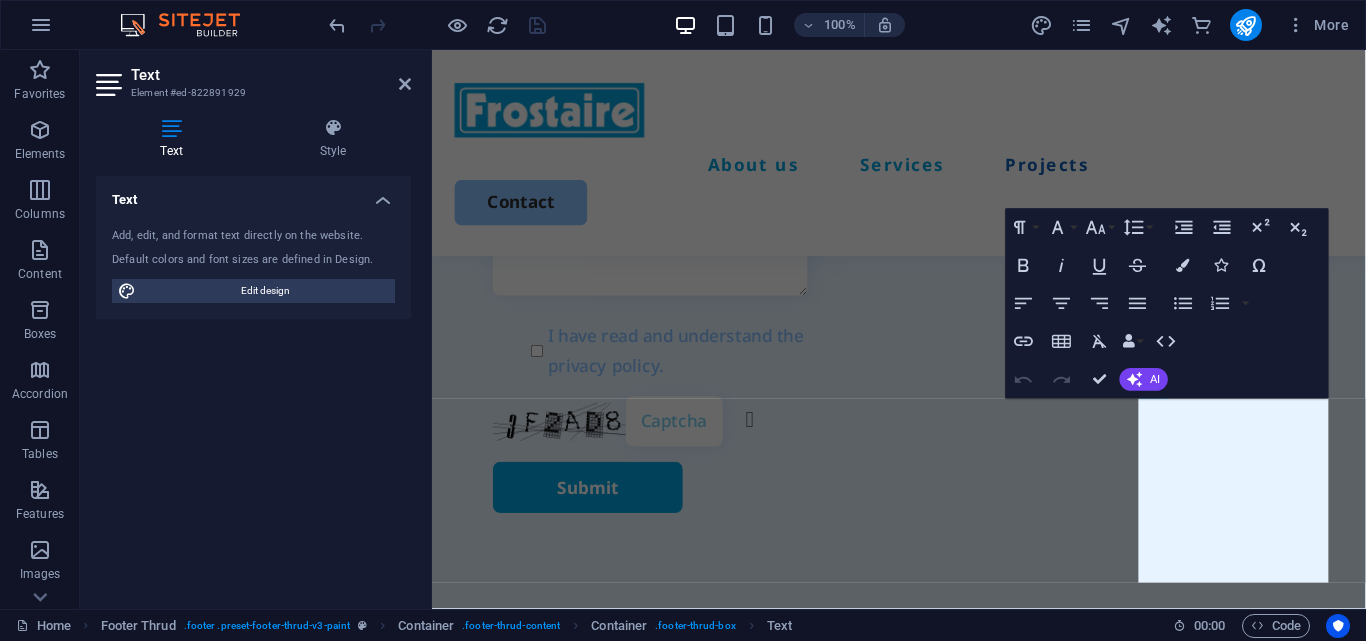 scroll, scrollTop: 5484, scrollLeft: 0, axis: vertical 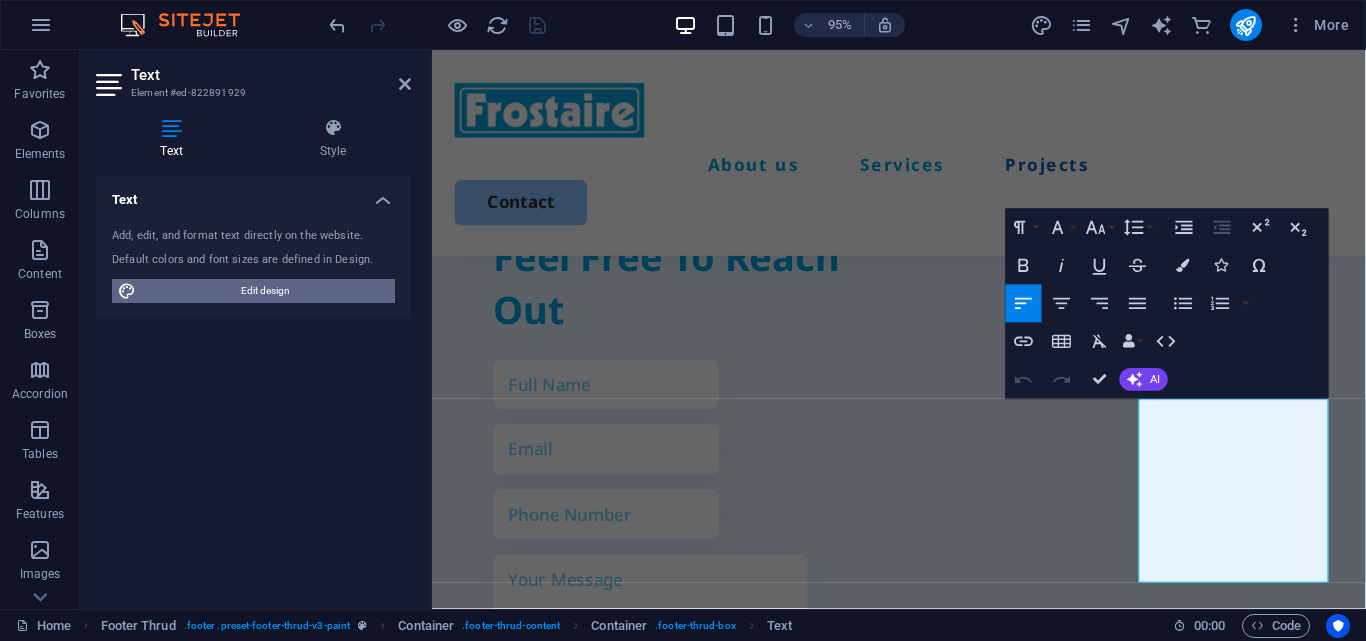 click on "Edit design" at bounding box center [265, 291] 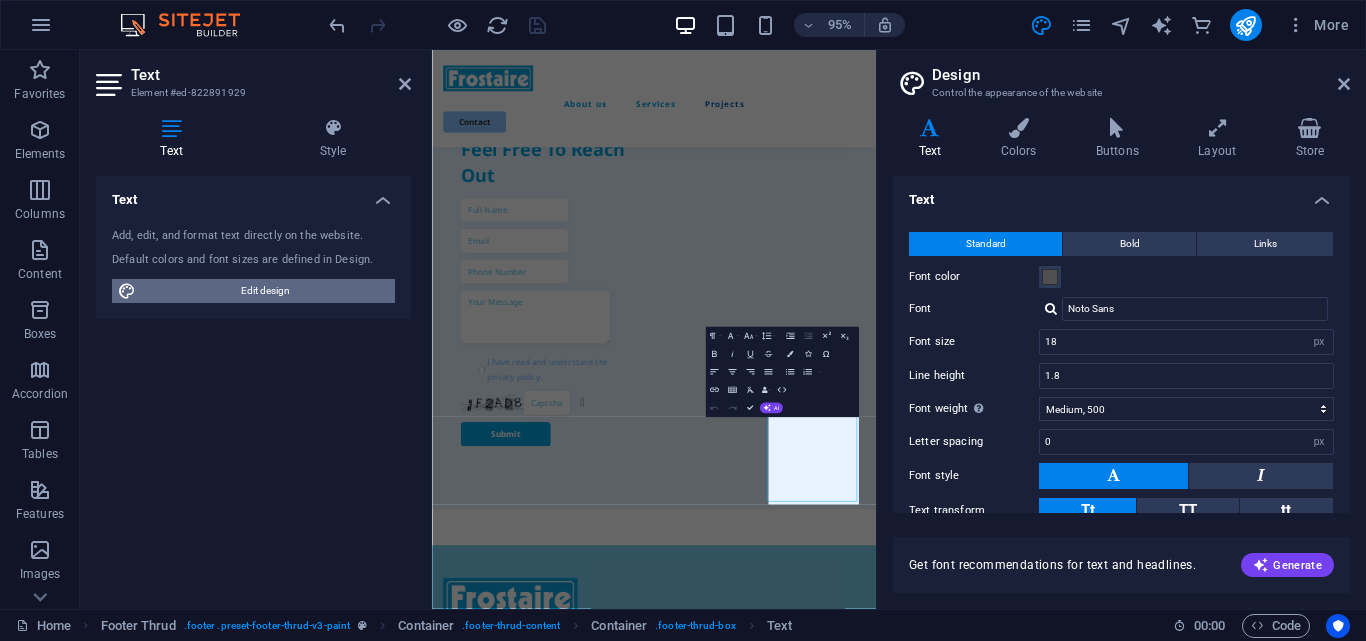 scroll, scrollTop: 5041, scrollLeft: 0, axis: vertical 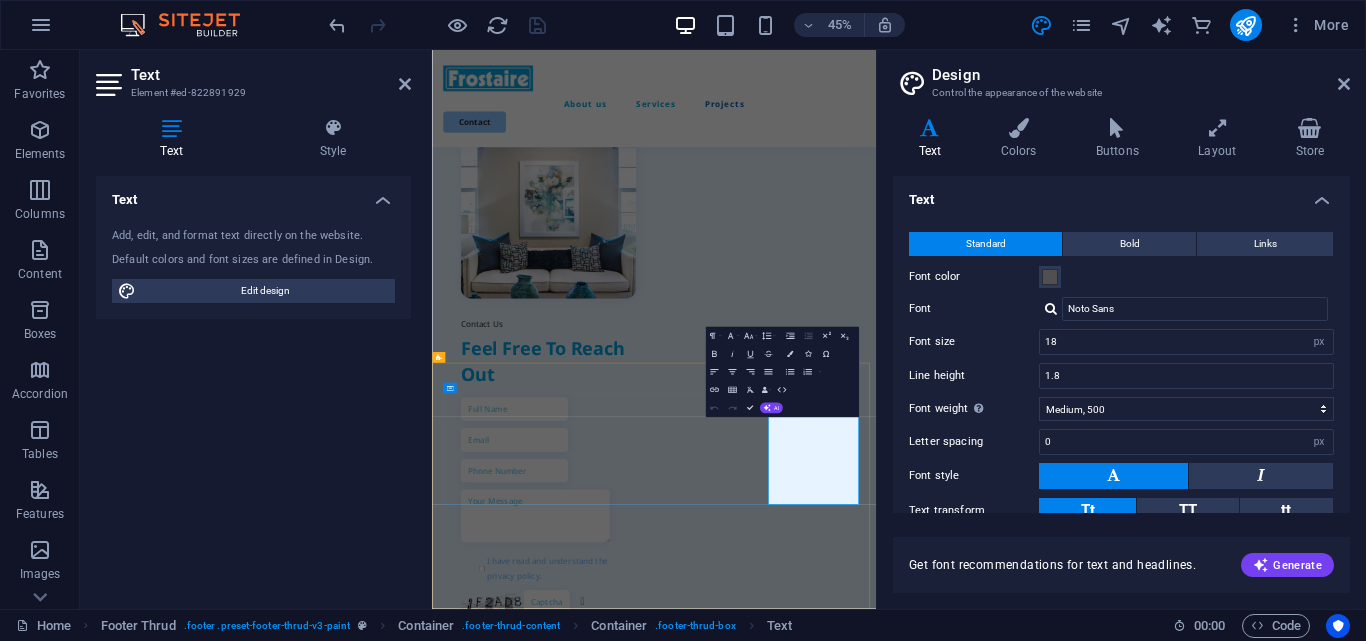 click on "0123 - 456789" at bounding box center (520, 2631) 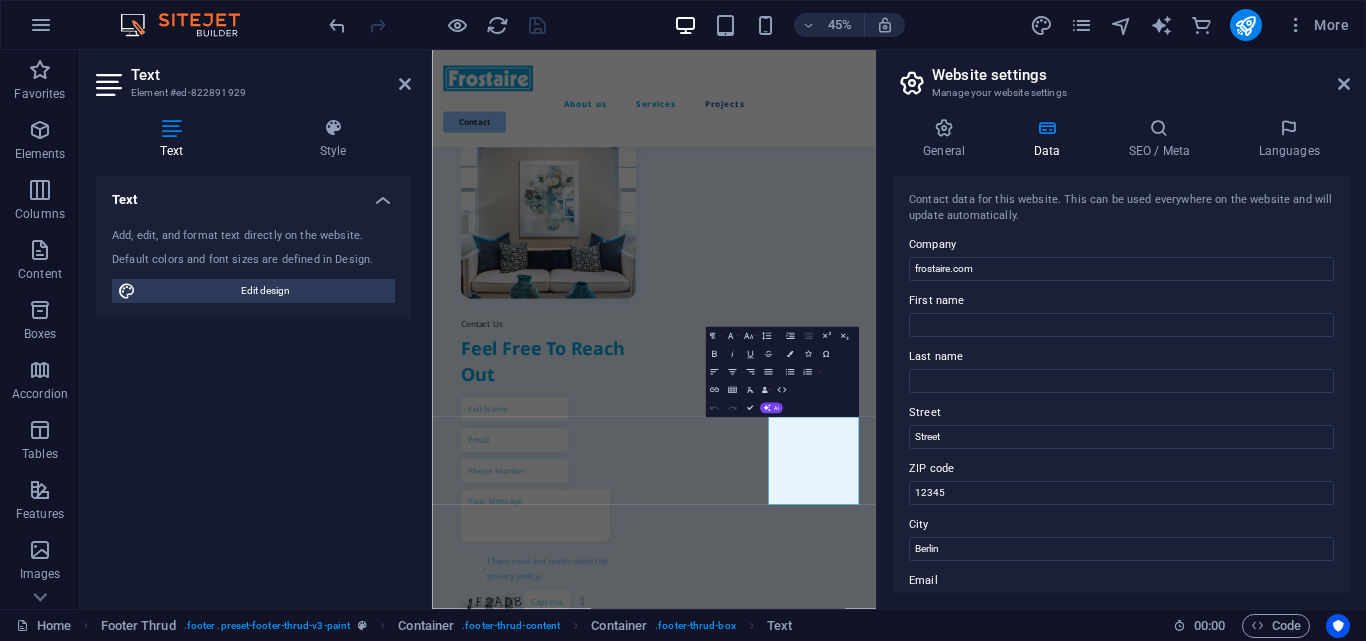 drag, startPoint x: 1364, startPoint y: 264, endPoint x: 1365, endPoint y: 276, distance: 12.0415945 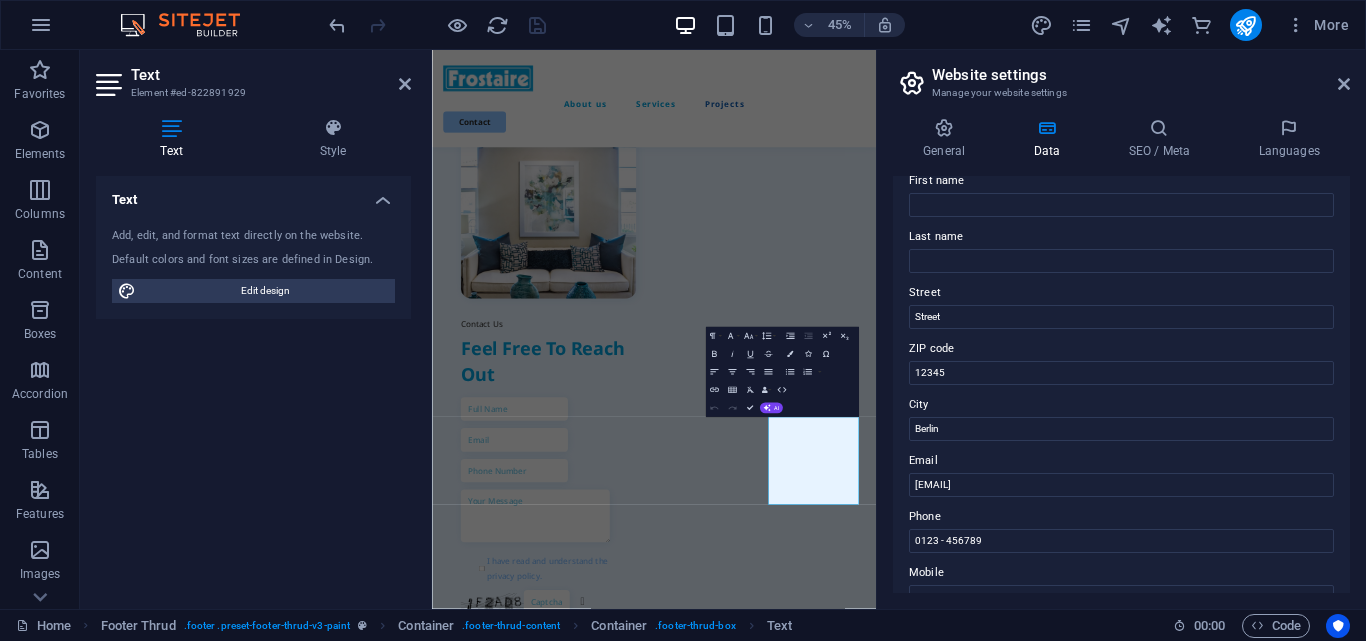 scroll, scrollTop: 0, scrollLeft: 0, axis: both 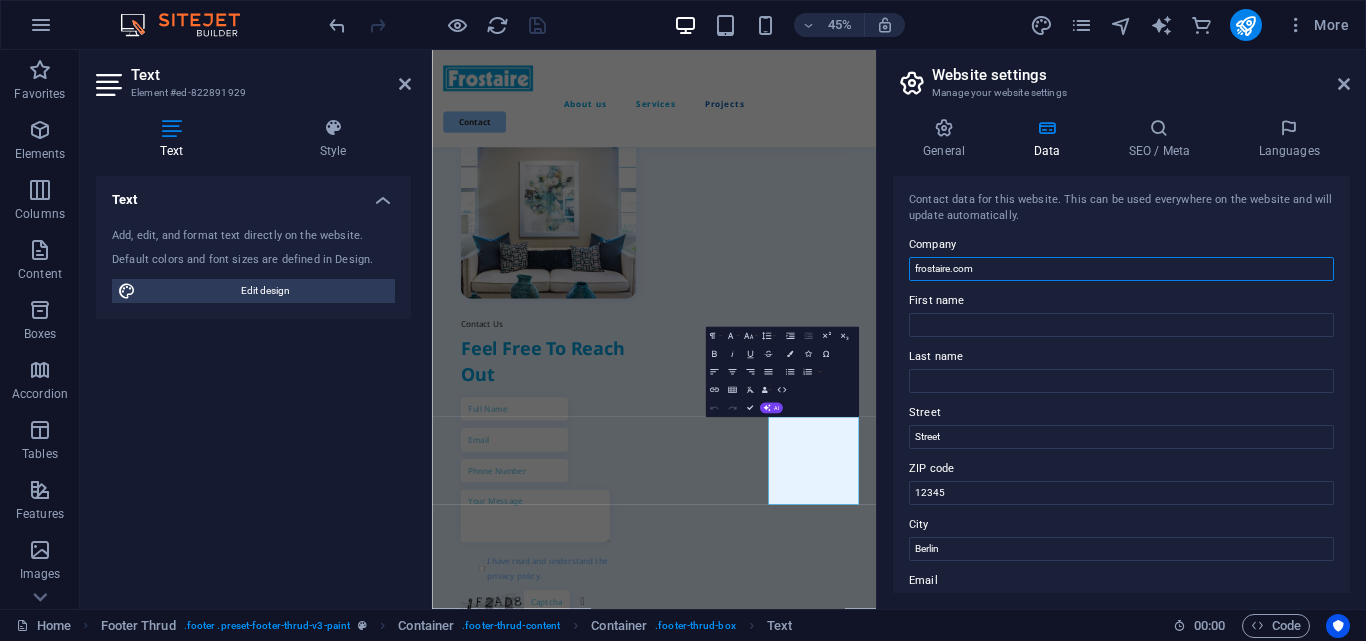 click on "frostaire.com" at bounding box center (1121, 269) 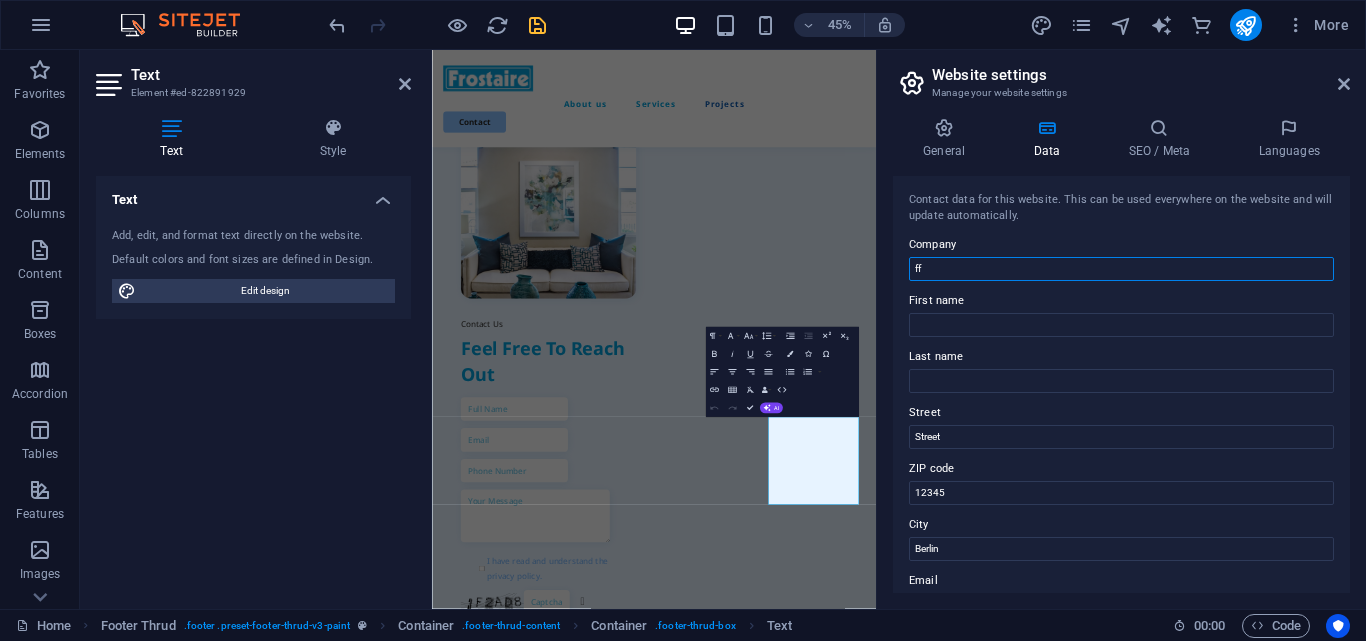 type on "f" 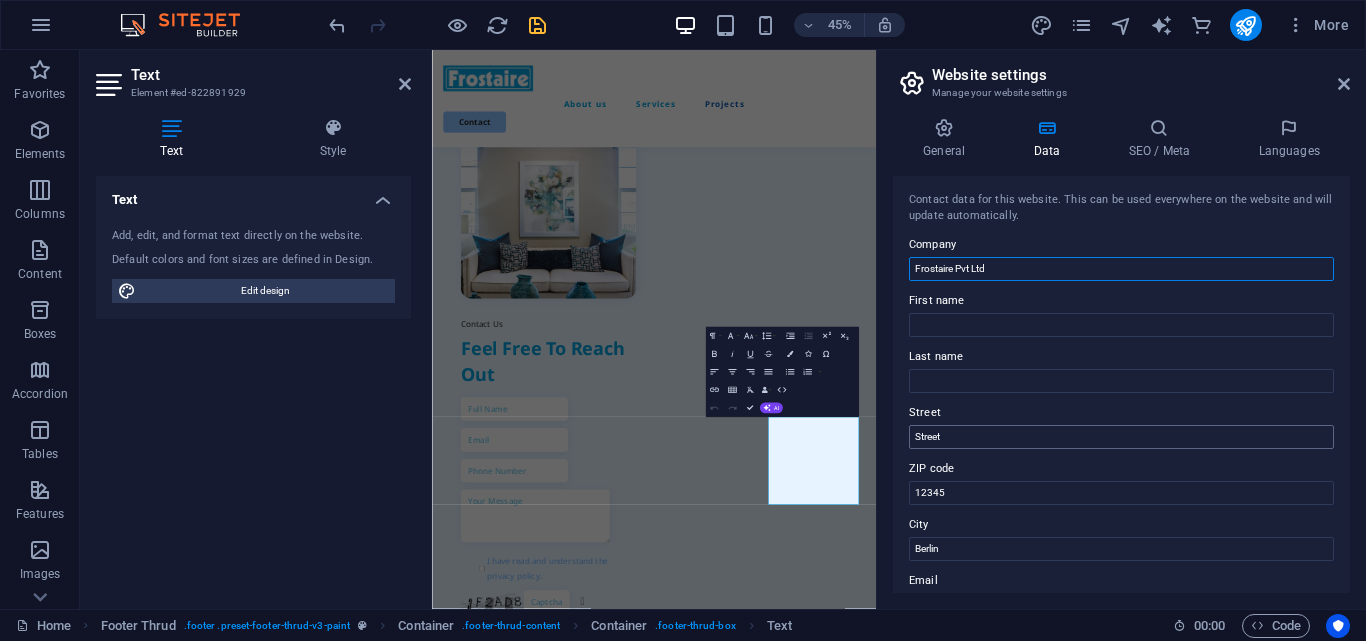 type on "Frostaire Pvt Ltd" 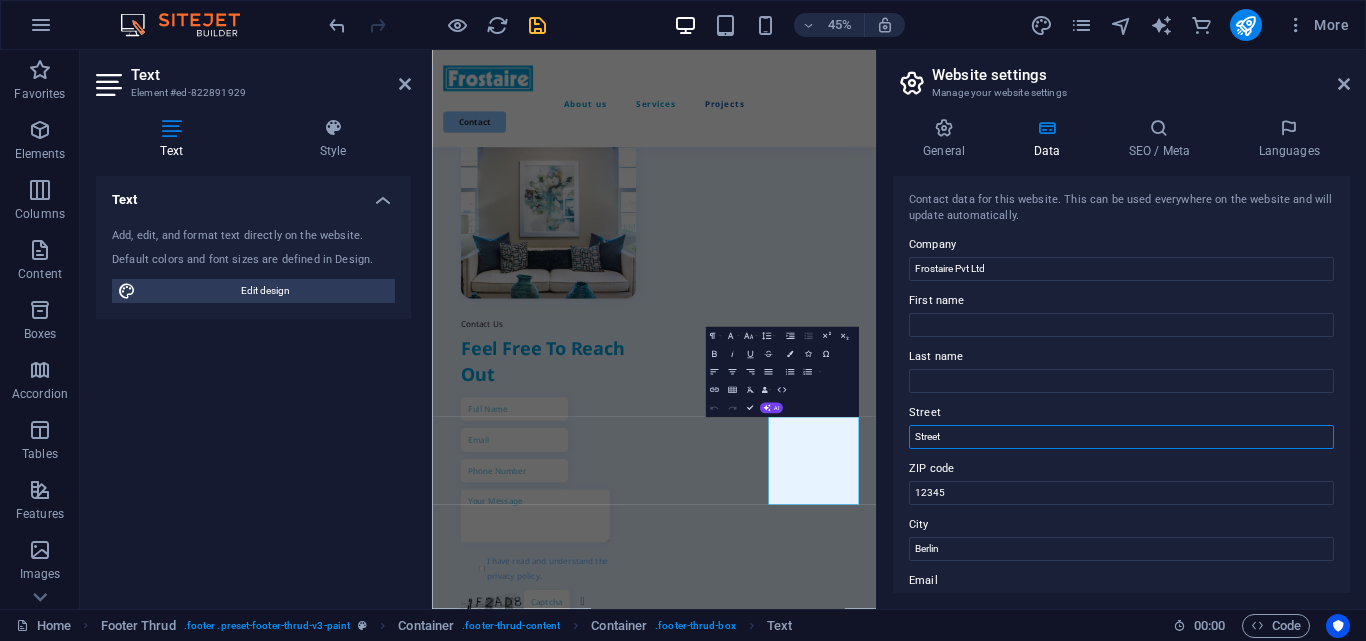 click on "Street" at bounding box center [1121, 437] 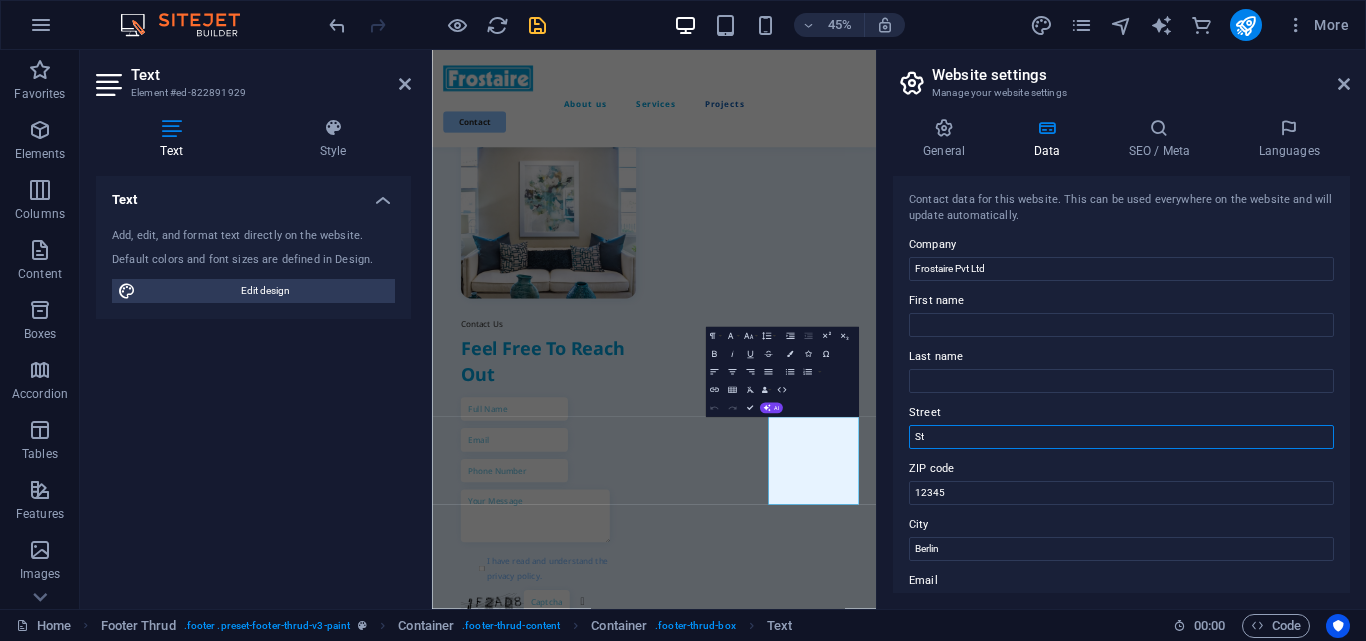 type on "S" 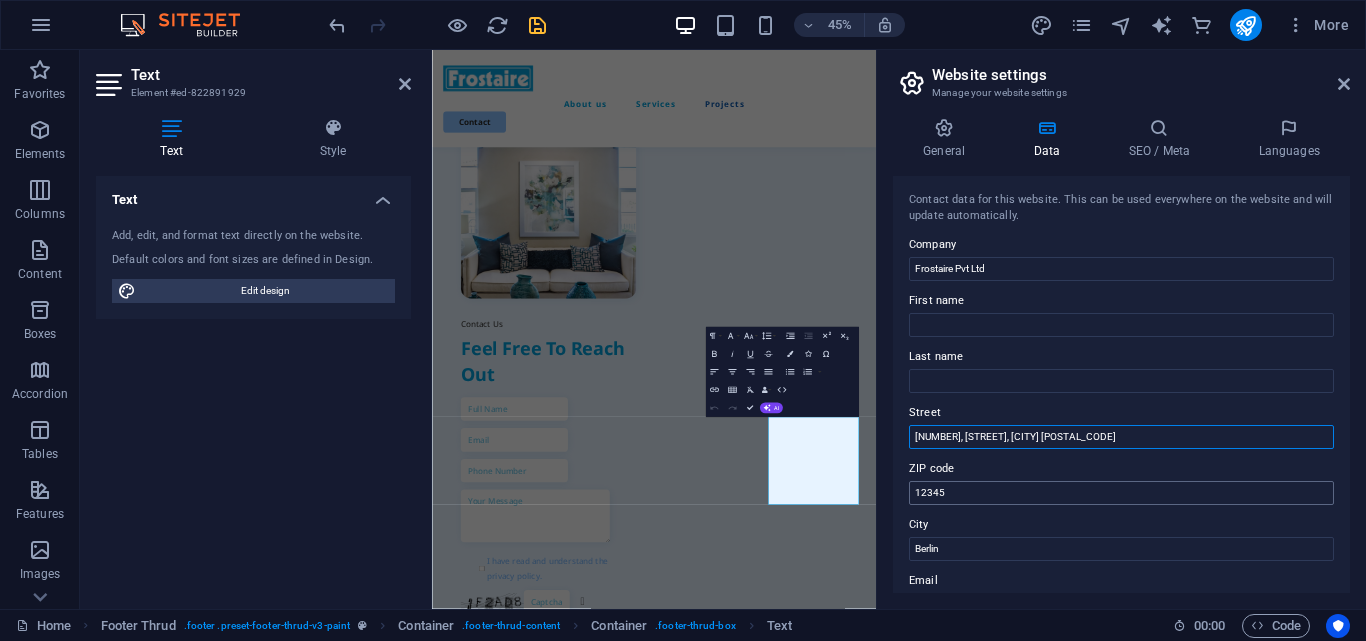 type on "[NUMBER], [STREET], [CITY] [POSTAL_CODE]" 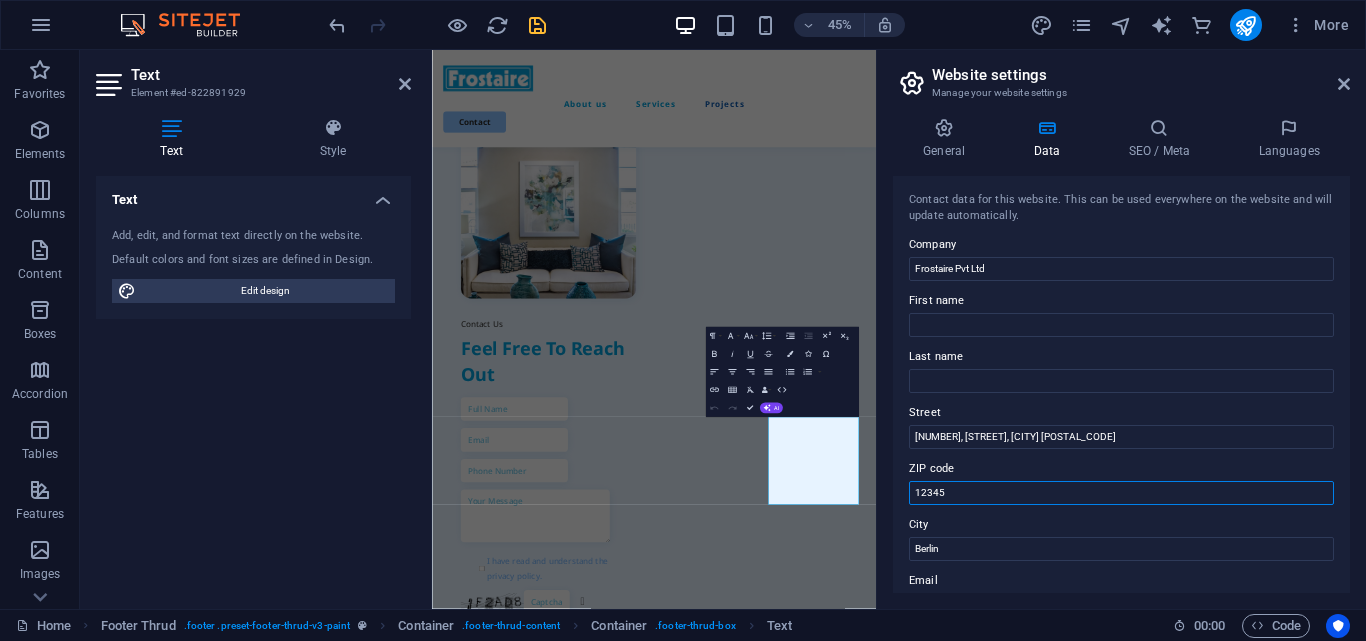 drag, startPoint x: 975, startPoint y: 491, endPoint x: 892, endPoint y: 499, distance: 83.38465 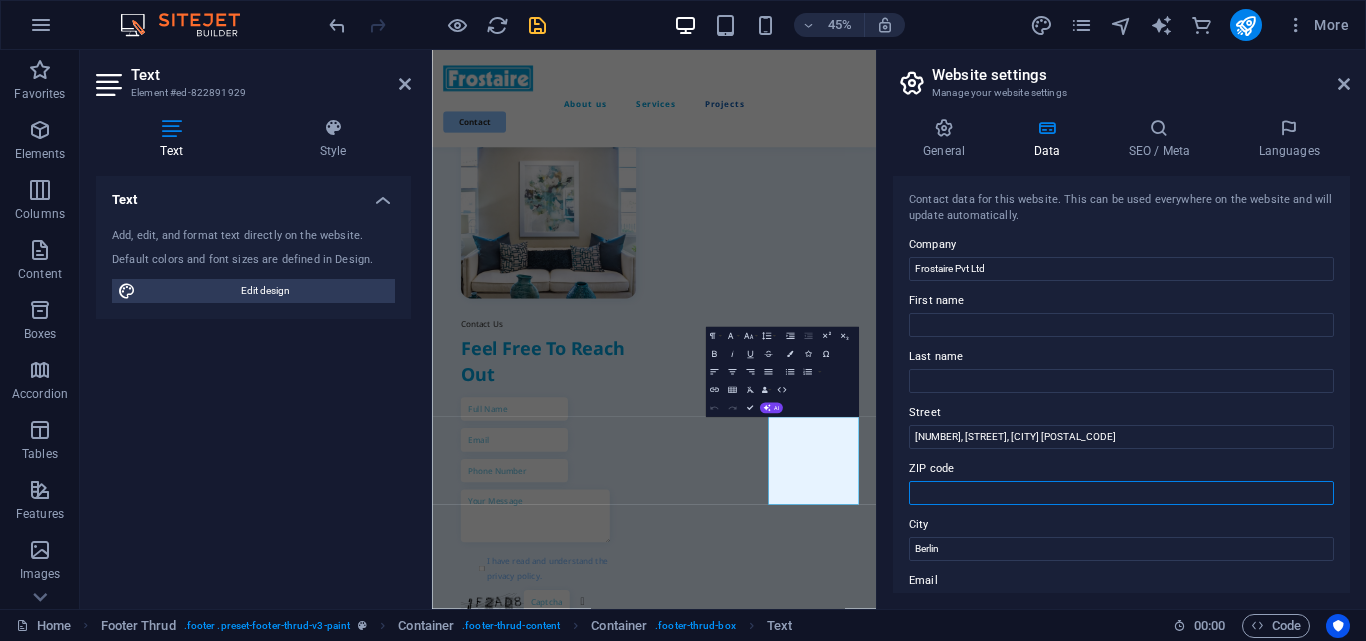 type 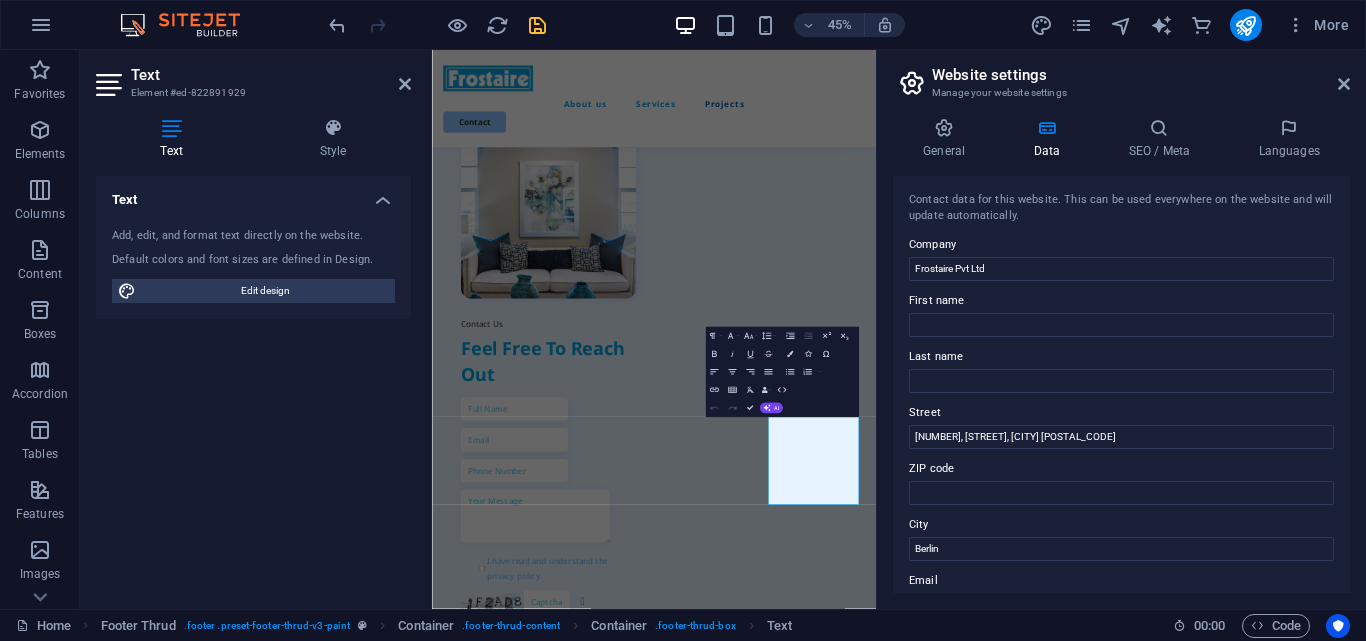 drag, startPoint x: 1345, startPoint y: 233, endPoint x: 1354, endPoint y: 278, distance: 45.891174 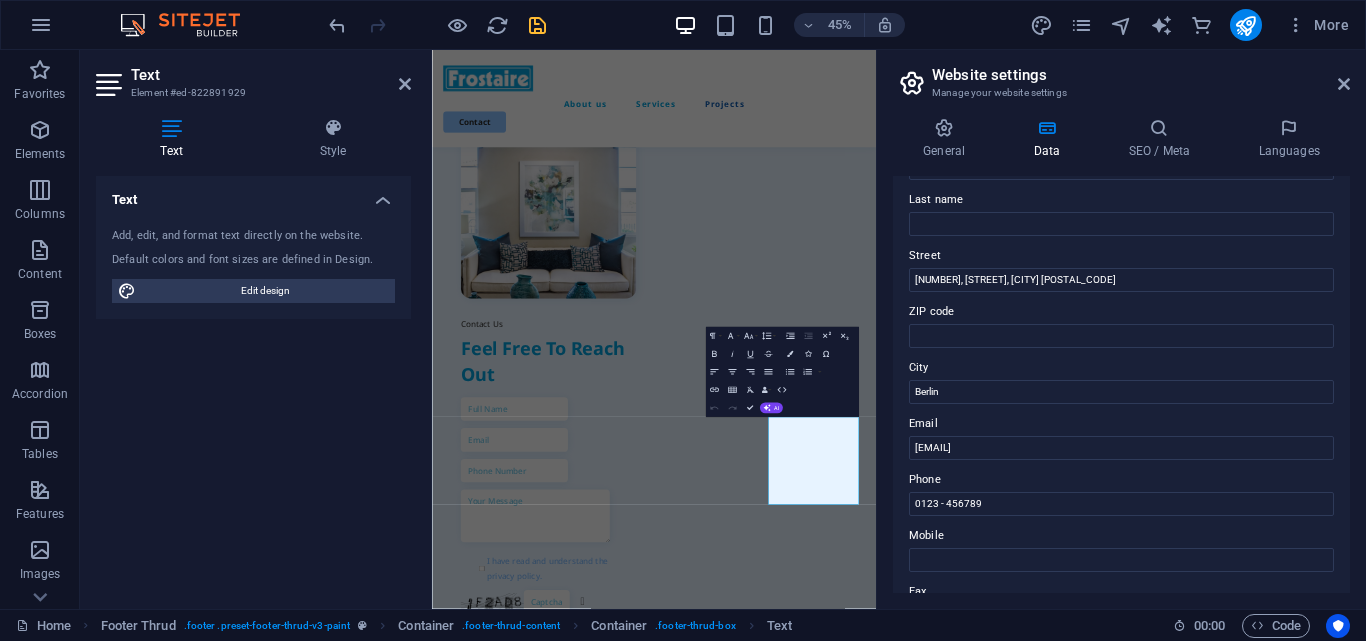 scroll, scrollTop: 175, scrollLeft: 0, axis: vertical 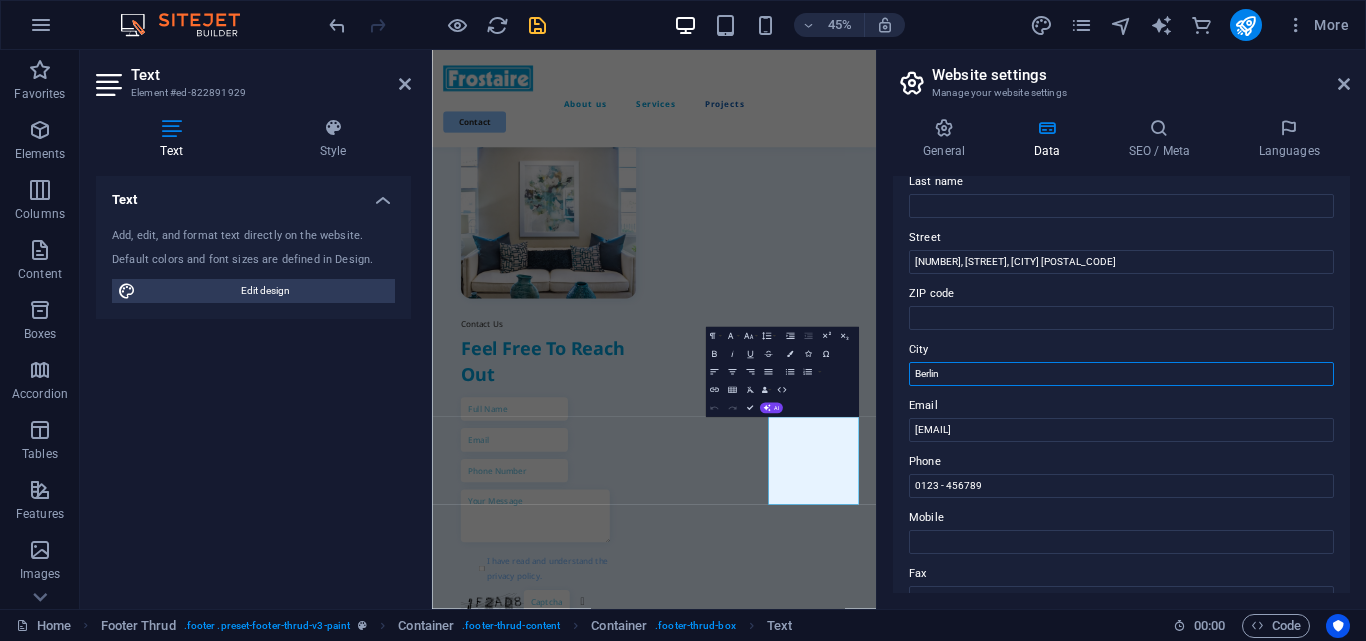 click on "Berlin" at bounding box center (1121, 374) 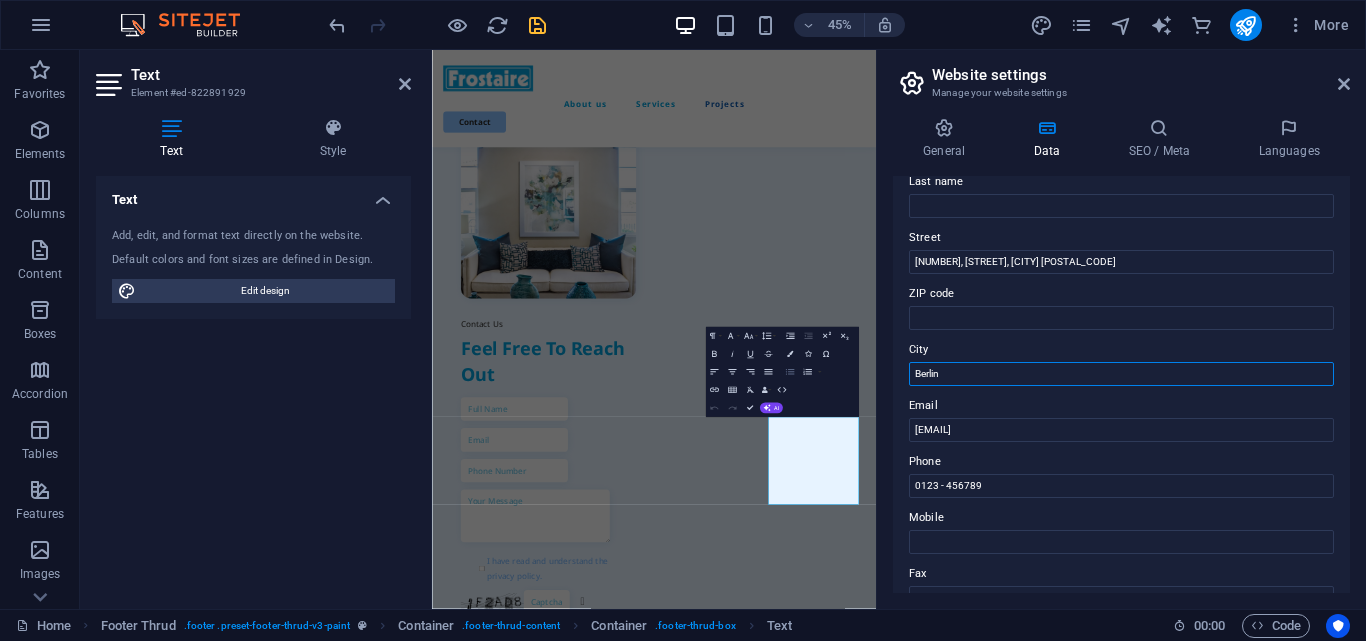 drag, startPoint x: 1004, startPoint y: 369, endPoint x: 788, endPoint y: 368, distance: 216.00232 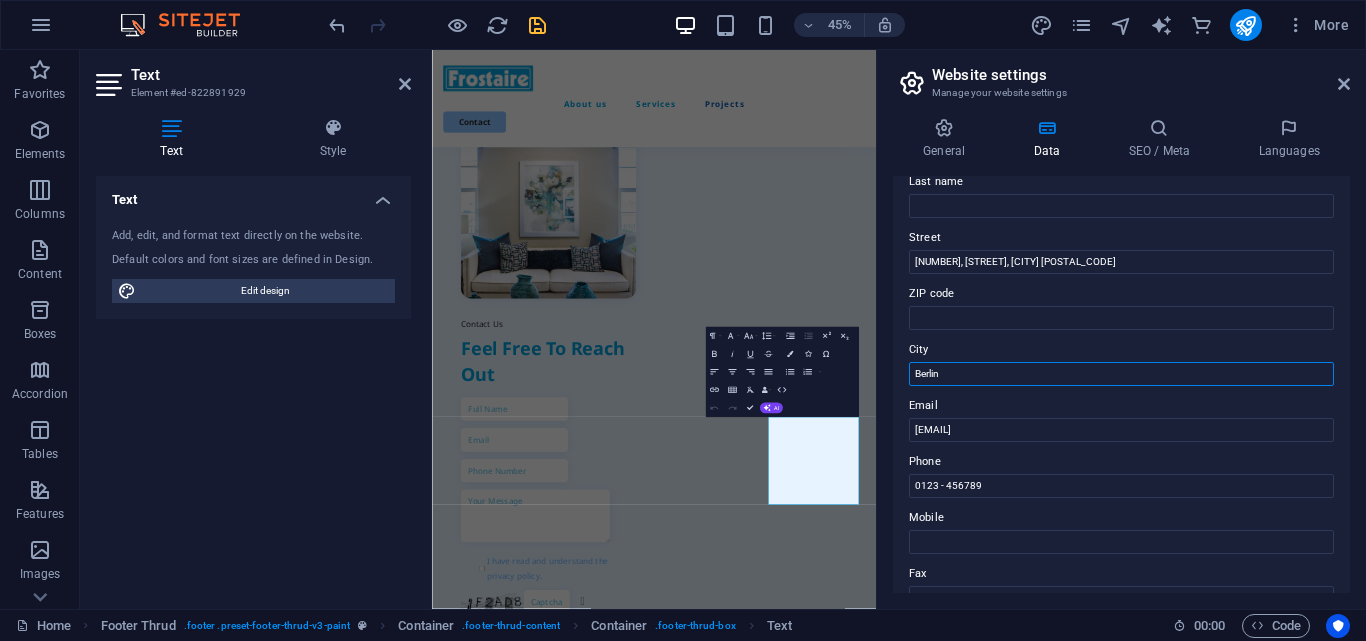 drag, startPoint x: 983, startPoint y: 374, endPoint x: 905, endPoint y: 369, distance: 78.160095 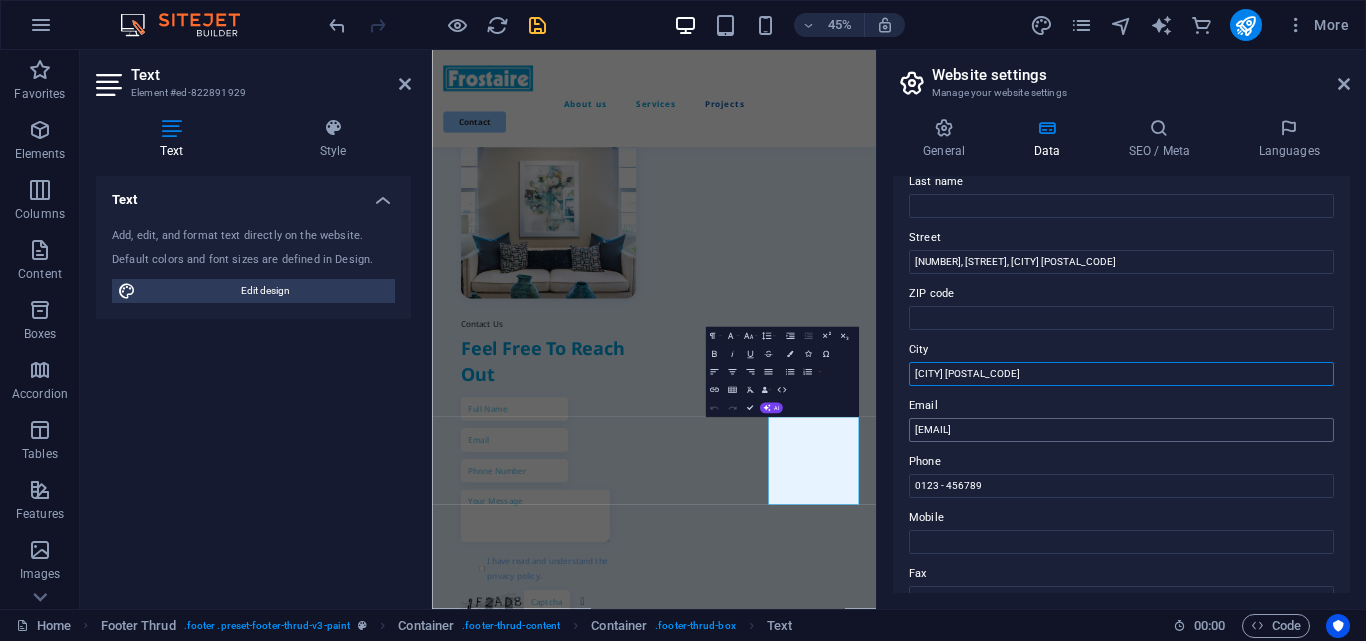 type on "[CITY] [POSTAL_CODE]" 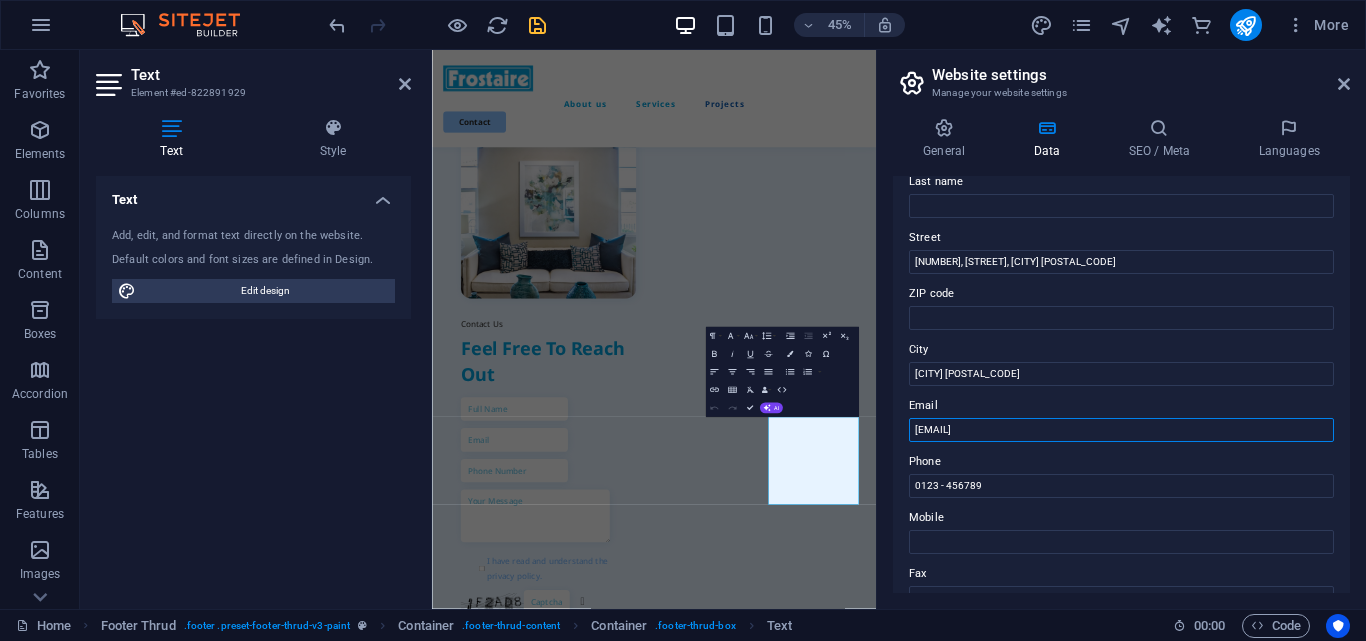 click on "[EMAIL]" at bounding box center (1121, 430) 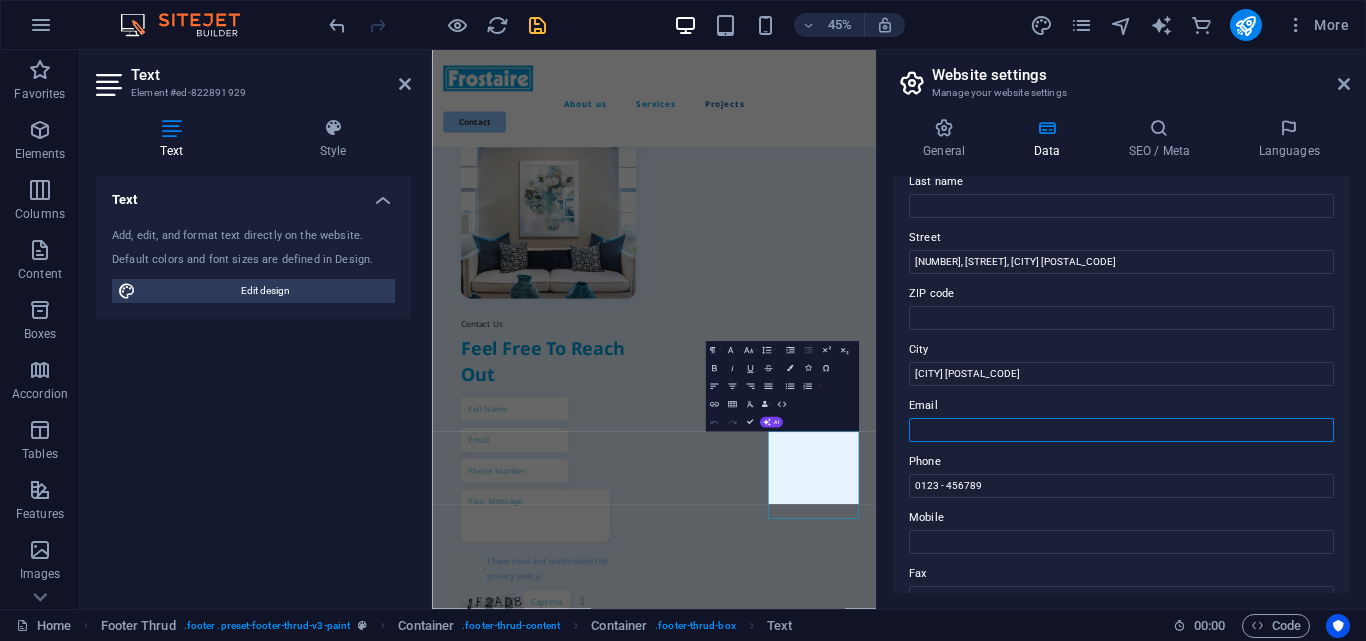 scroll, scrollTop: 5009, scrollLeft: 0, axis: vertical 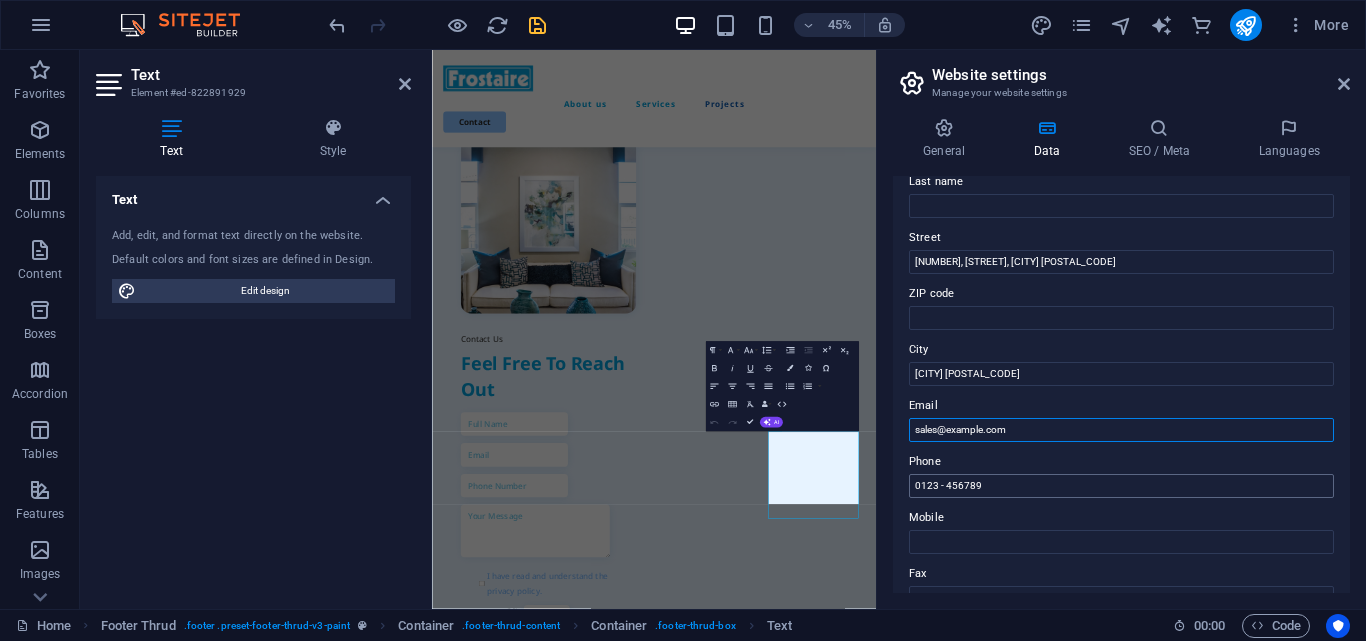 type on "sales@example.com" 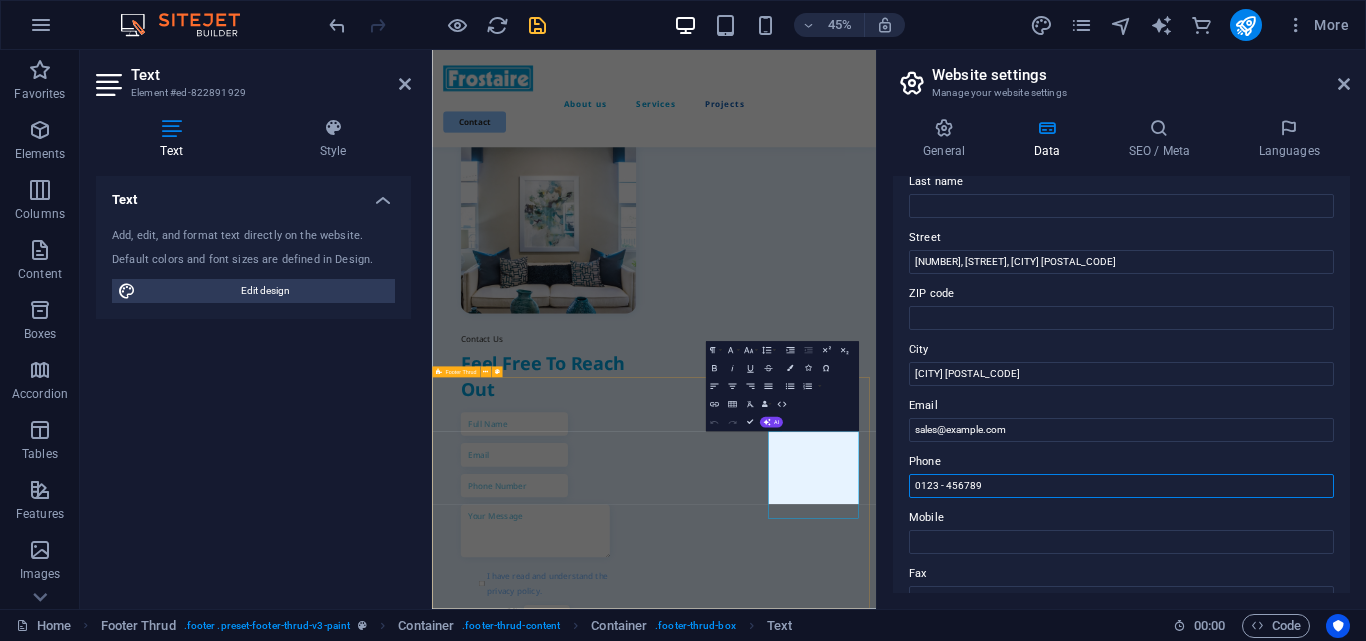 drag, startPoint x: 1421, startPoint y: 532, endPoint x: 1398, endPoint y: 981, distance: 449.5887 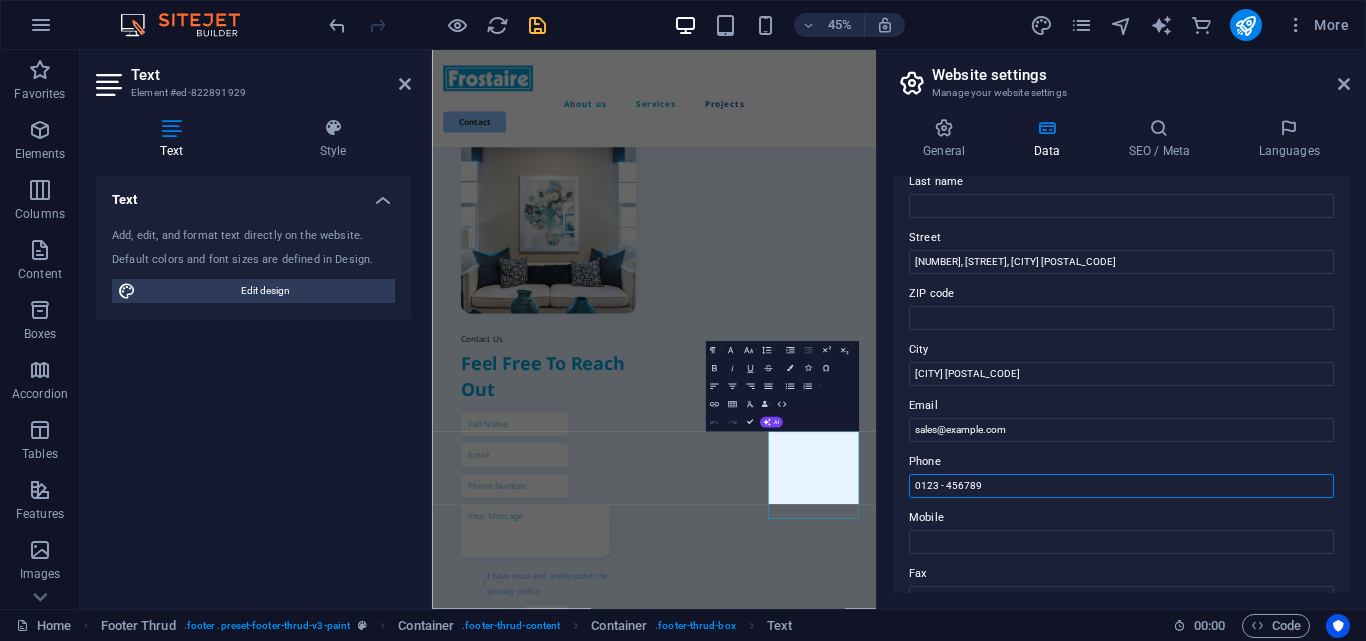 drag, startPoint x: 1006, startPoint y: 482, endPoint x: 912, endPoint y: 486, distance: 94.08507 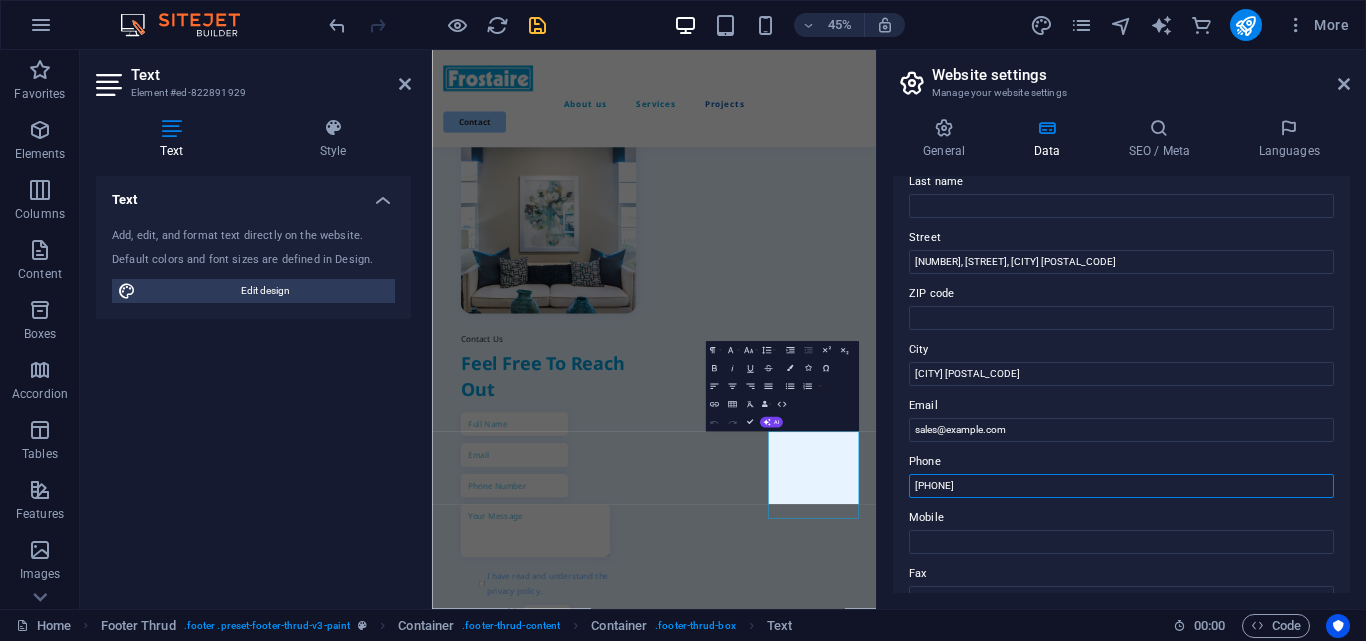 type on "[PHONE]" 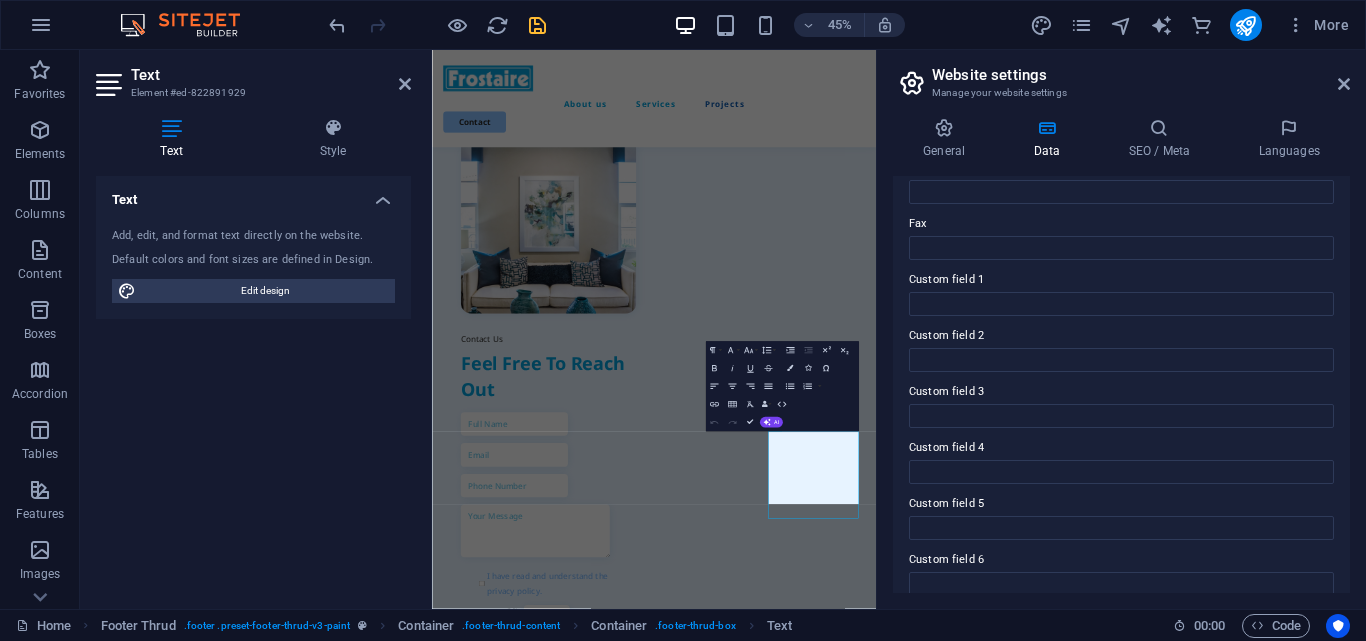 scroll, scrollTop: 544, scrollLeft: 0, axis: vertical 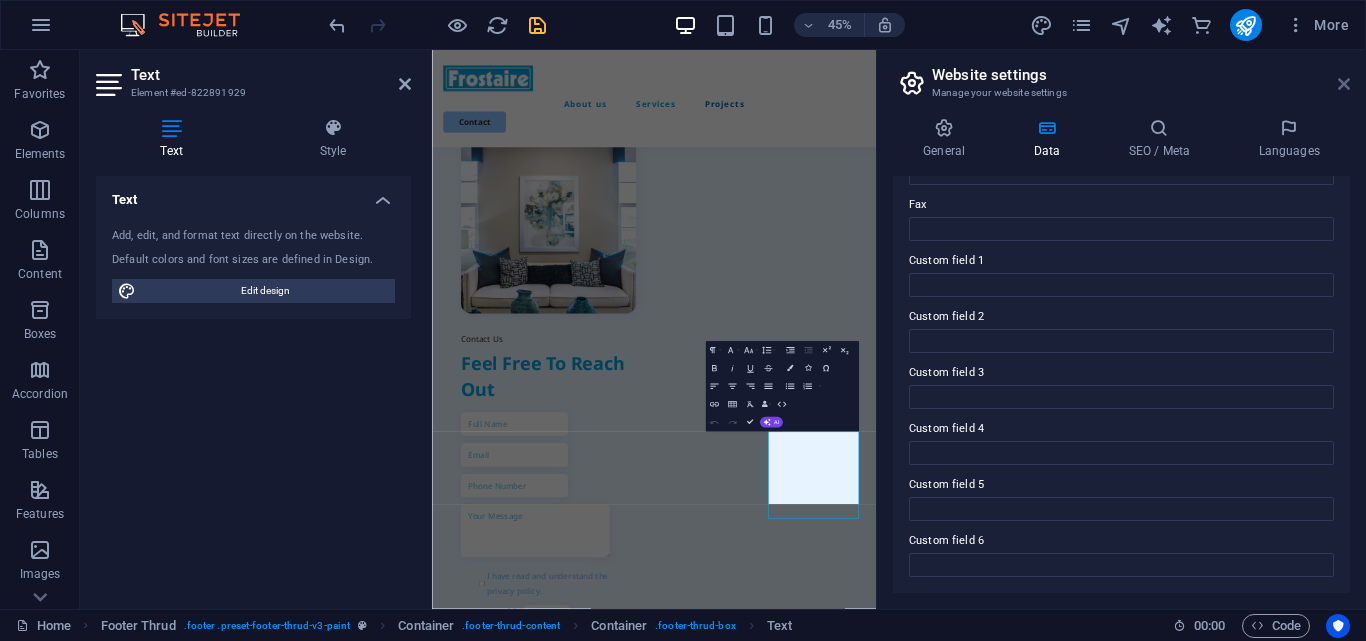 click at bounding box center (1344, 84) 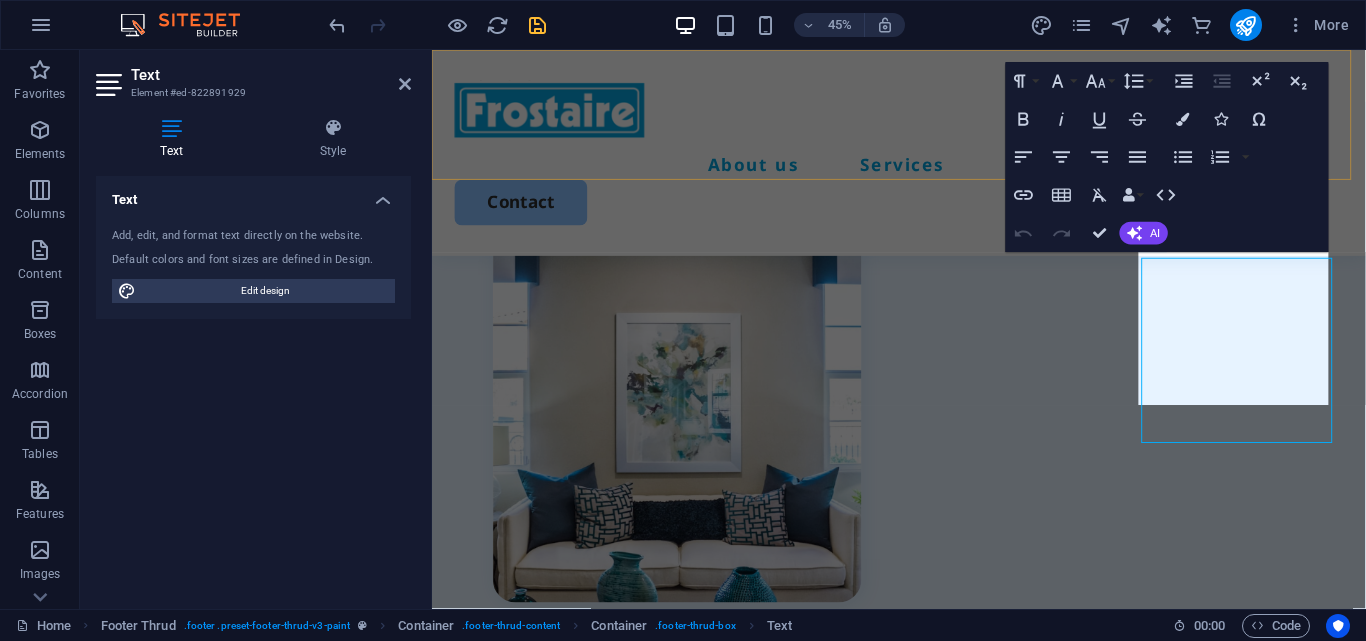 scroll, scrollTop: 5638, scrollLeft: 0, axis: vertical 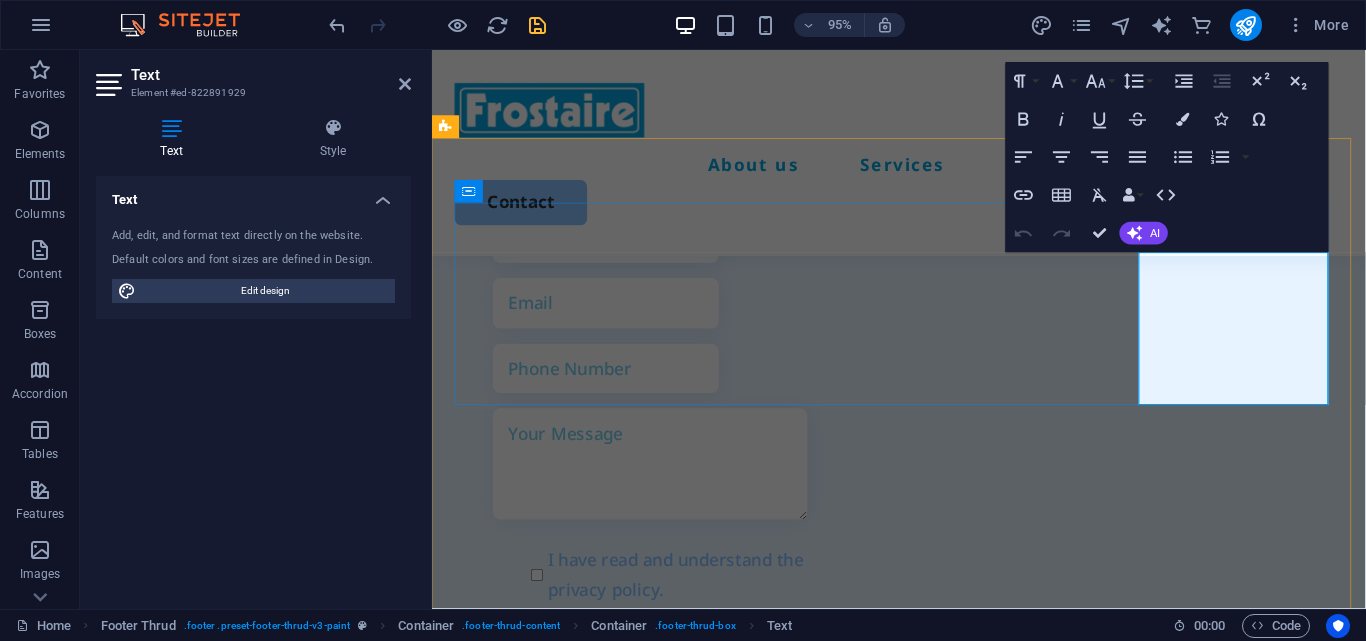 click on "[NUMBER], [STREET], [CITY] [POSTAL_CODE] [CITY] [POSTAL_CODE]" at bounding box center [558, 2529] 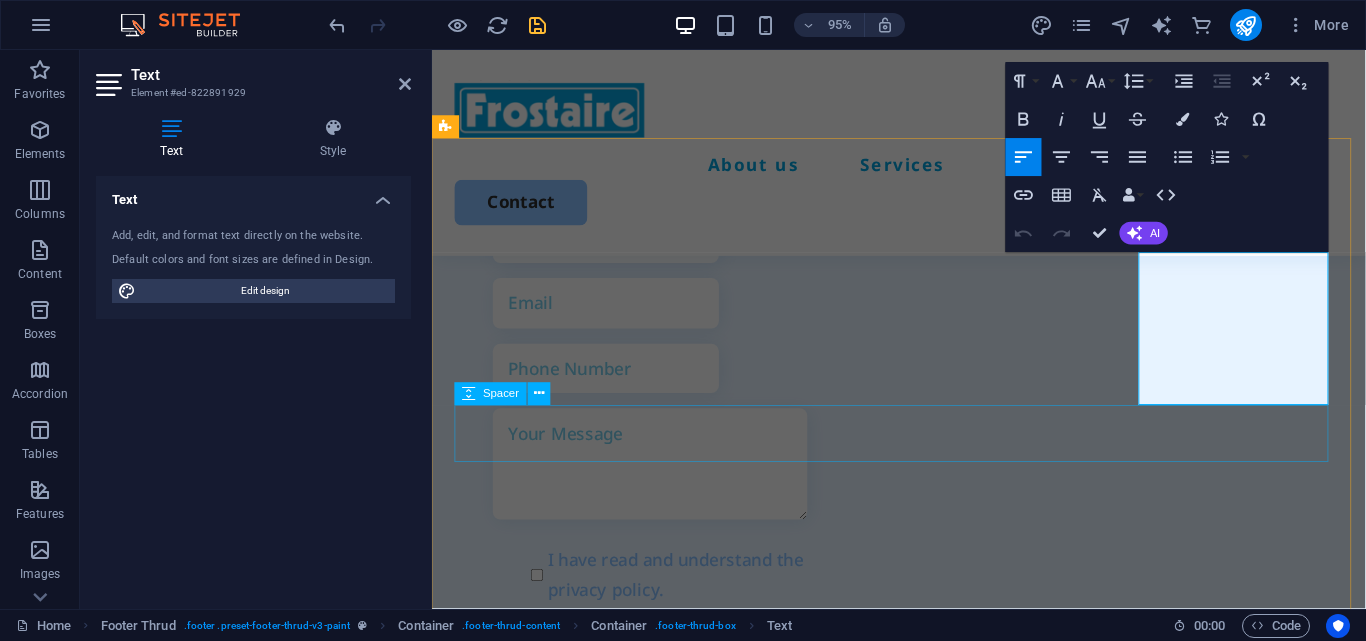 click at bounding box center (923, 2764) 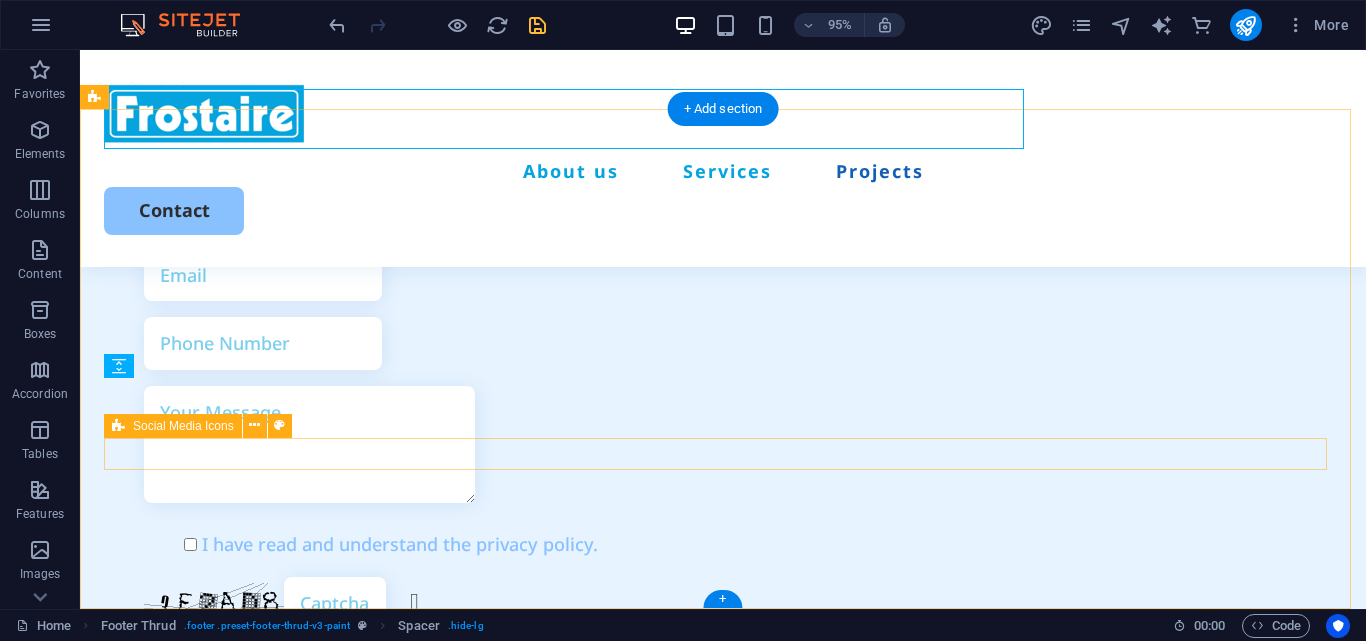 scroll, scrollTop: 5973, scrollLeft: 0, axis: vertical 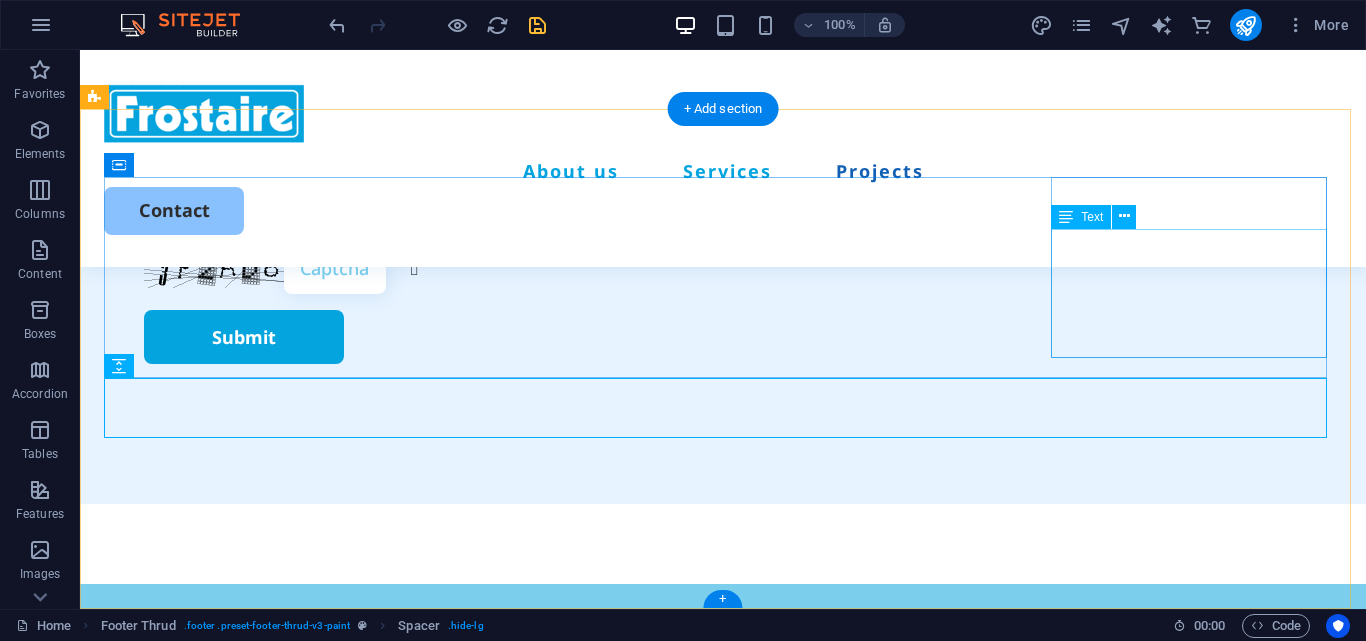 click on "[PHONE]
sales@example.com
[NUMBER], [STREET], [CITY] [POSTAL_CODE] [CITY] [POSTAL_CODE]" at bounding box center (244, 1936) 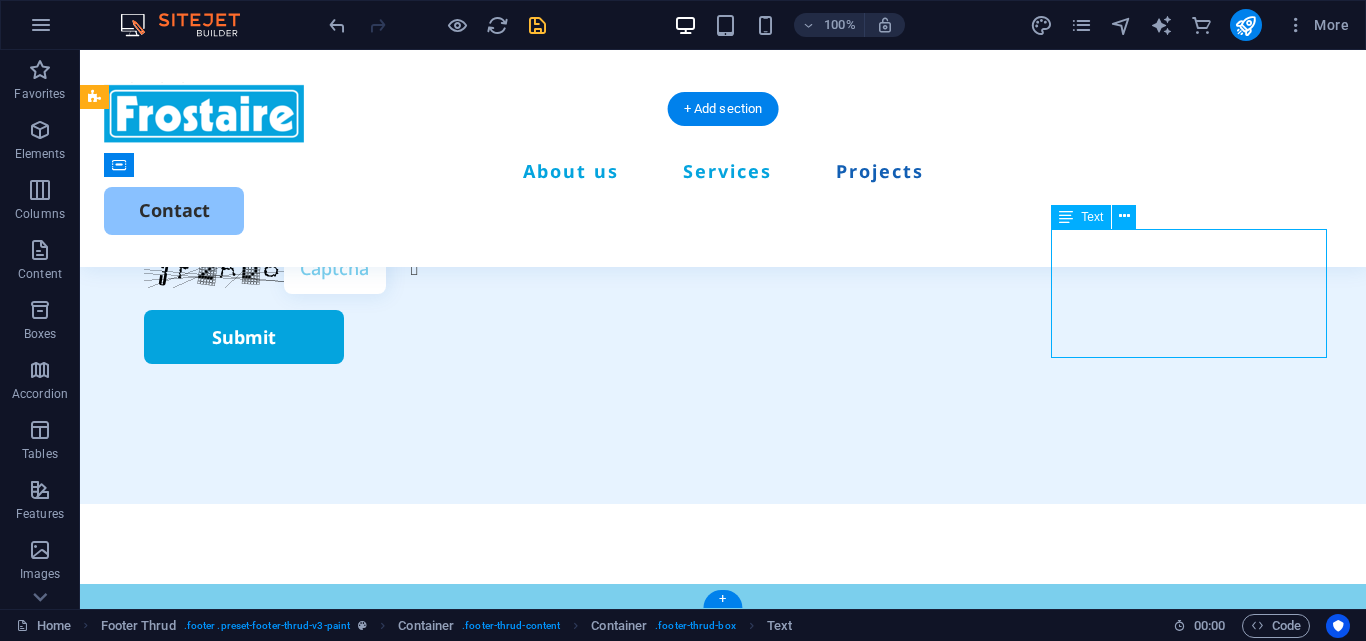 click on "[PHONE]
sales@example.com
[NUMBER], [STREET], [CITY] [POSTAL_CODE] [CITY] [POSTAL_CODE]" at bounding box center (244, 1936) 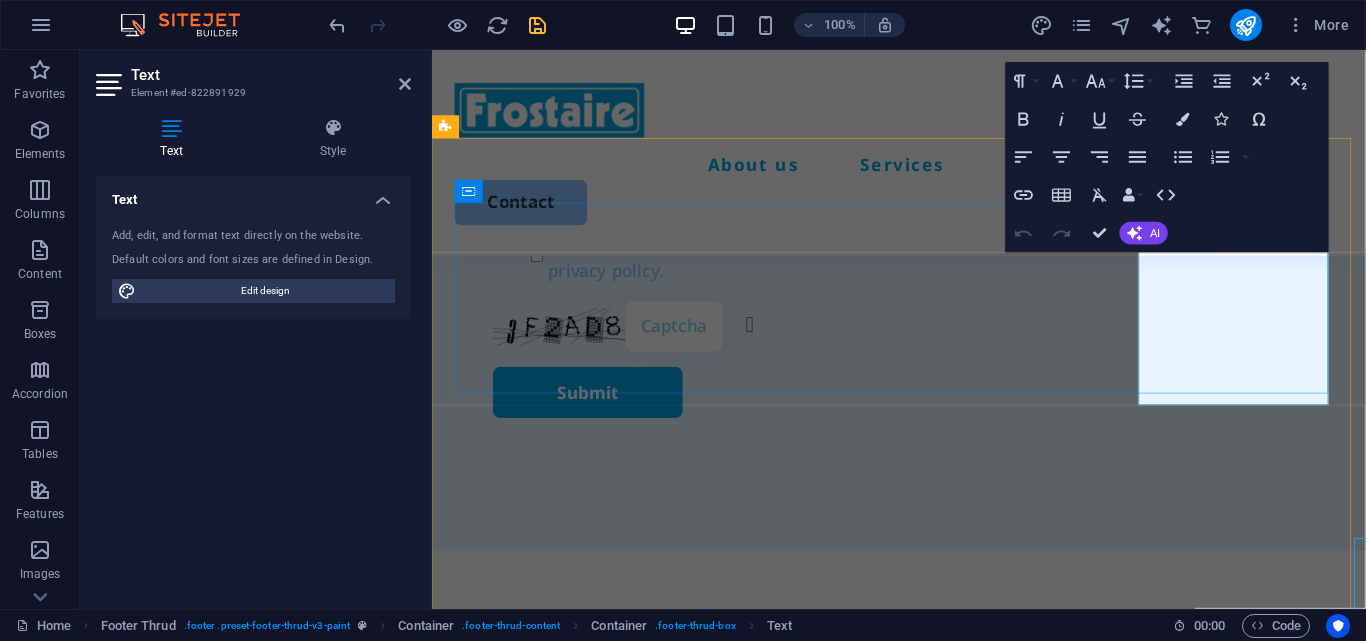 scroll, scrollTop: 5638, scrollLeft: 0, axis: vertical 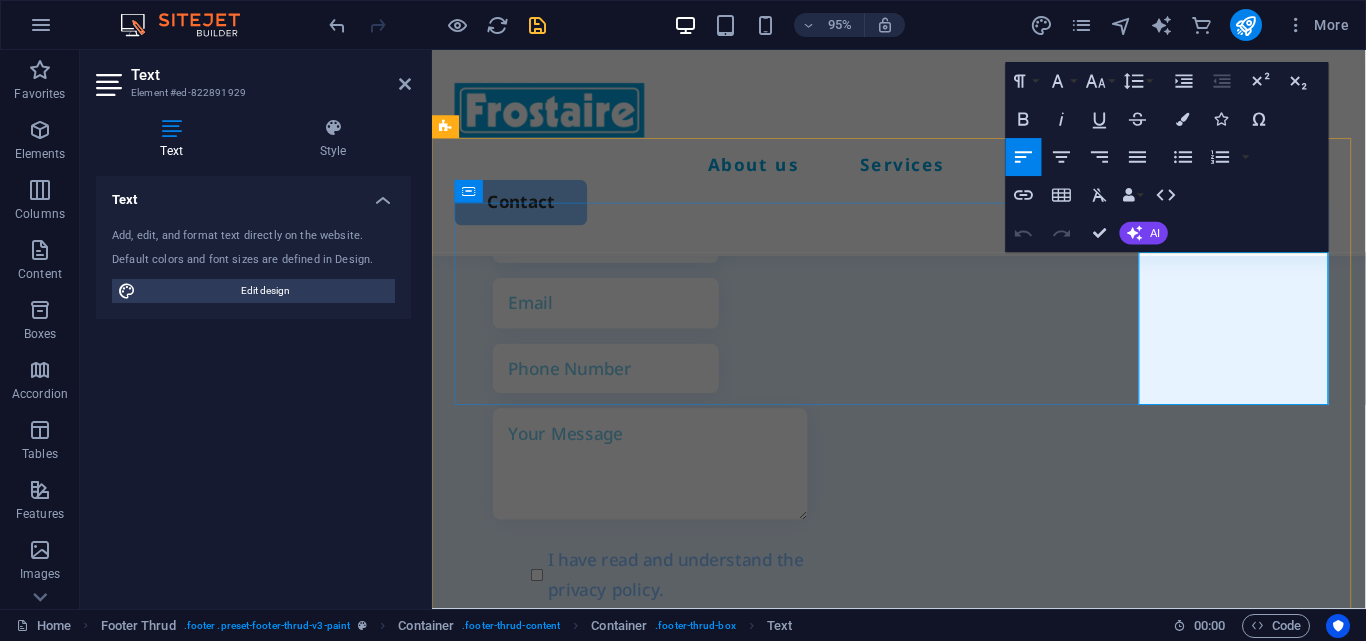 click on "[NUMBER], [STREET], [CITY] [POSTAL_CODE]" at bounding box center [550, 2669] 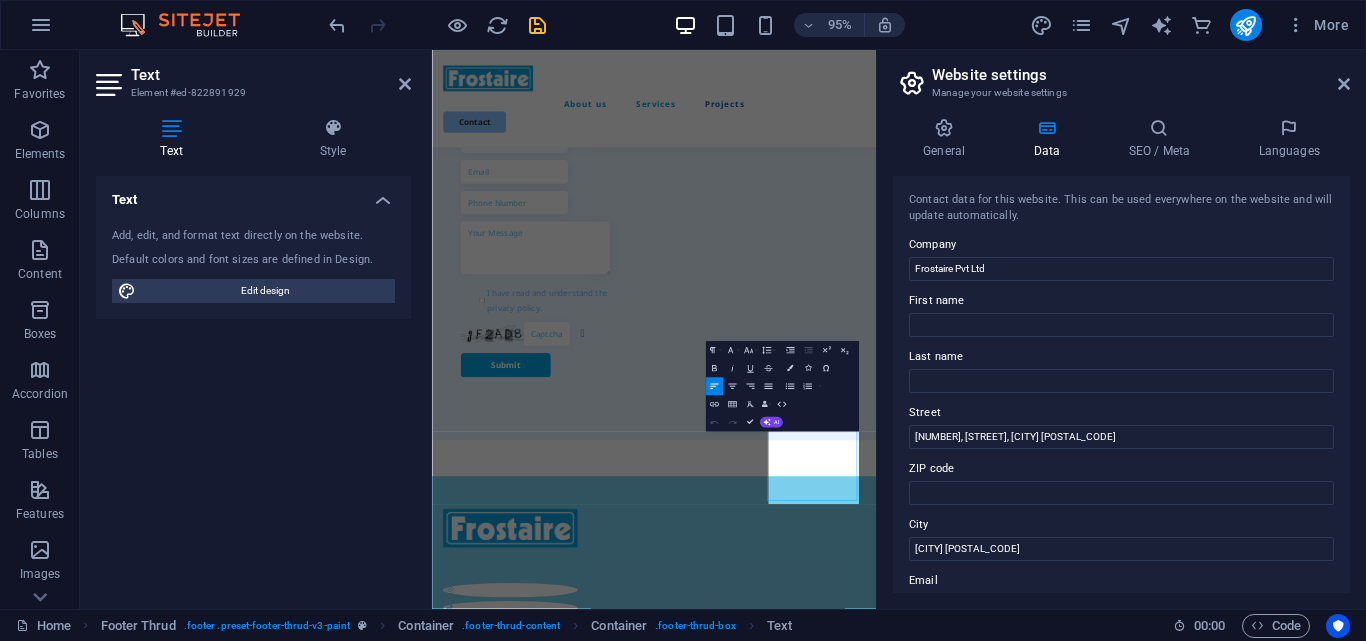 scroll, scrollTop: 5009, scrollLeft: 0, axis: vertical 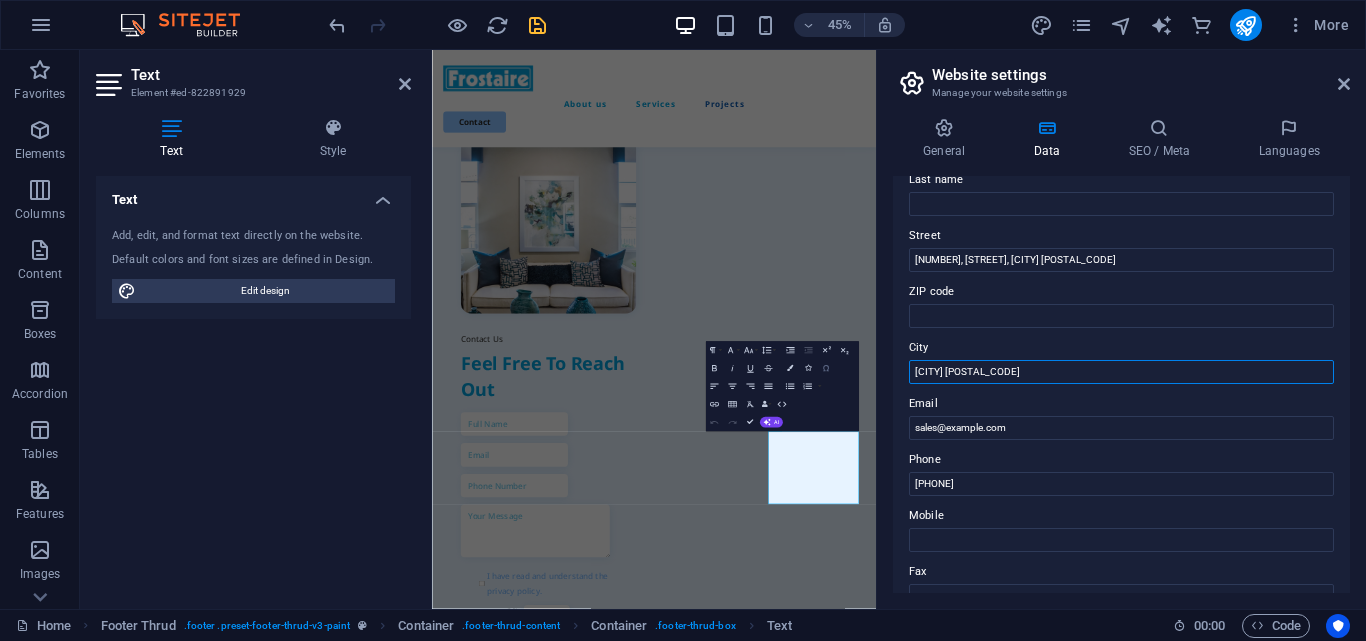 drag, startPoint x: 1040, startPoint y: 365, endPoint x: 830, endPoint y: 365, distance: 210 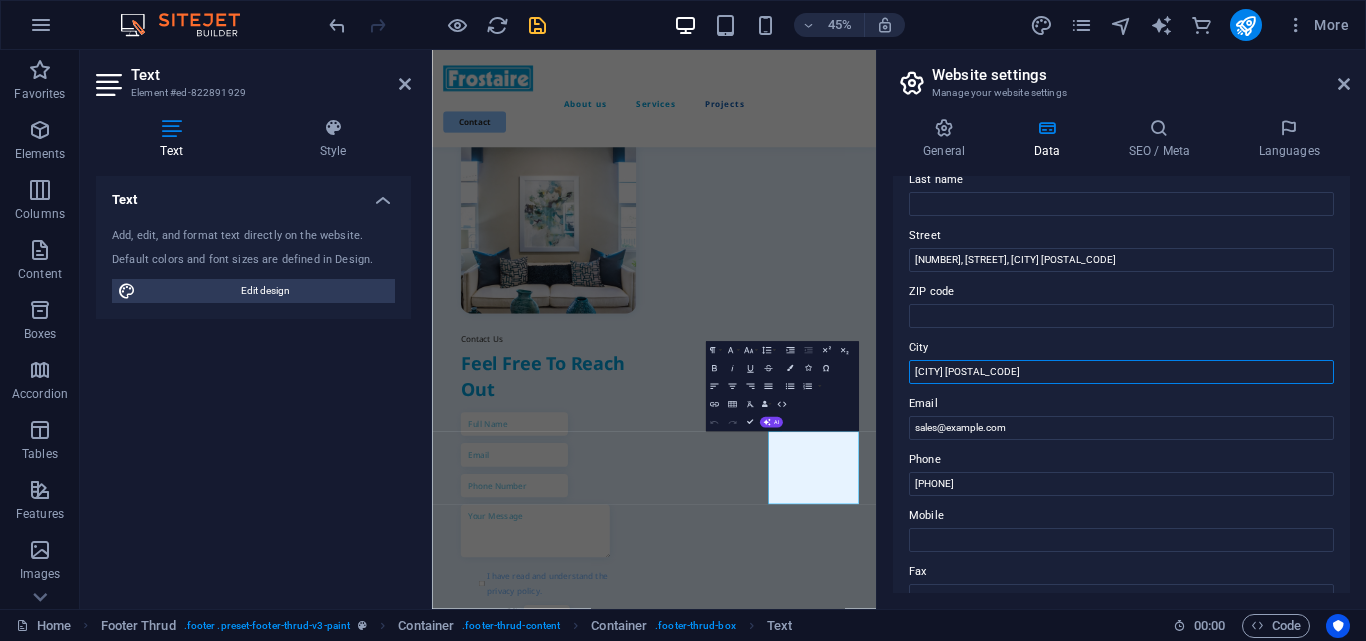 drag, startPoint x: 978, startPoint y: 369, endPoint x: 915, endPoint y: 373, distance: 63.126858 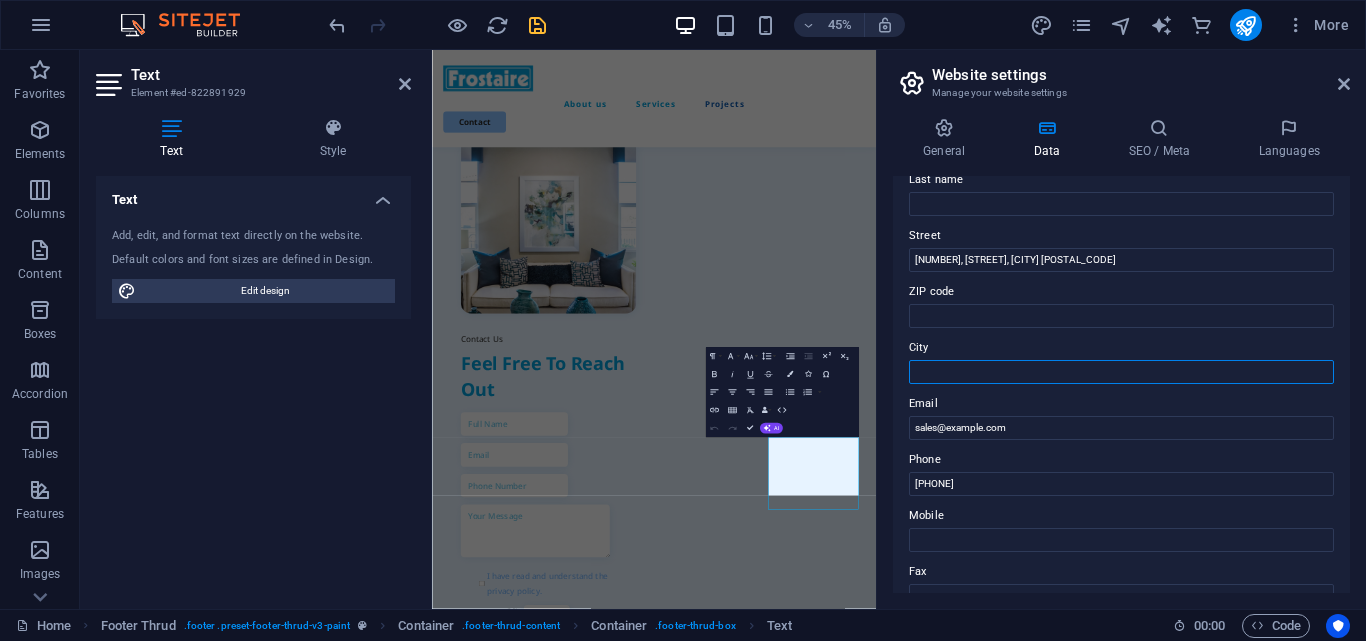 scroll, scrollTop: 4996, scrollLeft: 0, axis: vertical 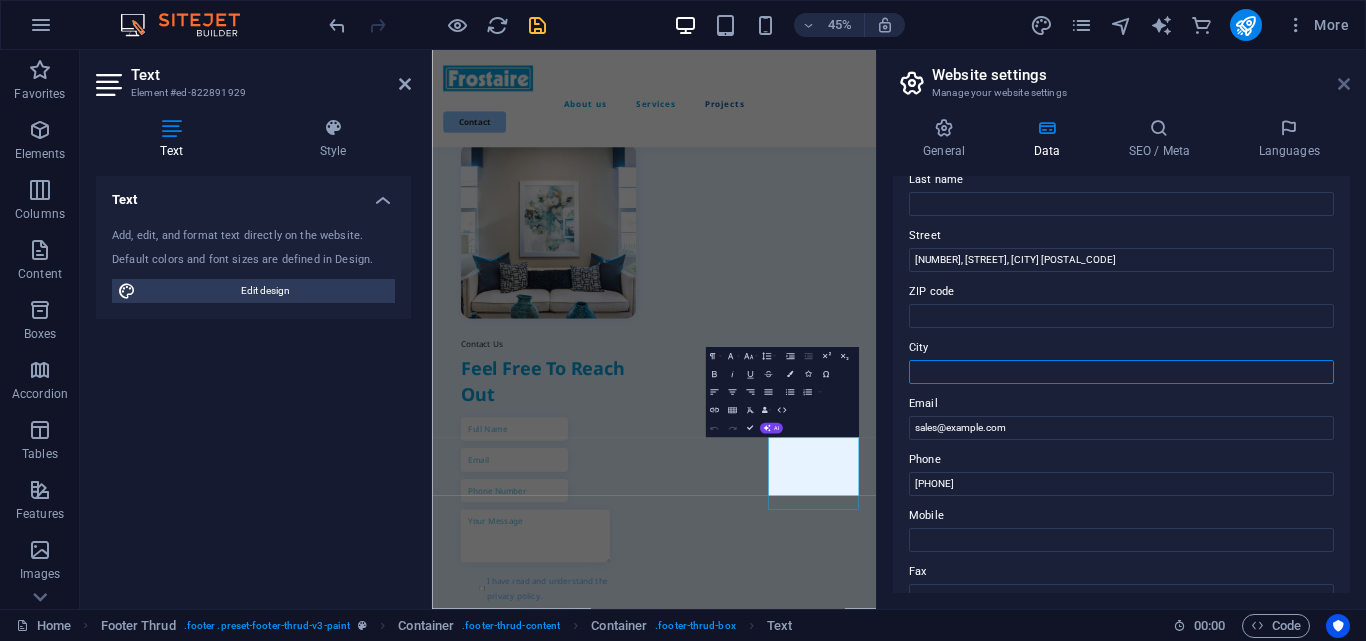 type 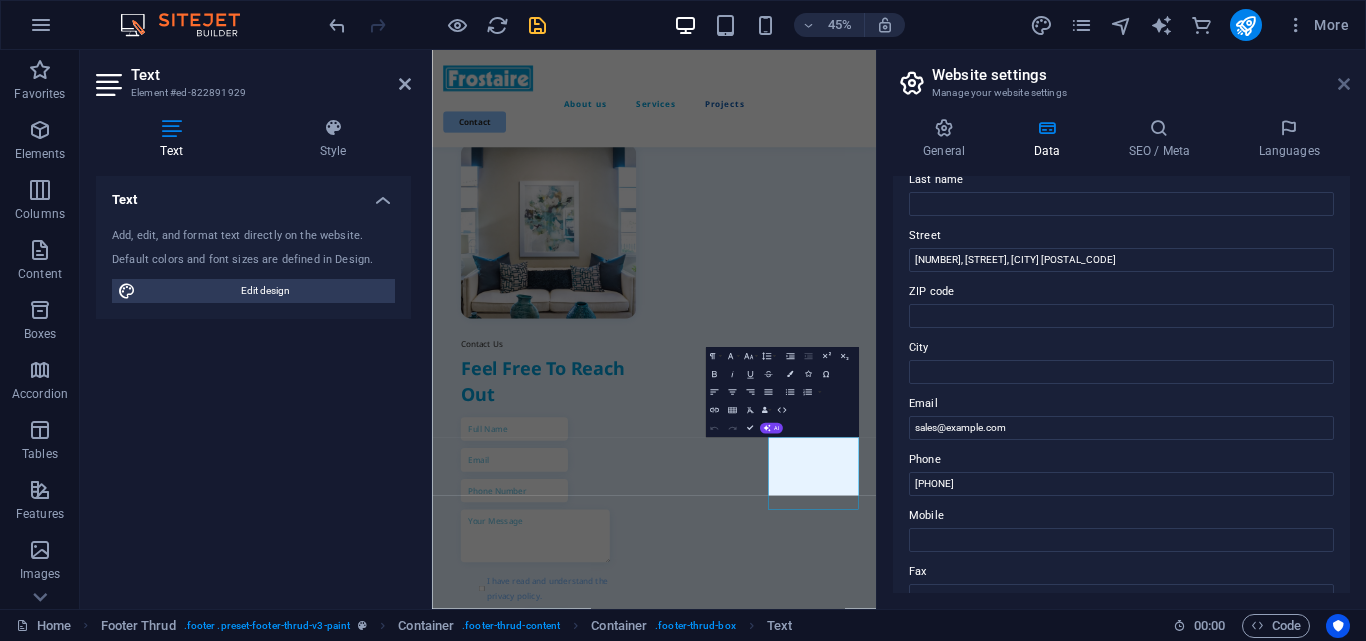 click at bounding box center [1344, 84] 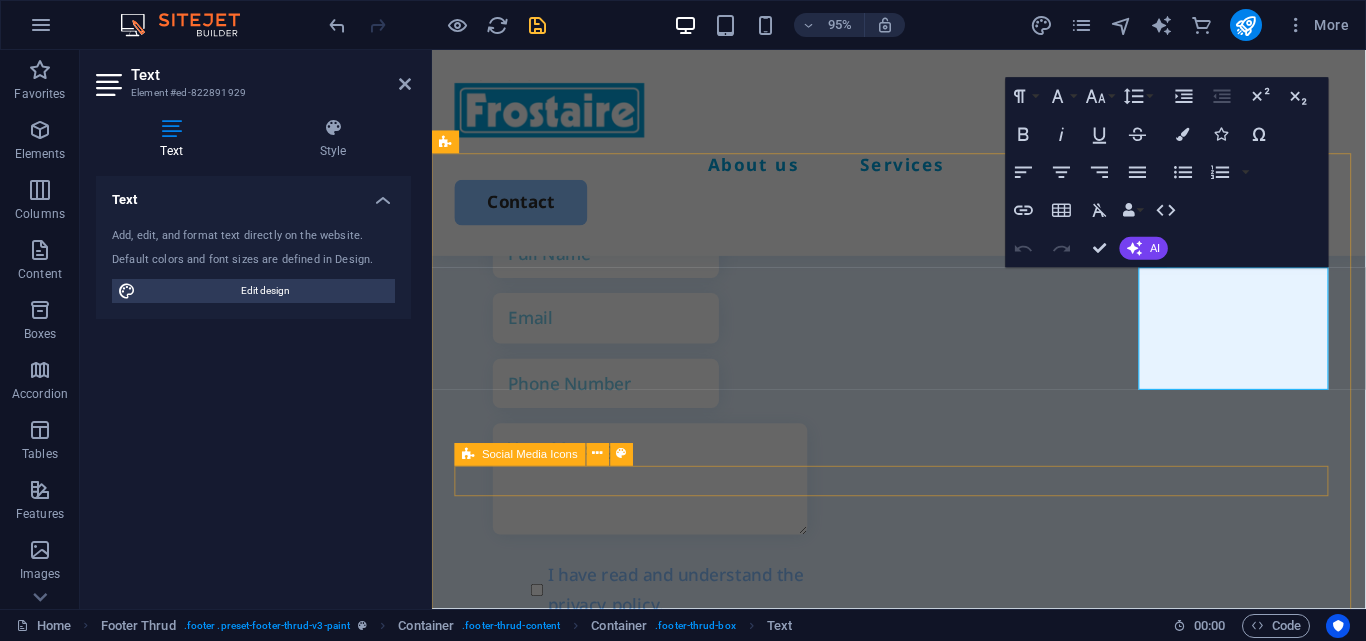 click at bounding box center (923, 2874) 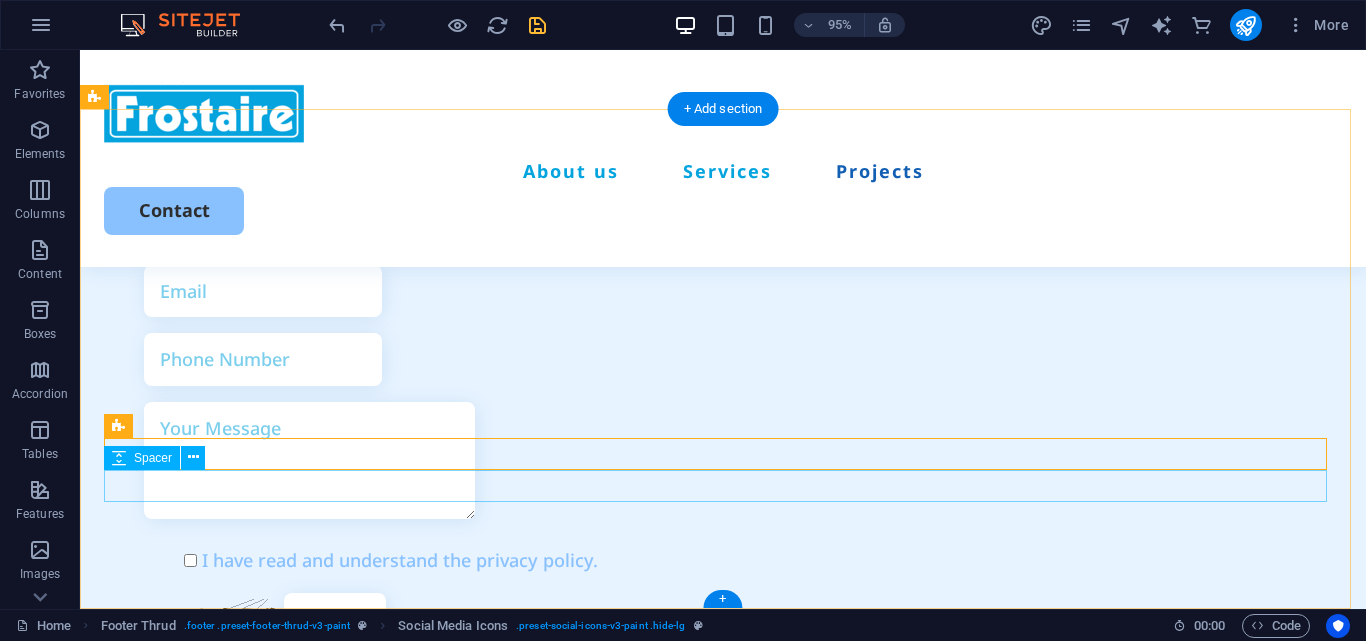 scroll, scrollTop: 5973, scrollLeft: 0, axis: vertical 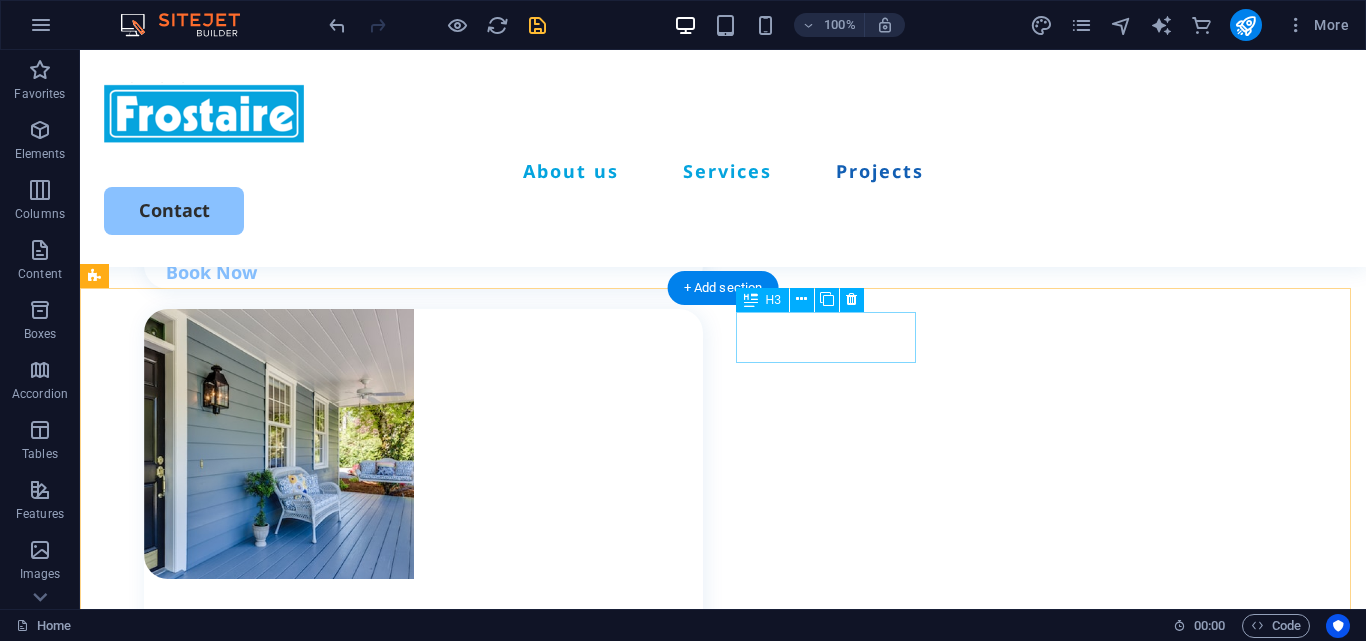 click on "Cabinet" at bounding box center (475, 2116) 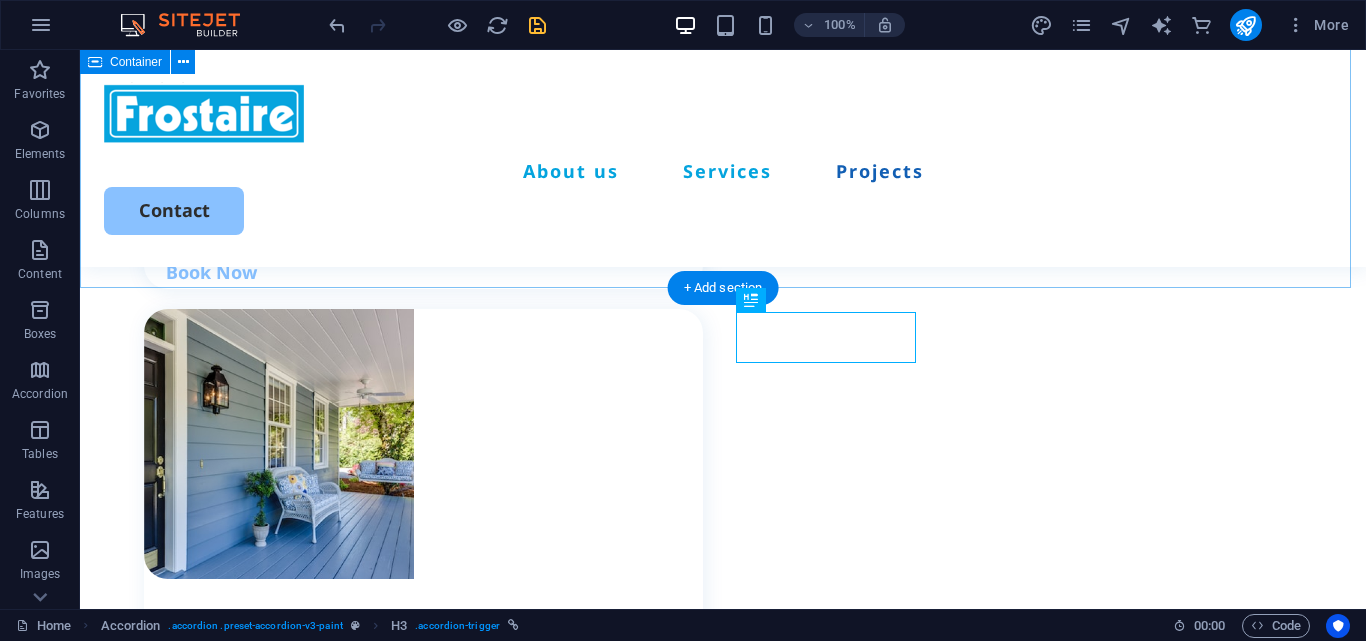 click on "Projects Lorem ipsum dolor sit amet, consectetur adipiscing elit, sed do eiusmod tempor incididunt." at bounding box center [723, 1894] 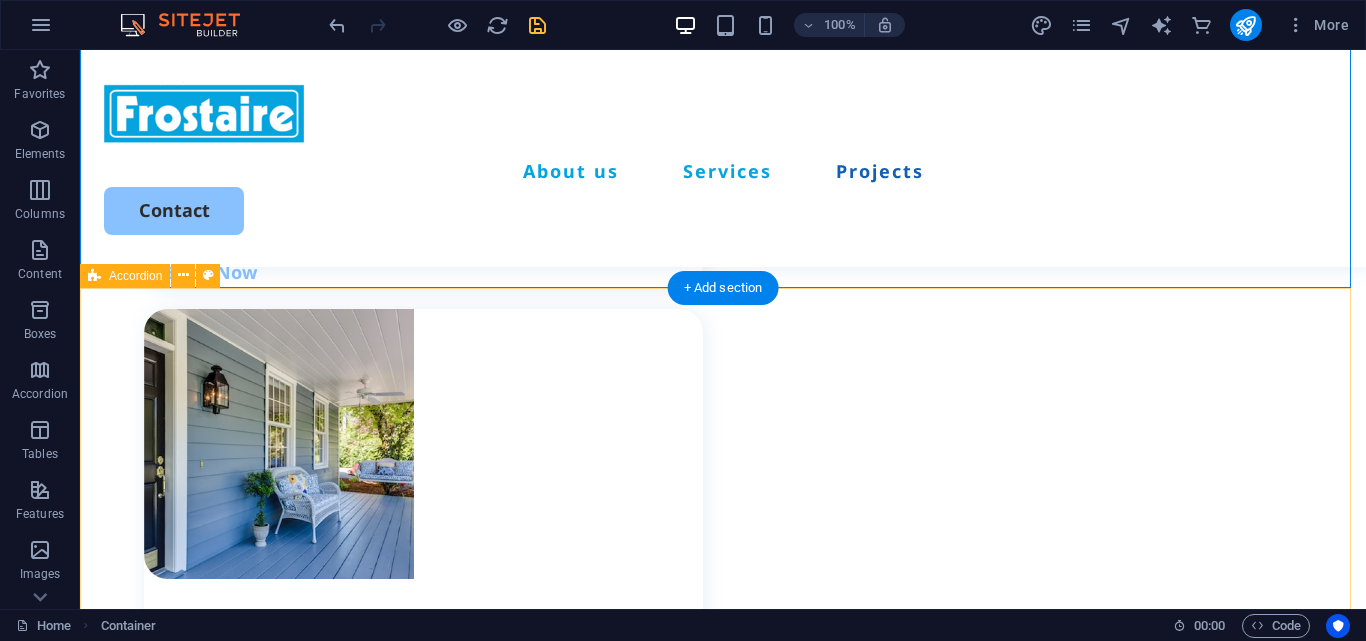 click on "Kitchen Bedroom Cabinet Bathroom" at bounding box center [723, 2144] 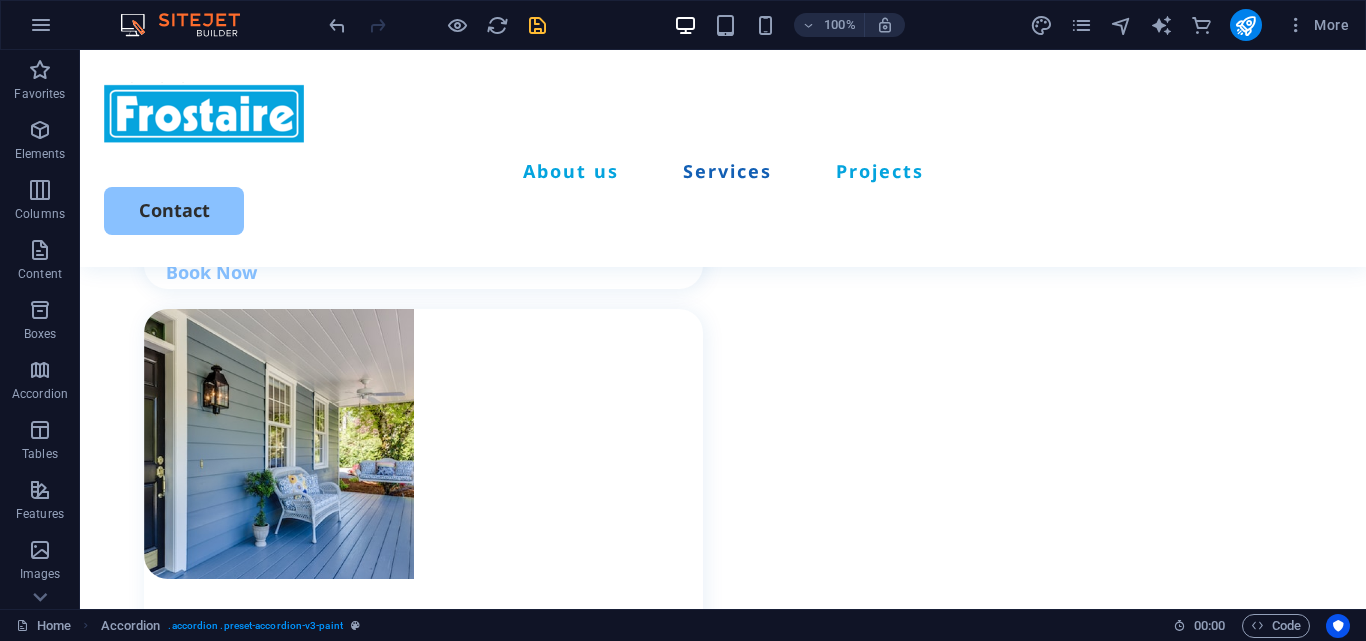 scroll, scrollTop: 0, scrollLeft: 0, axis: both 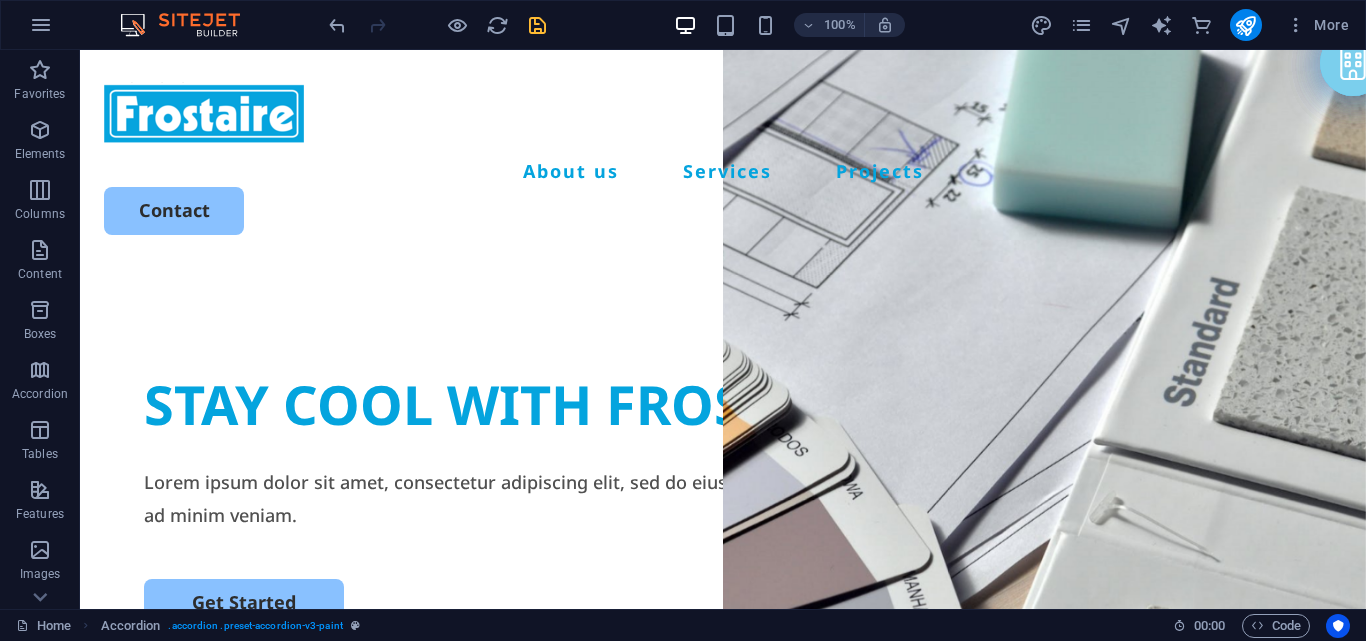 drag, startPoint x: 1360, startPoint y: 291, endPoint x: 1445, endPoint y: 87, distance: 221 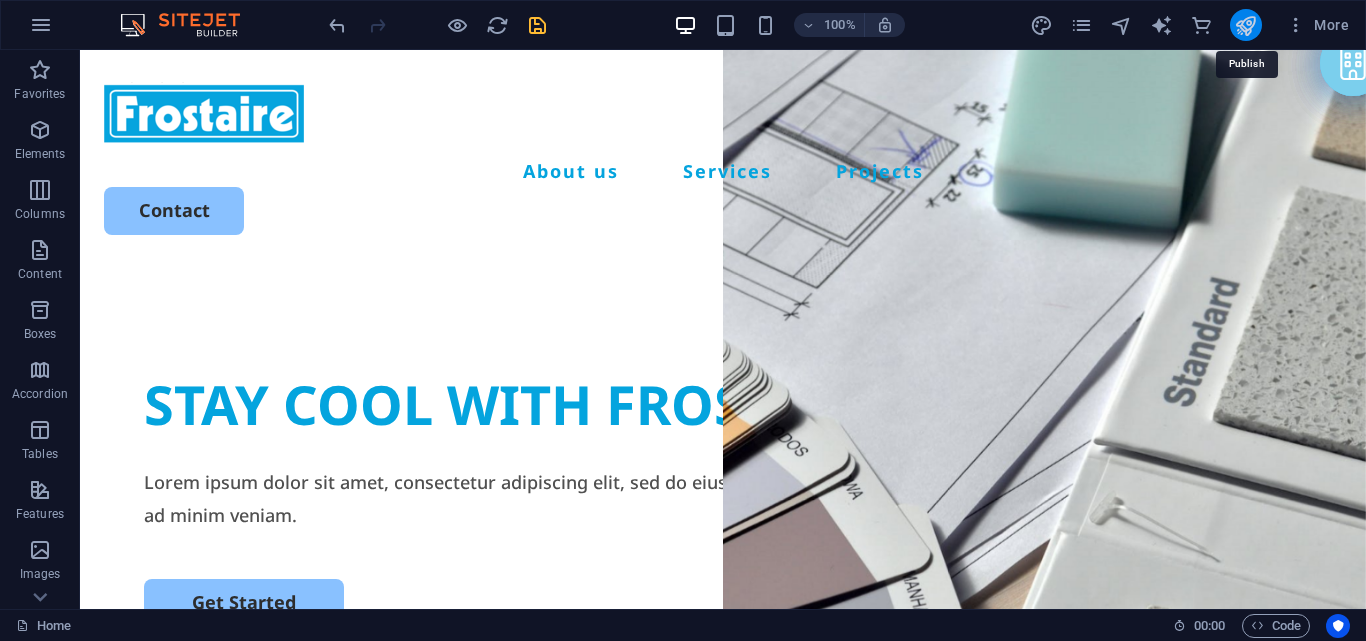 click at bounding box center [1245, 25] 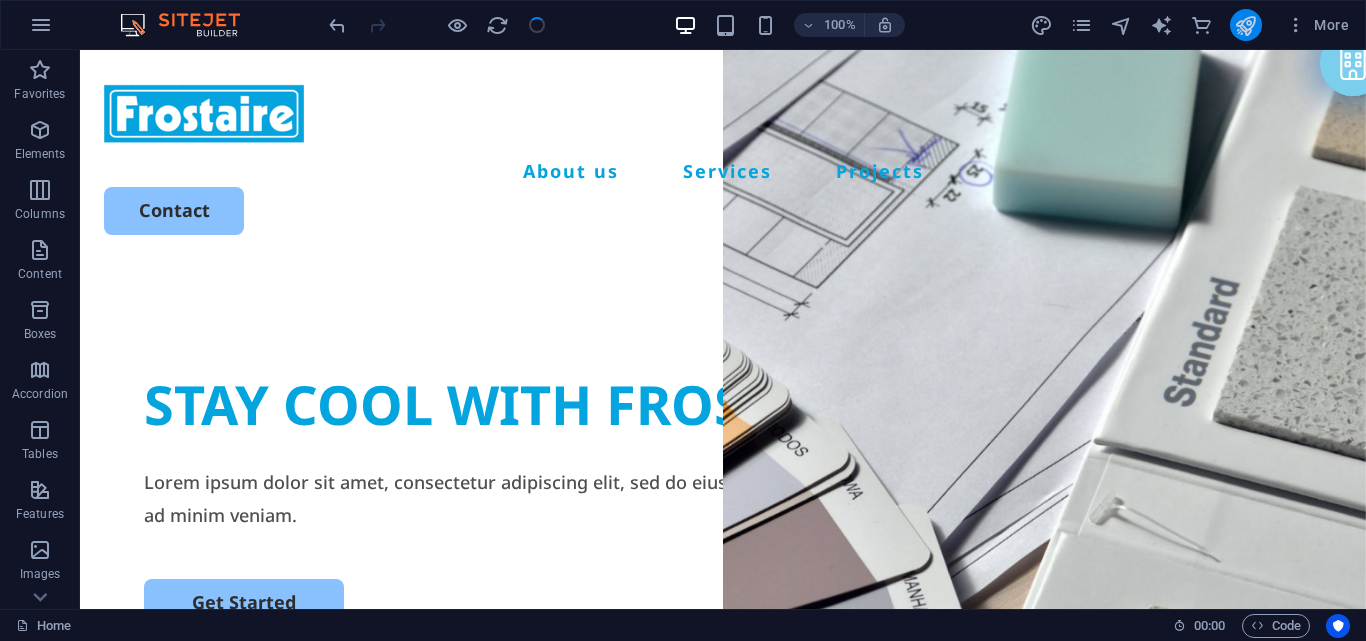 click at bounding box center [1245, 25] 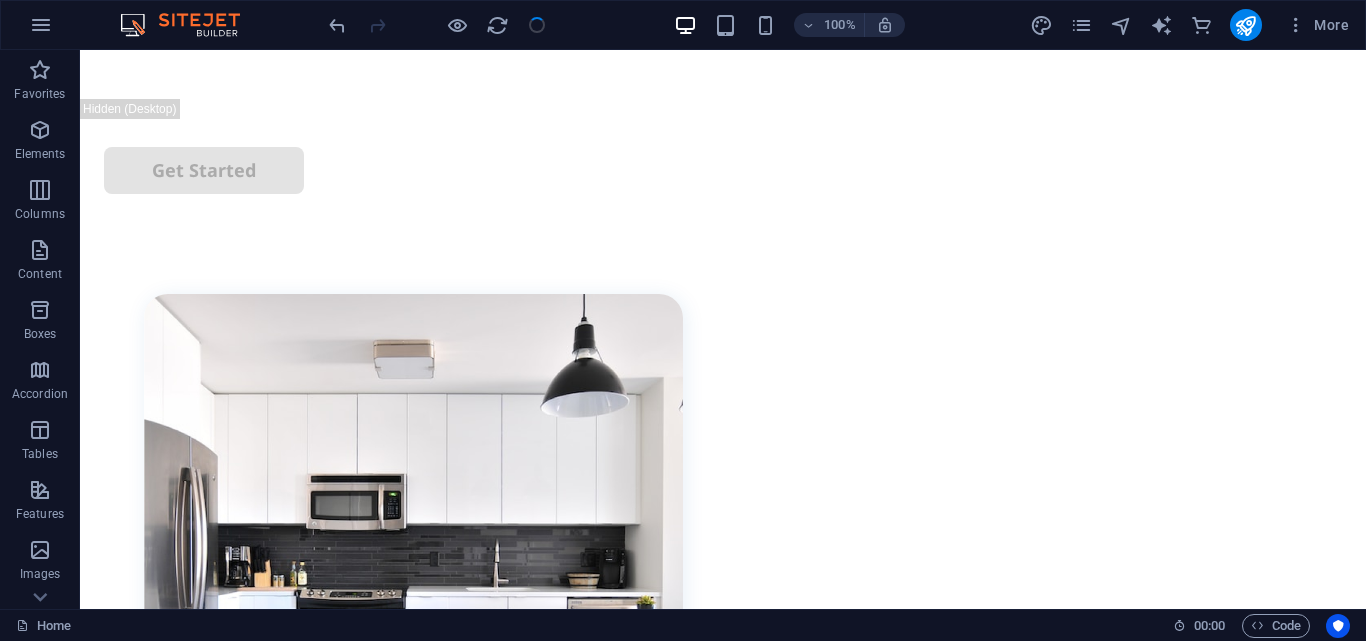 scroll, scrollTop: 0, scrollLeft: 0, axis: both 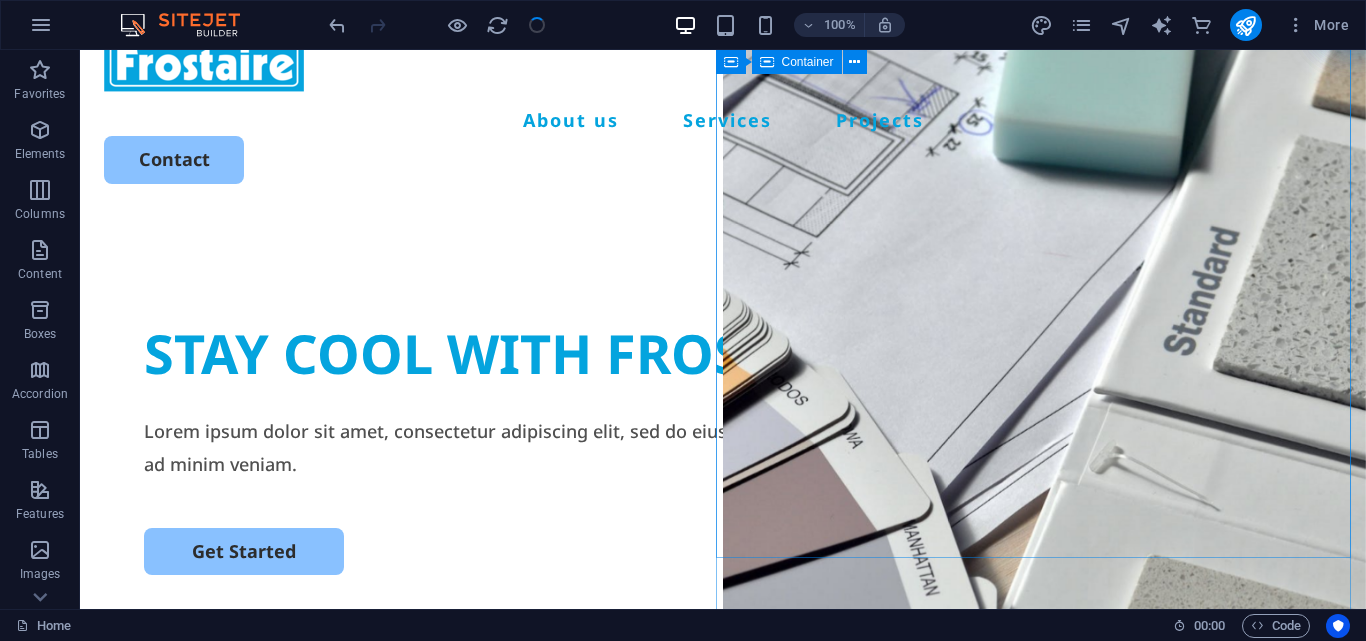 click on "Drop content here or  Add elements  Paste clipboard" at bounding box center [1044, 1101] 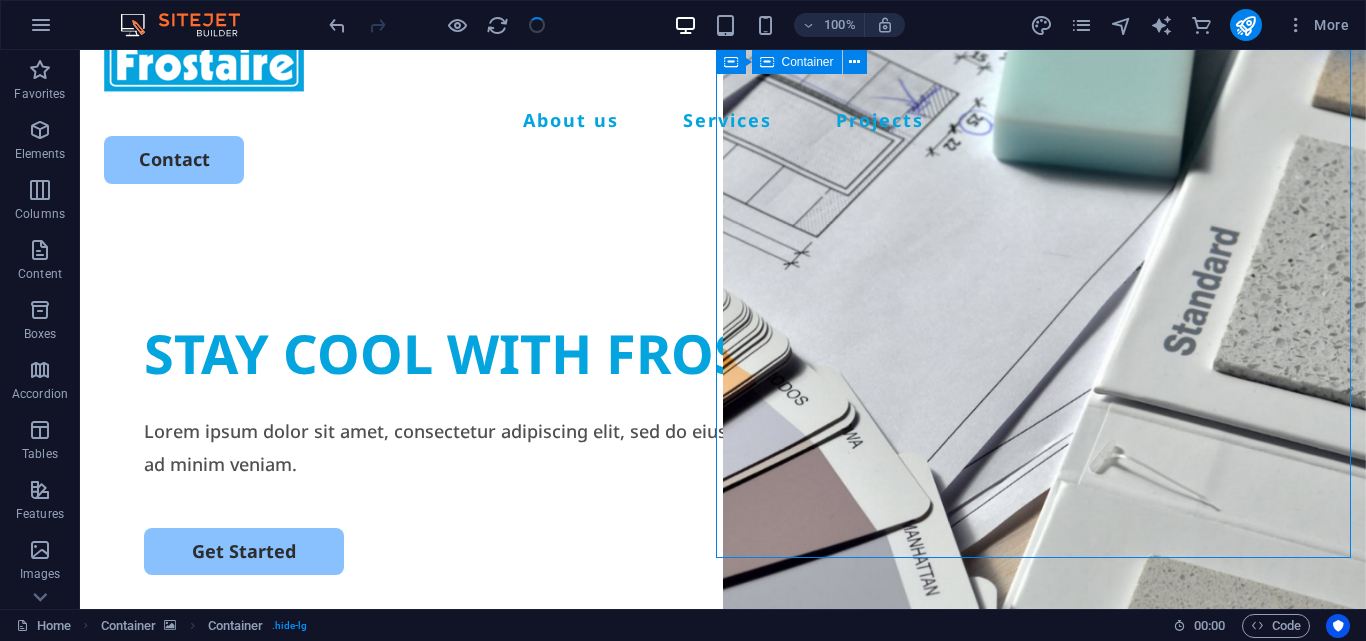 click on "Drop content here or  Add elements  Paste clipboard" at bounding box center (1044, 1101) 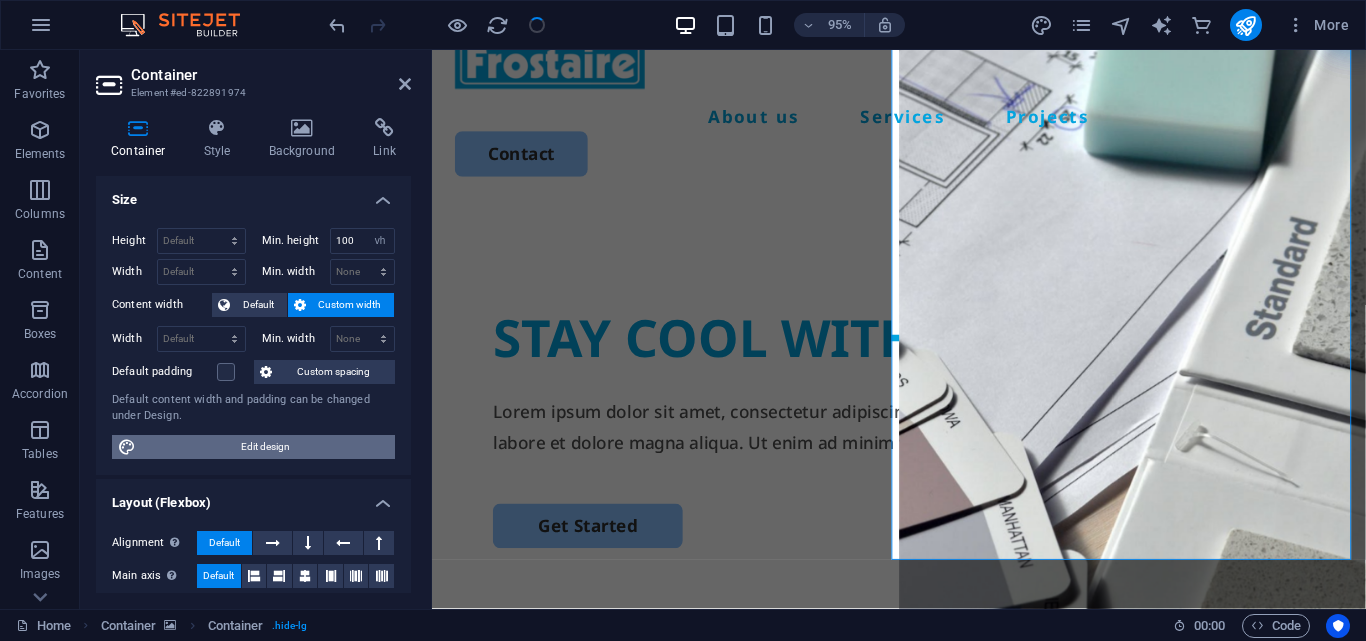 click on "Edit design" at bounding box center (265, 447) 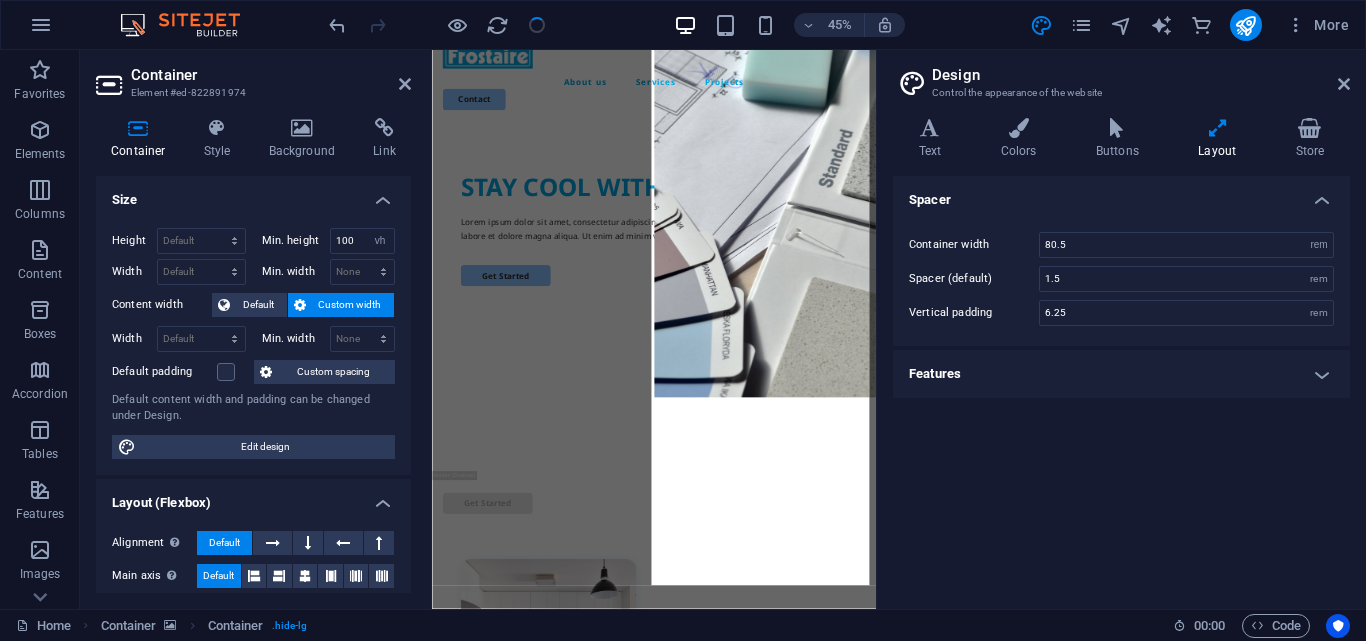 drag, startPoint x: 405, startPoint y: 310, endPoint x: 408, endPoint y: 329, distance: 19.235384 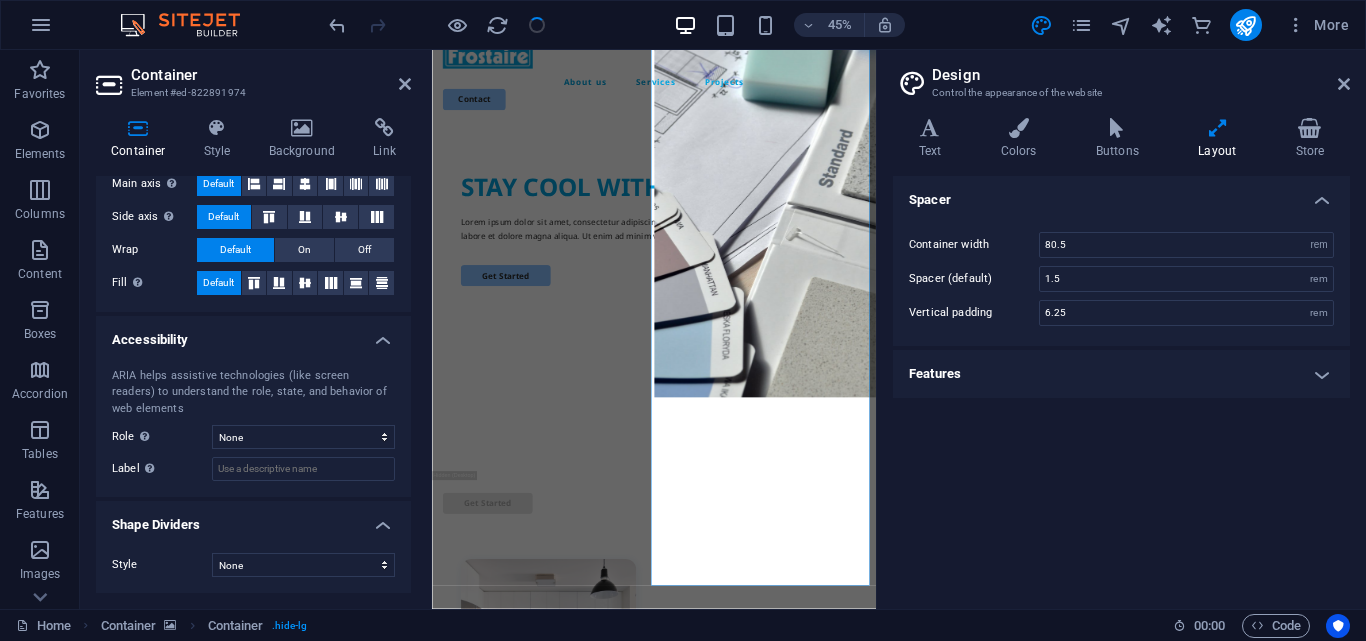 scroll, scrollTop: 0, scrollLeft: 0, axis: both 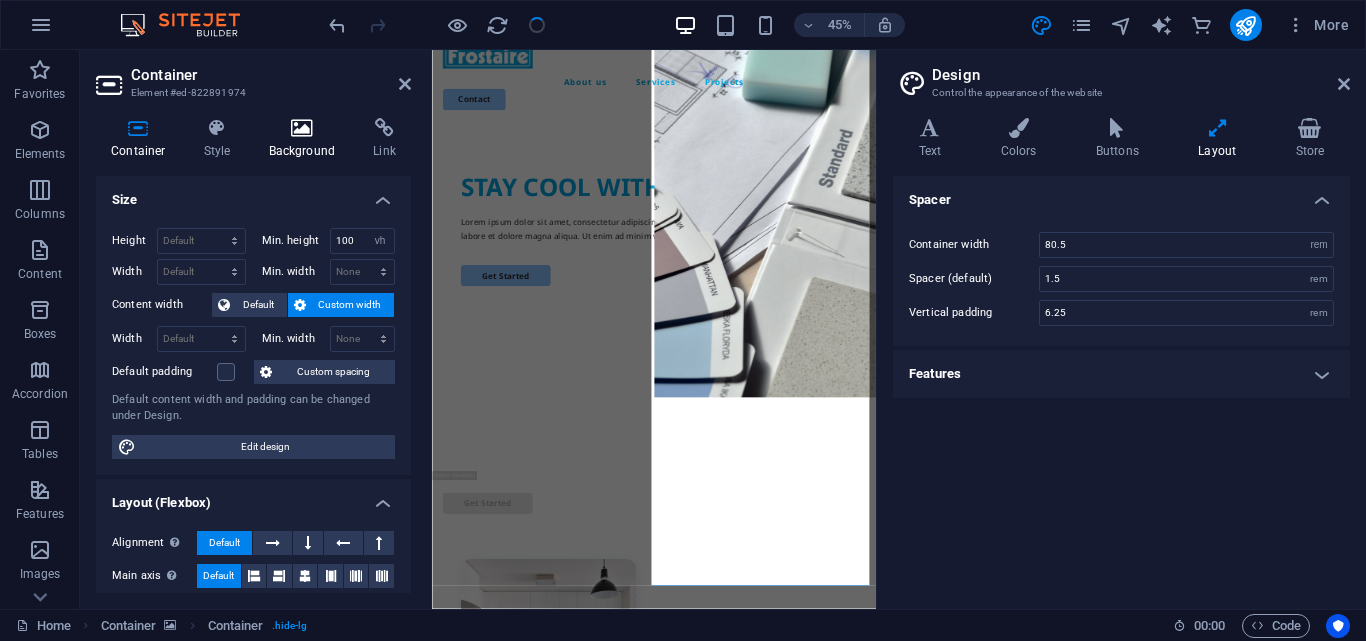 click at bounding box center (302, 128) 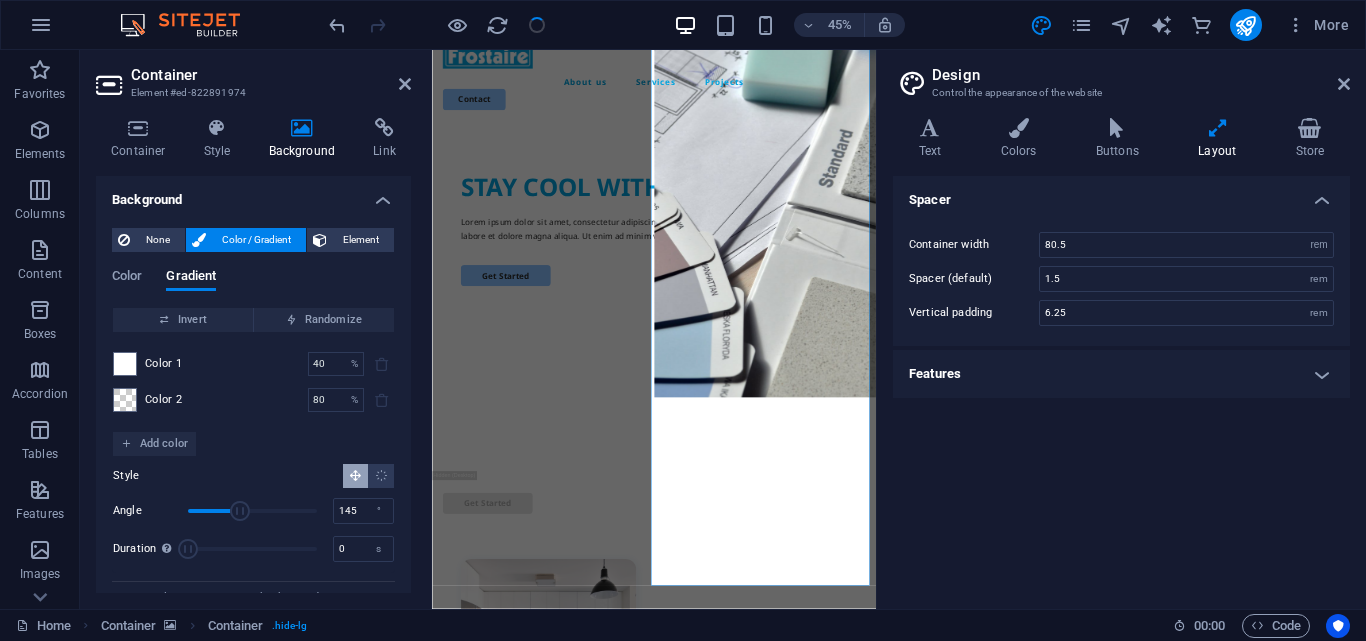 scroll, scrollTop: 61, scrollLeft: 0, axis: vertical 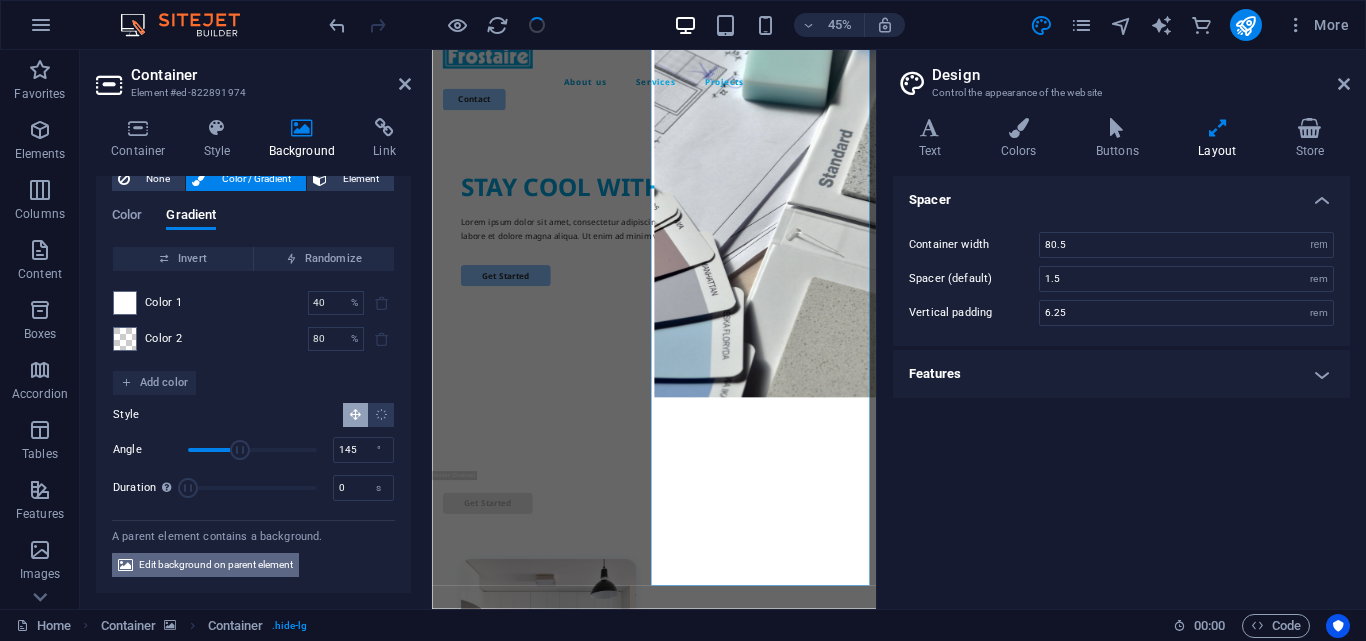 click on "Edit background on parent element" at bounding box center (216, 565) 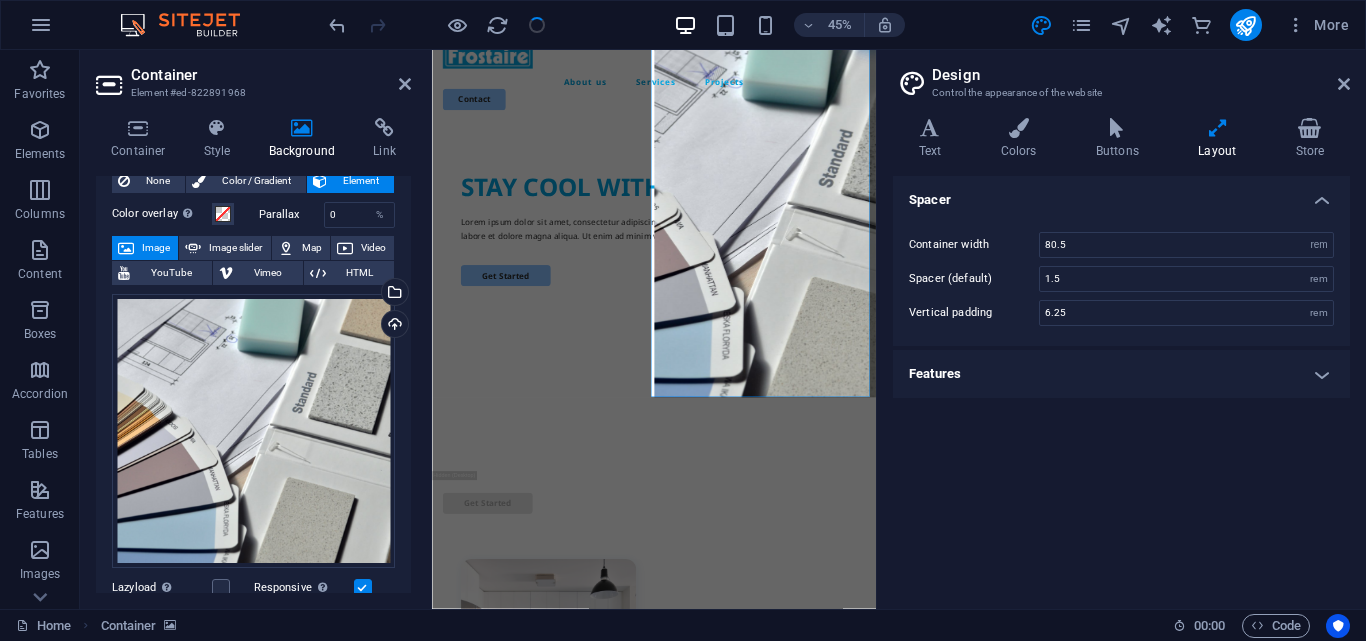 scroll, scrollTop: 90, scrollLeft: 0, axis: vertical 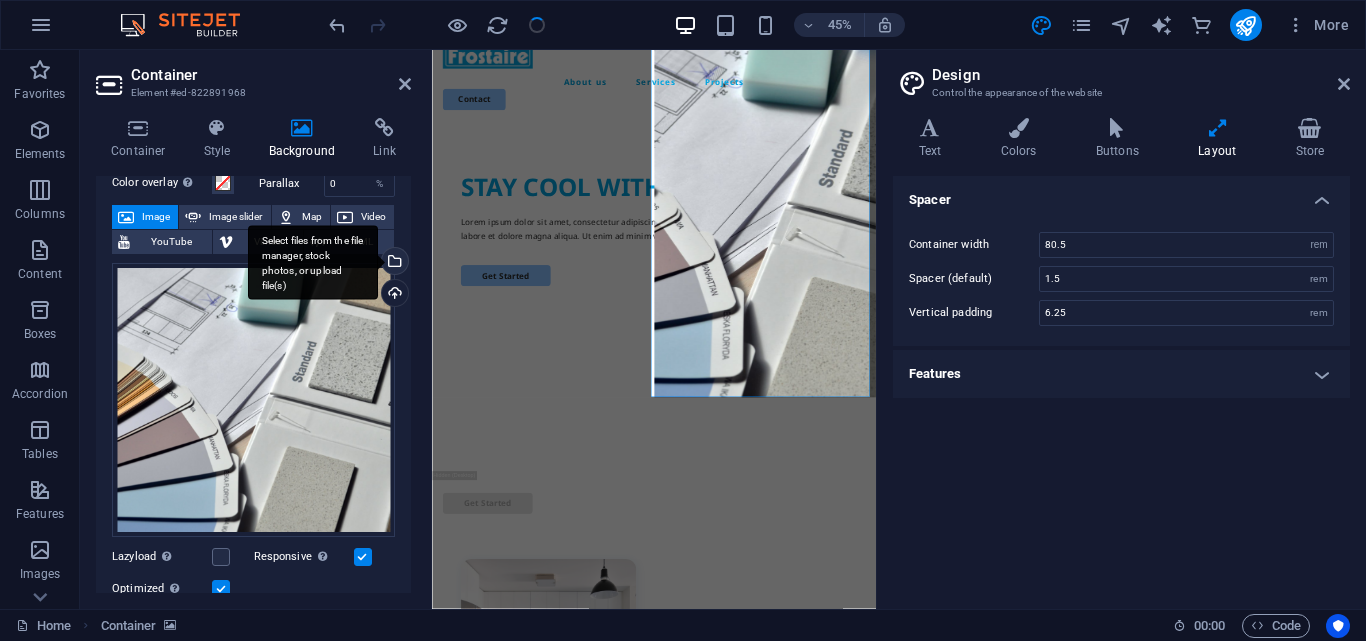 click on "Select files from the file manager, stock photos, or upload file(s)" at bounding box center (393, 263) 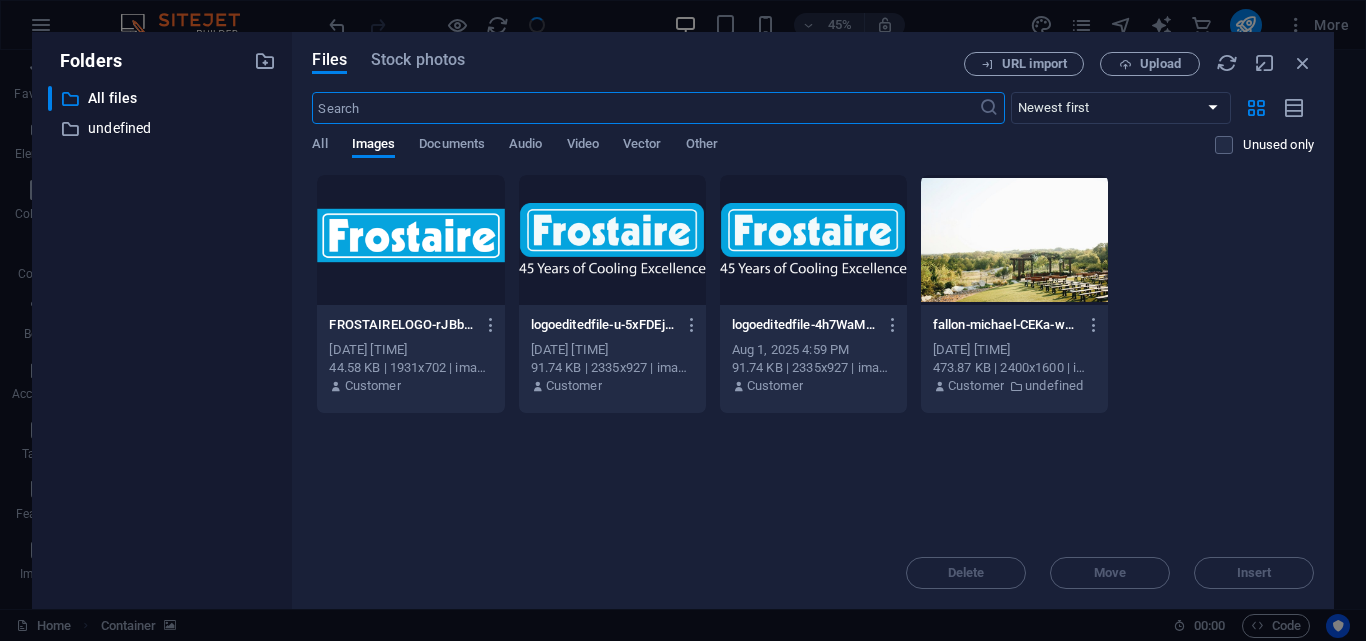 type on "3.75" 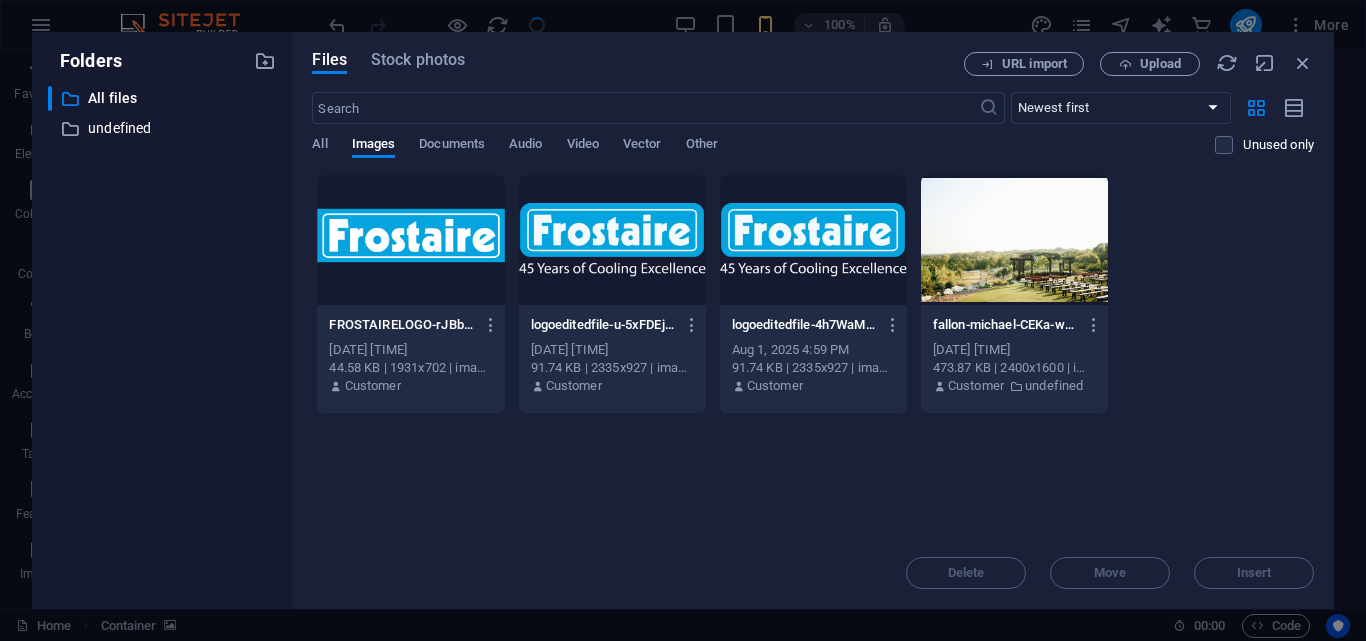 click on "All Images Documents Audio Video Vector Other" at bounding box center (763, 155) 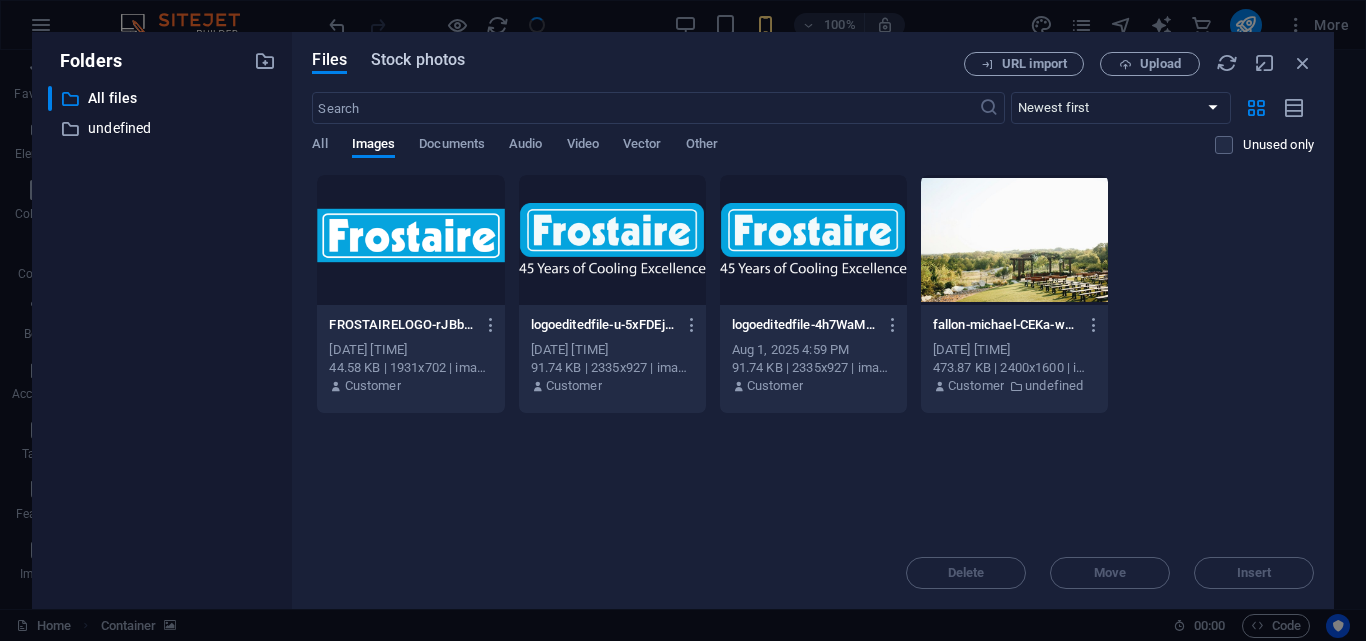 click on "Stock photos" at bounding box center [418, 60] 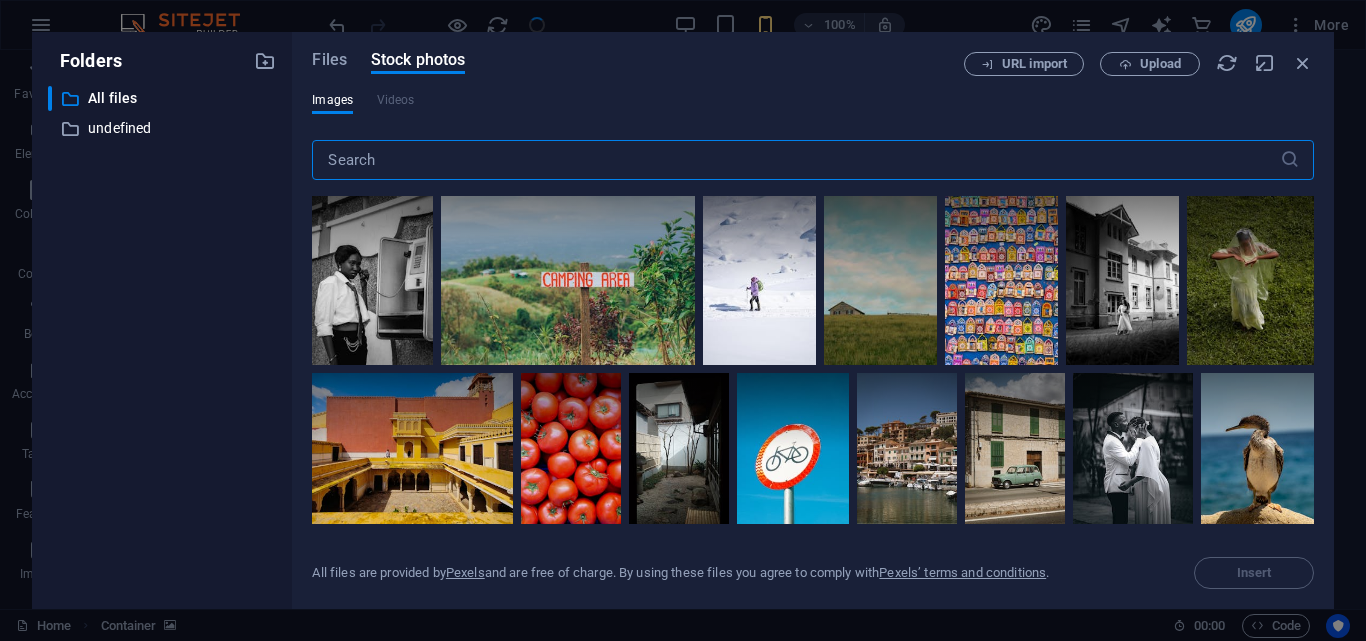 click at bounding box center (795, 160) 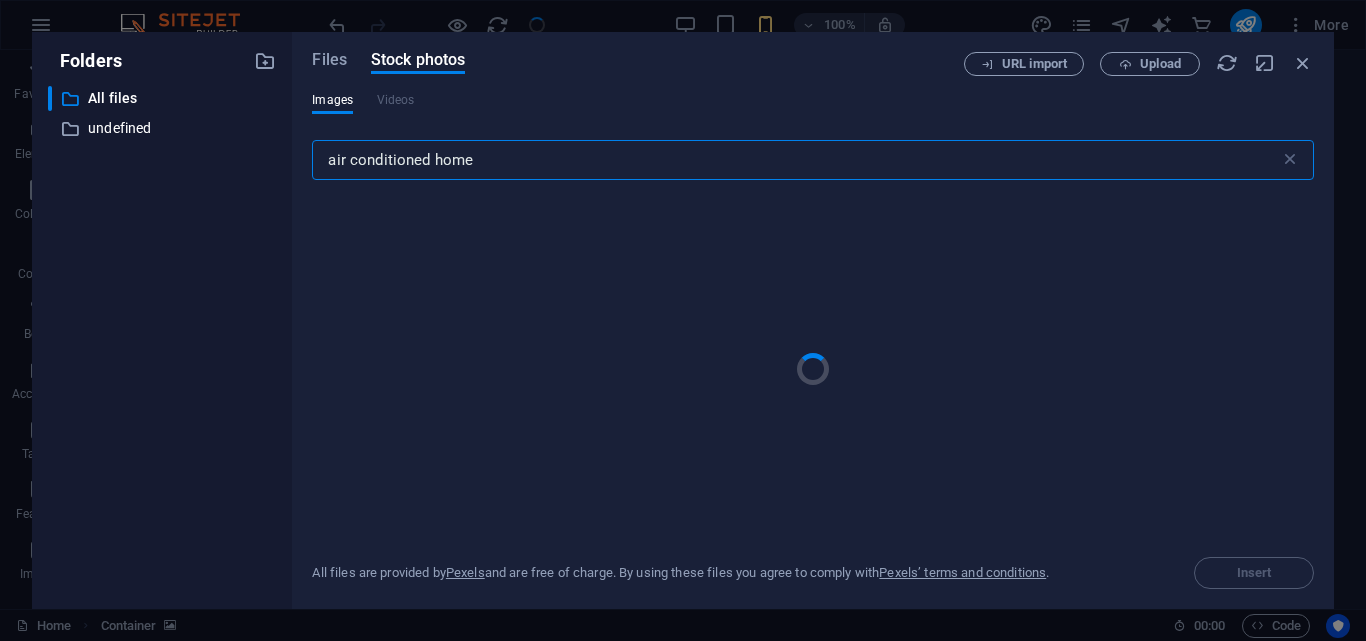 type on "air conditioned home" 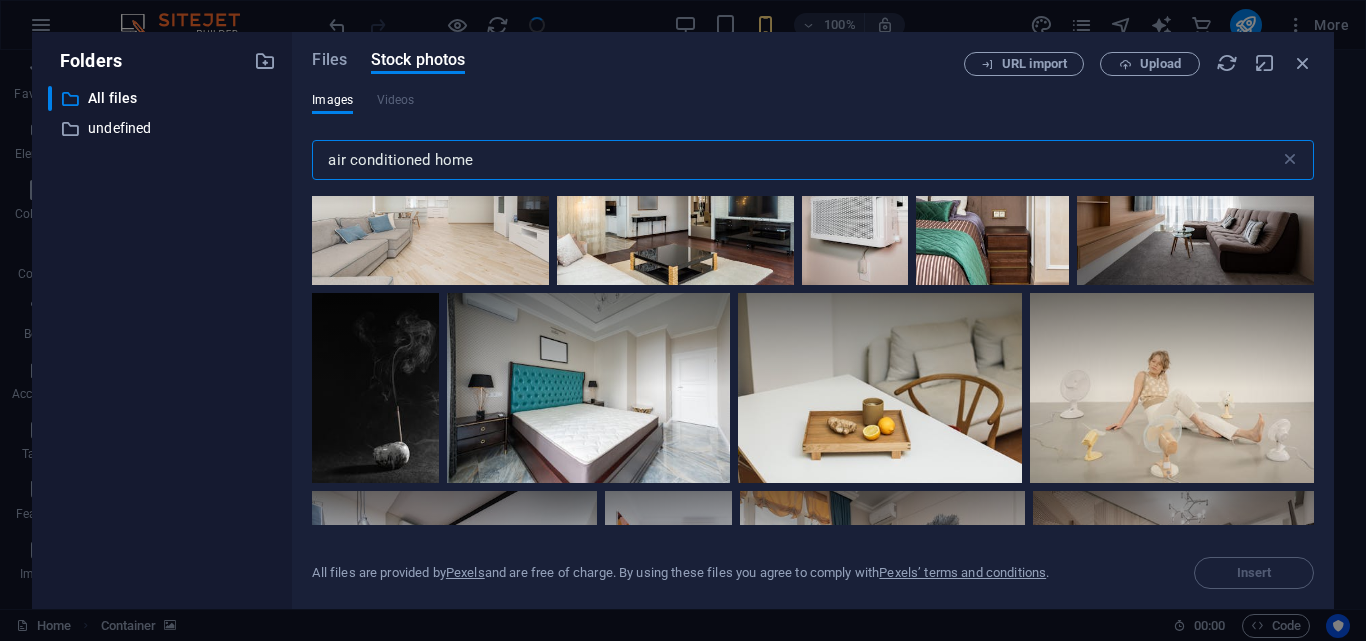 scroll, scrollTop: 346, scrollLeft: 0, axis: vertical 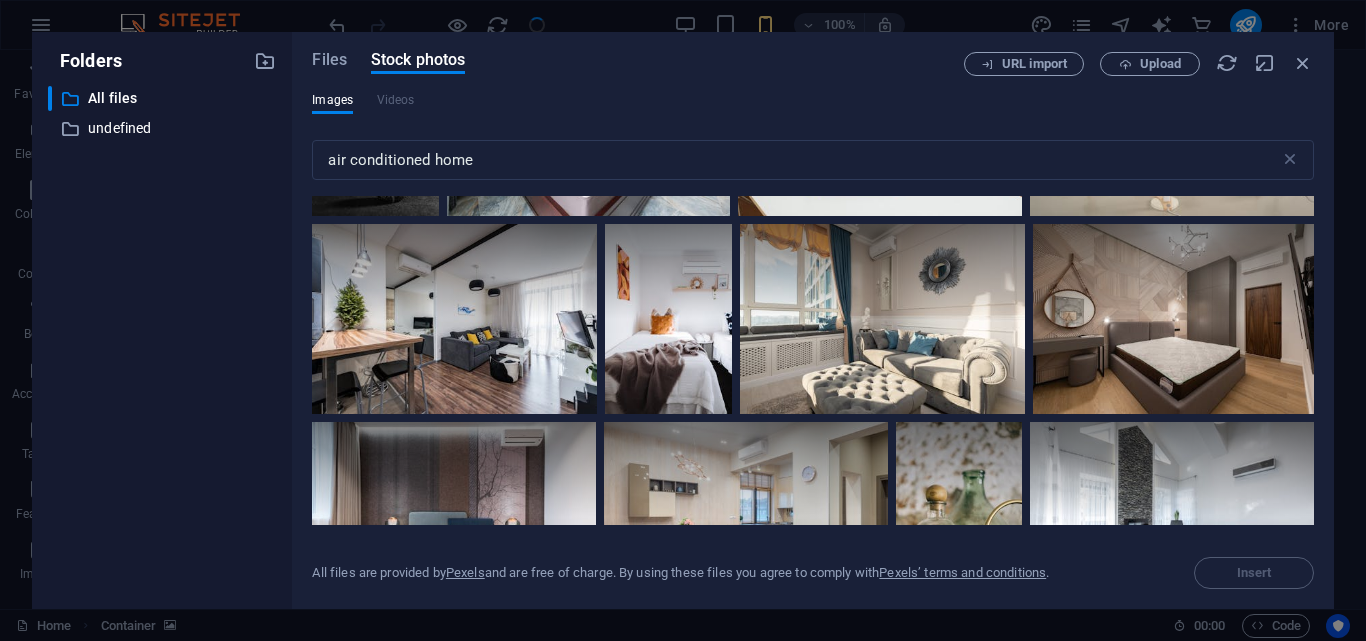 drag, startPoint x: 1314, startPoint y: 282, endPoint x: 1313, endPoint y: 245, distance: 37.01351 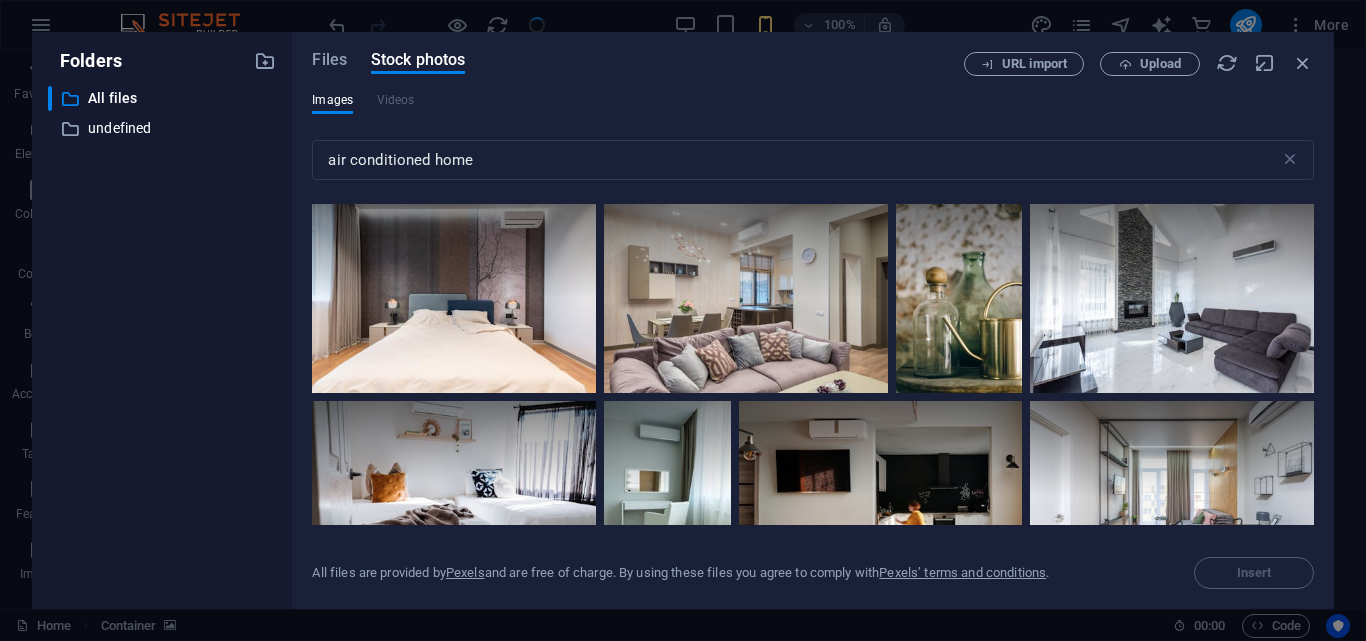 scroll, scrollTop: 881, scrollLeft: 0, axis: vertical 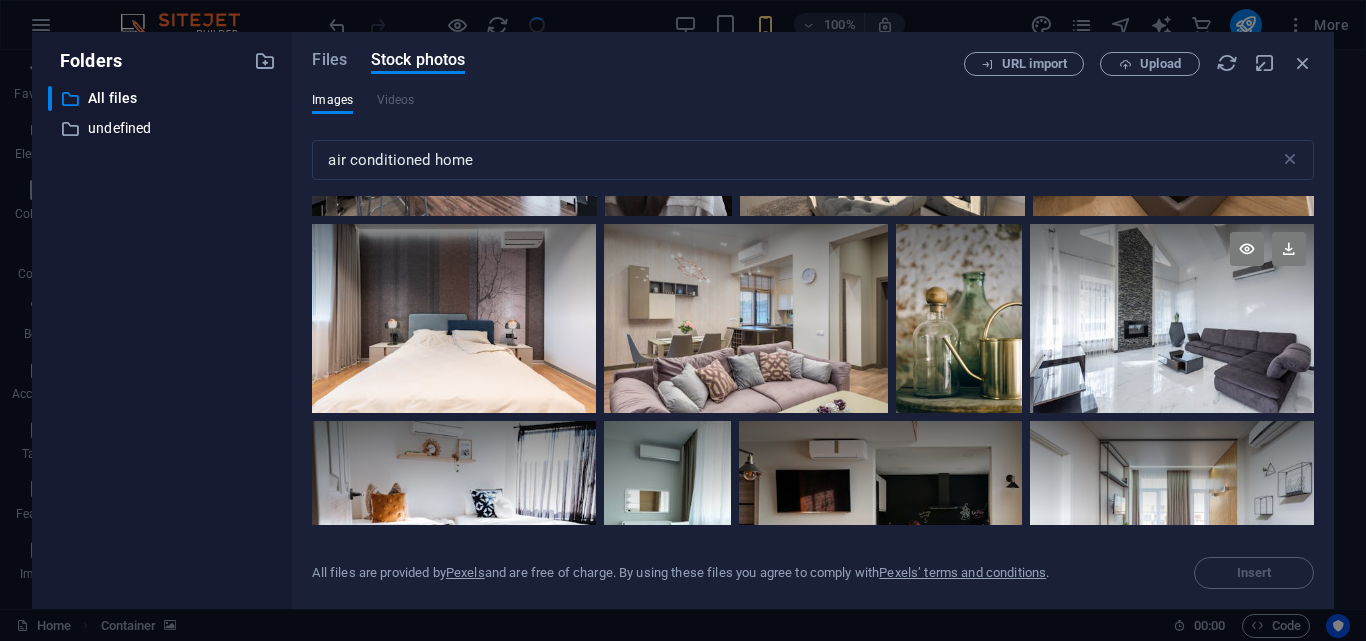 click at bounding box center [1172, 271] 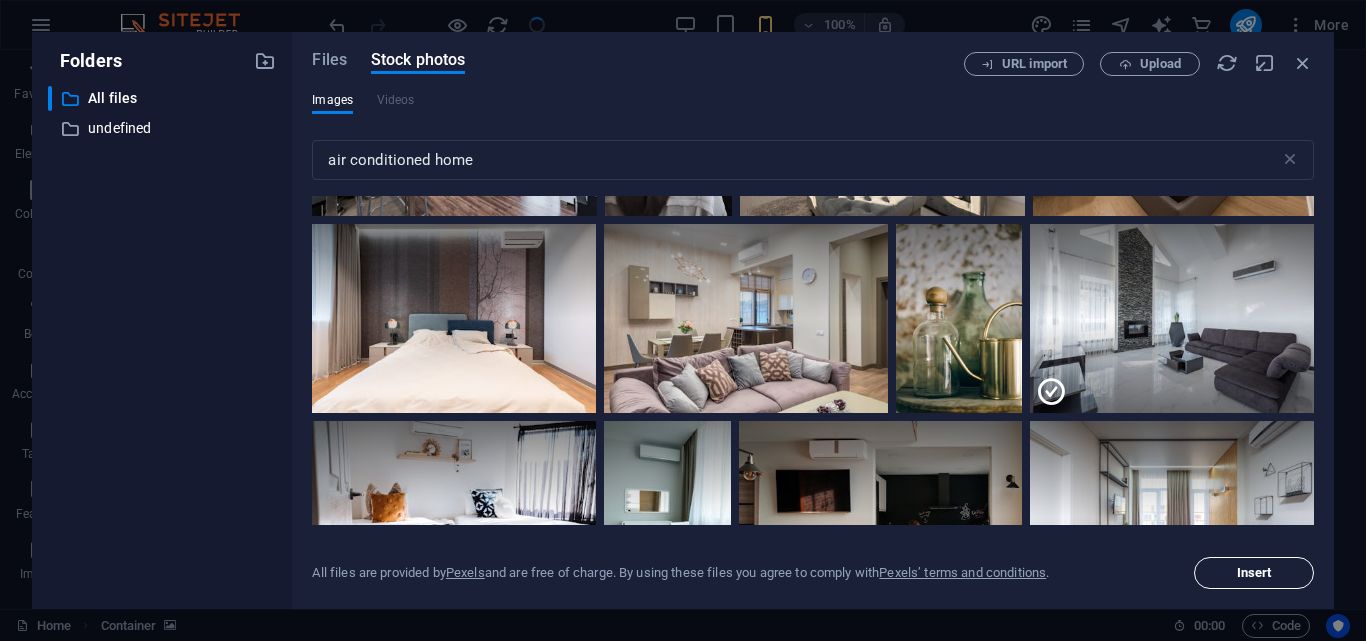 click on "Insert" at bounding box center (1254, 573) 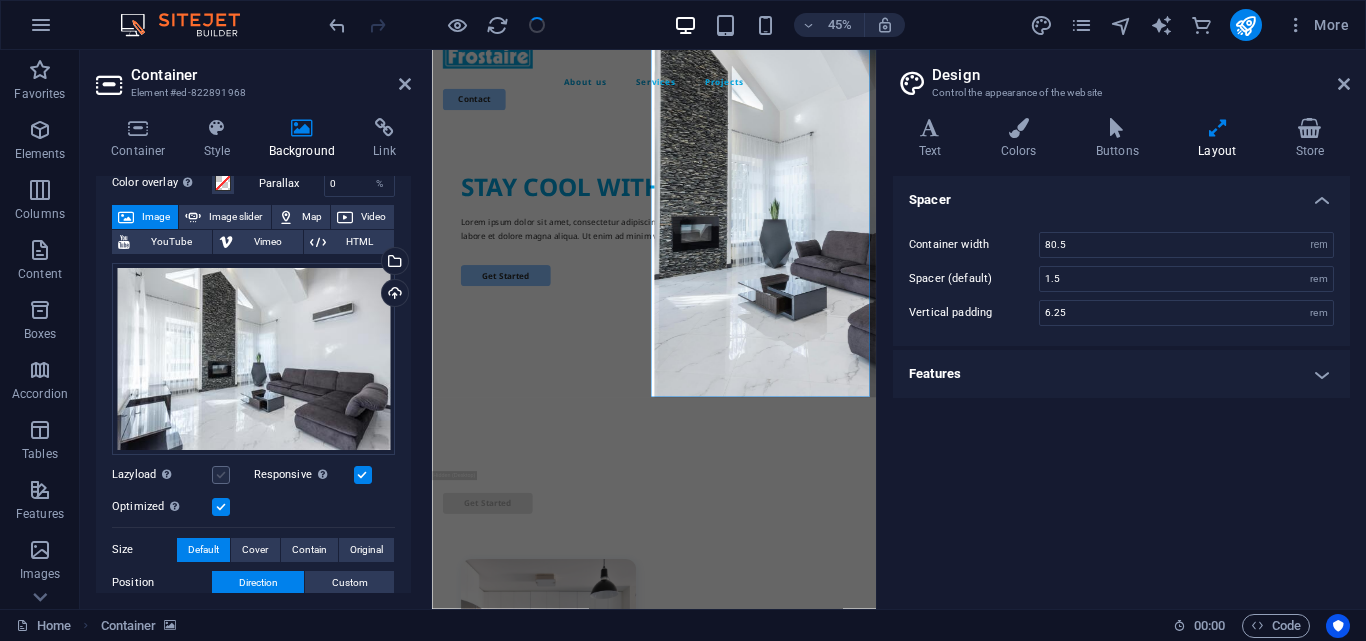 click at bounding box center (221, 475) 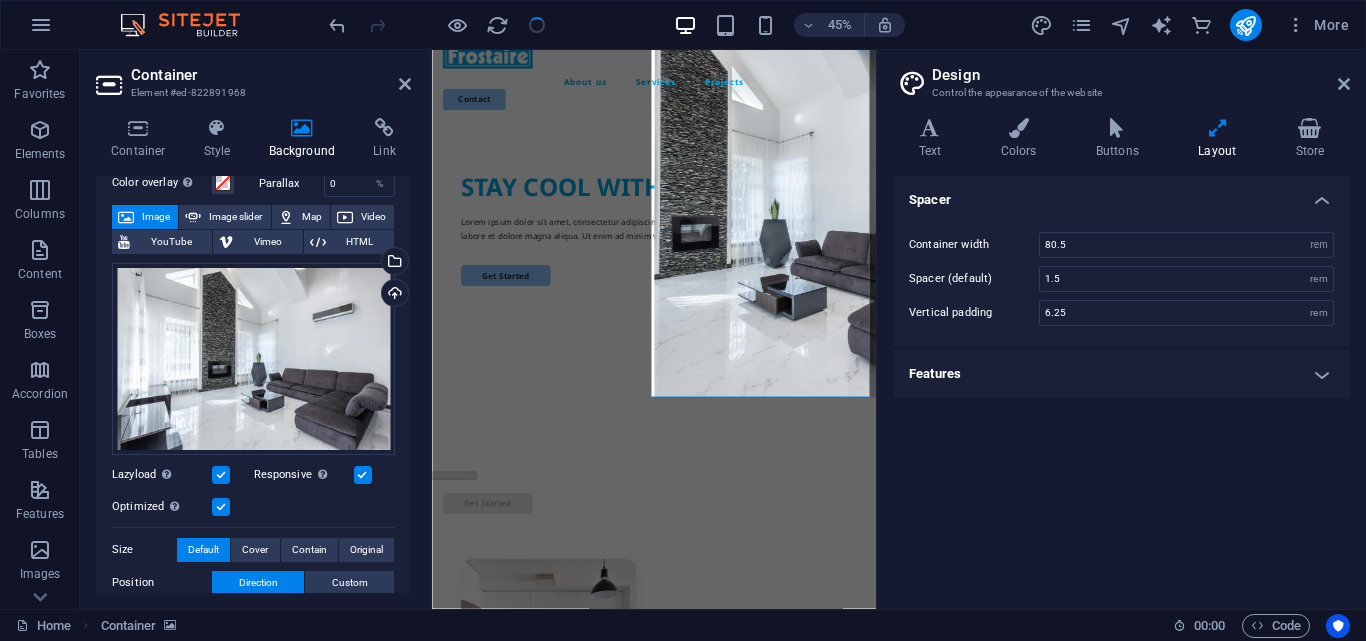 click at bounding box center (221, 475) 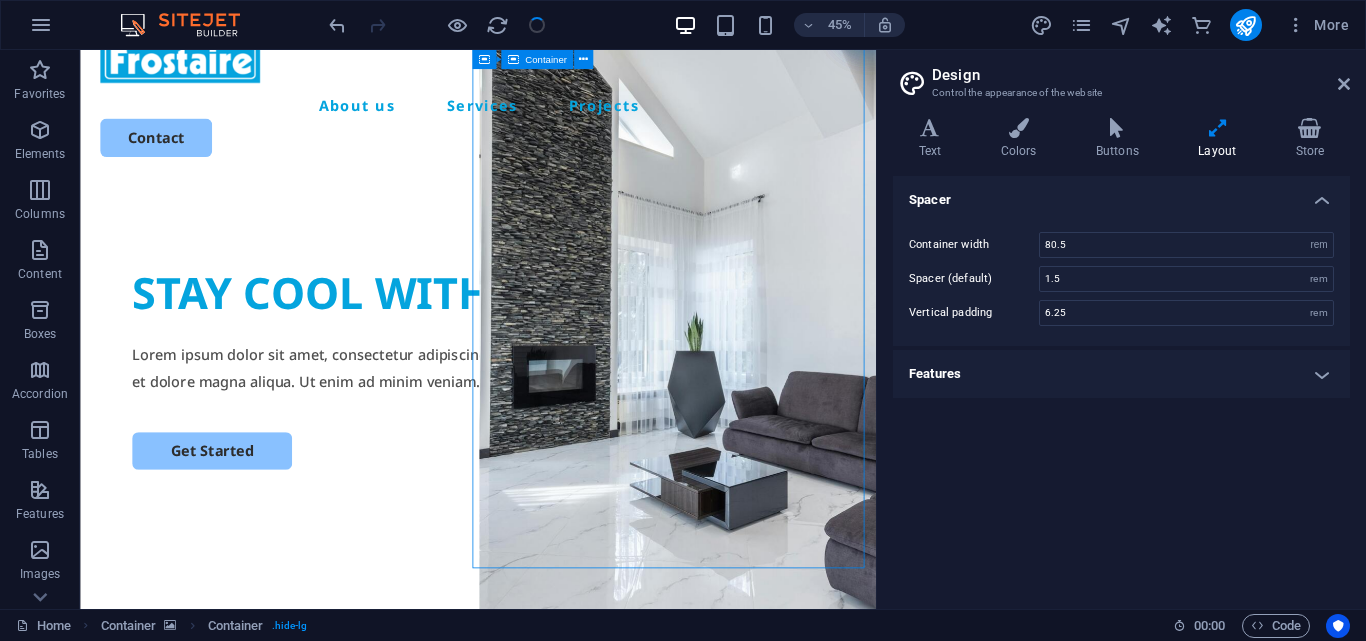 drag, startPoint x: 931, startPoint y: 467, endPoint x: 938, endPoint y: 286, distance: 181.13531 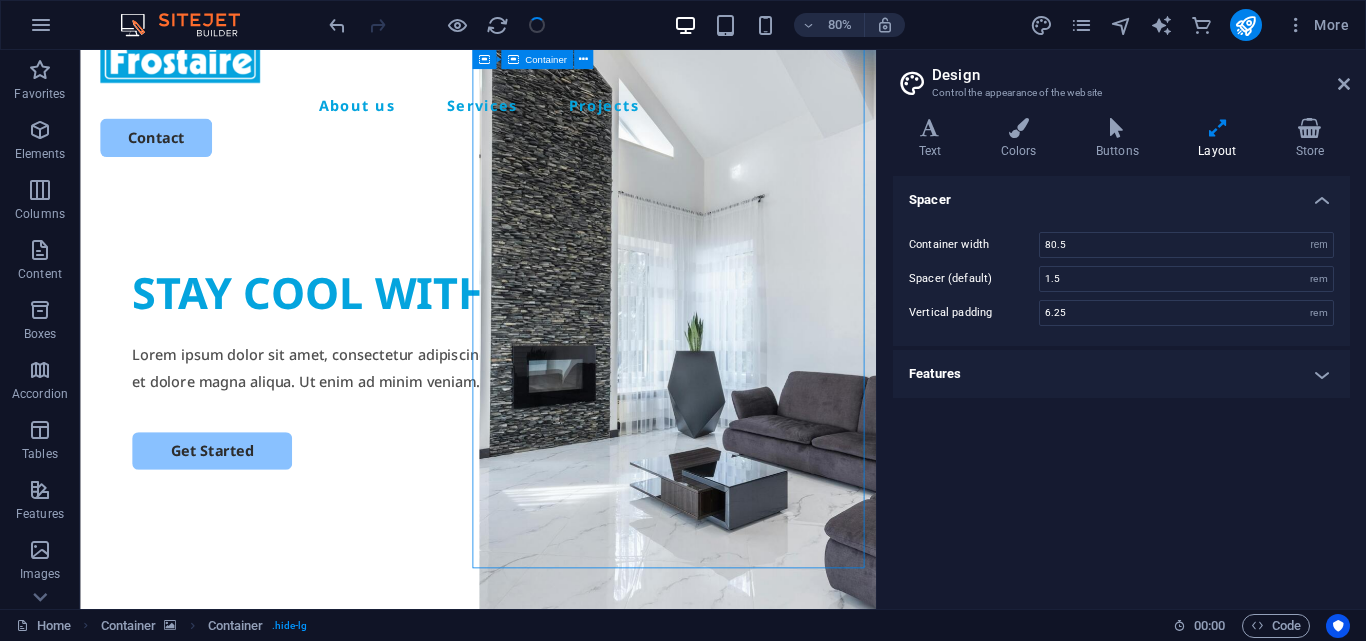 drag, startPoint x: 941, startPoint y: 347, endPoint x: 892, endPoint y: 346, distance: 49.010204 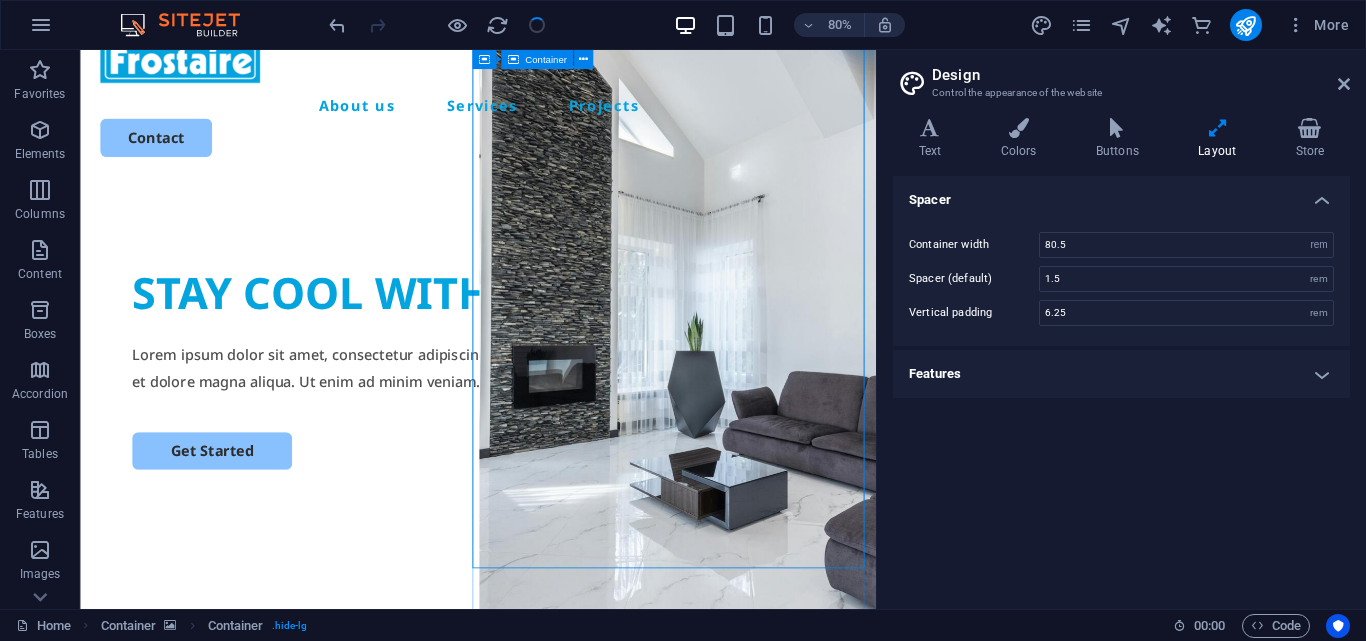 click on "Drop content here or  Add elements  Paste clipboard" at bounding box center [827, 1171] 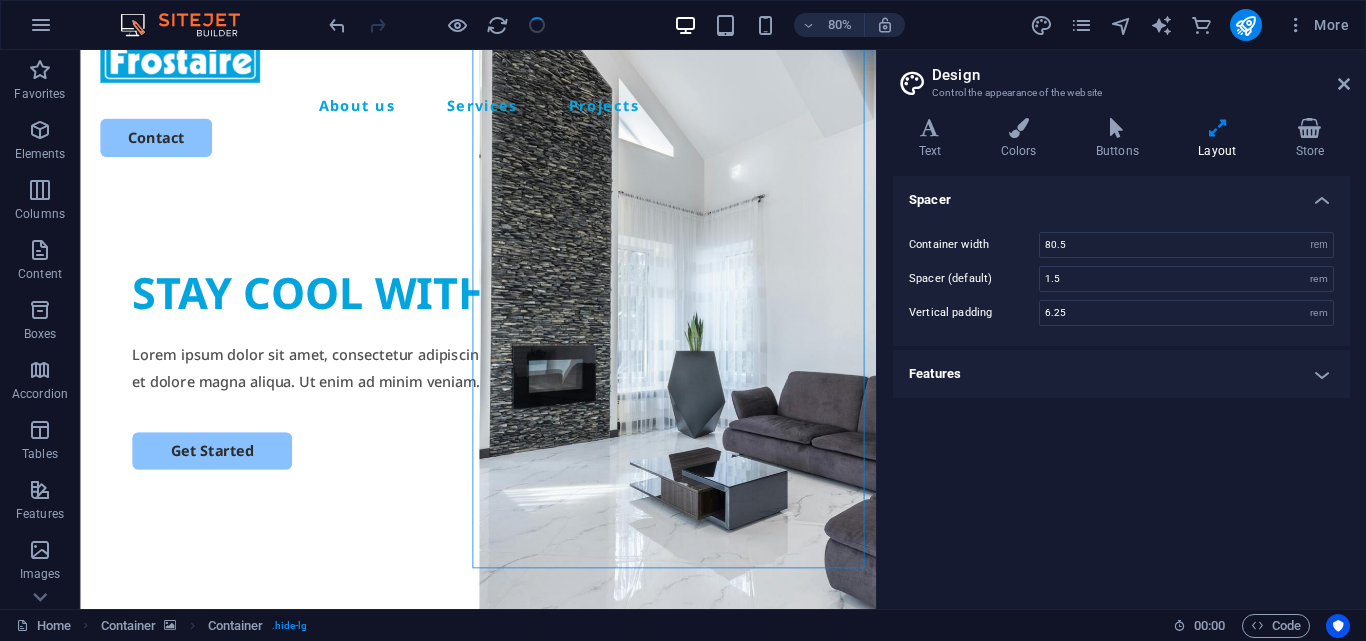 click on "Features" at bounding box center (1121, 374) 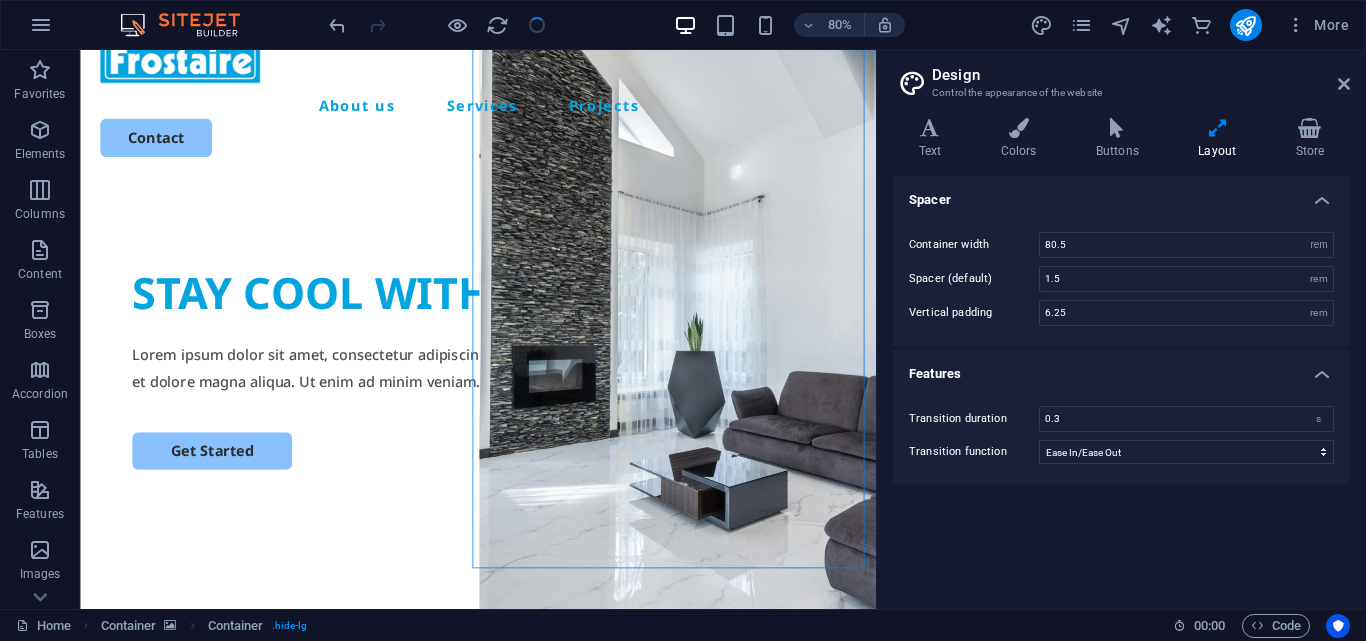 click on "Features" at bounding box center [1121, 368] 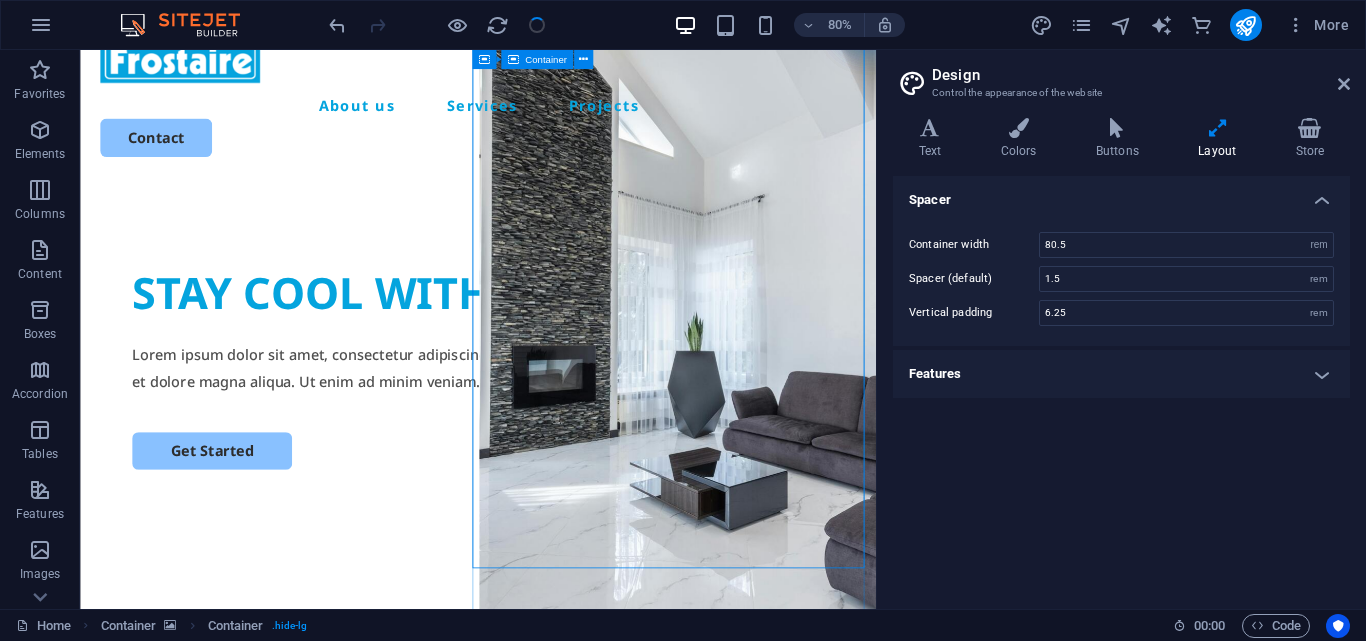 click on "Drop content here or  Add elements  Paste clipboard" at bounding box center [827, 1171] 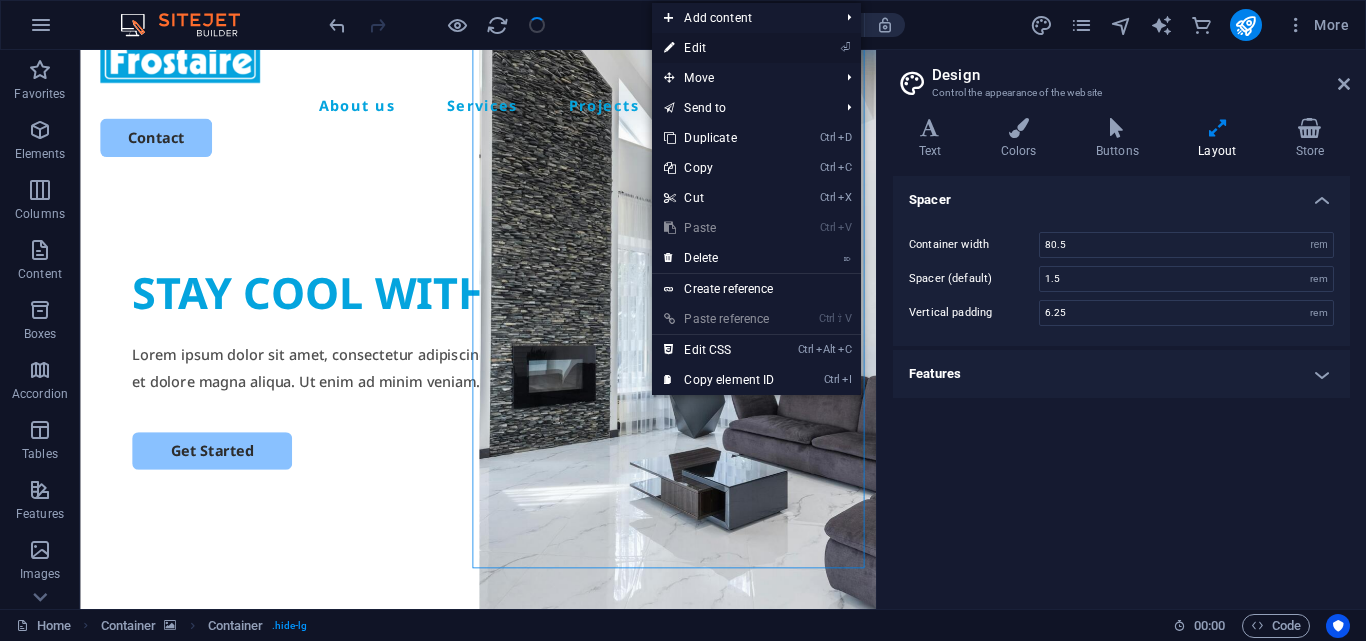 click on "⏎  Edit" at bounding box center (719, 48) 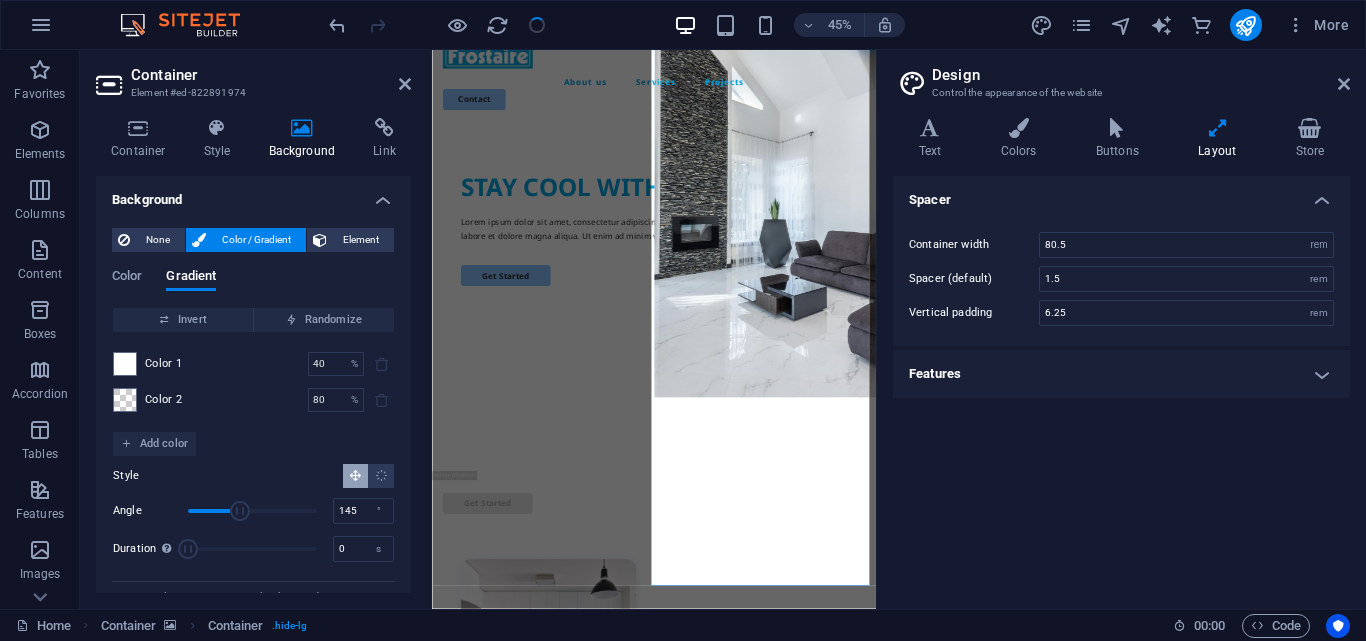 scroll, scrollTop: 61, scrollLeft: 0, axis: vertical 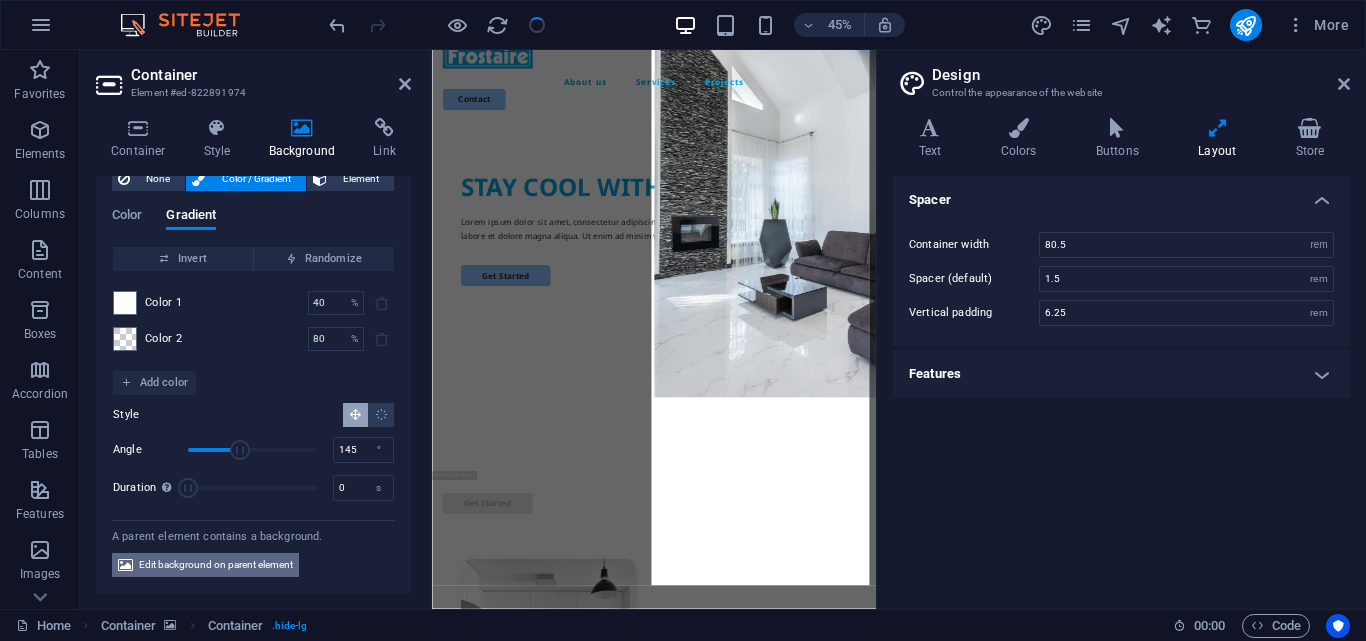 click on "Edit background on parent element" at bounding box center (216, 565) 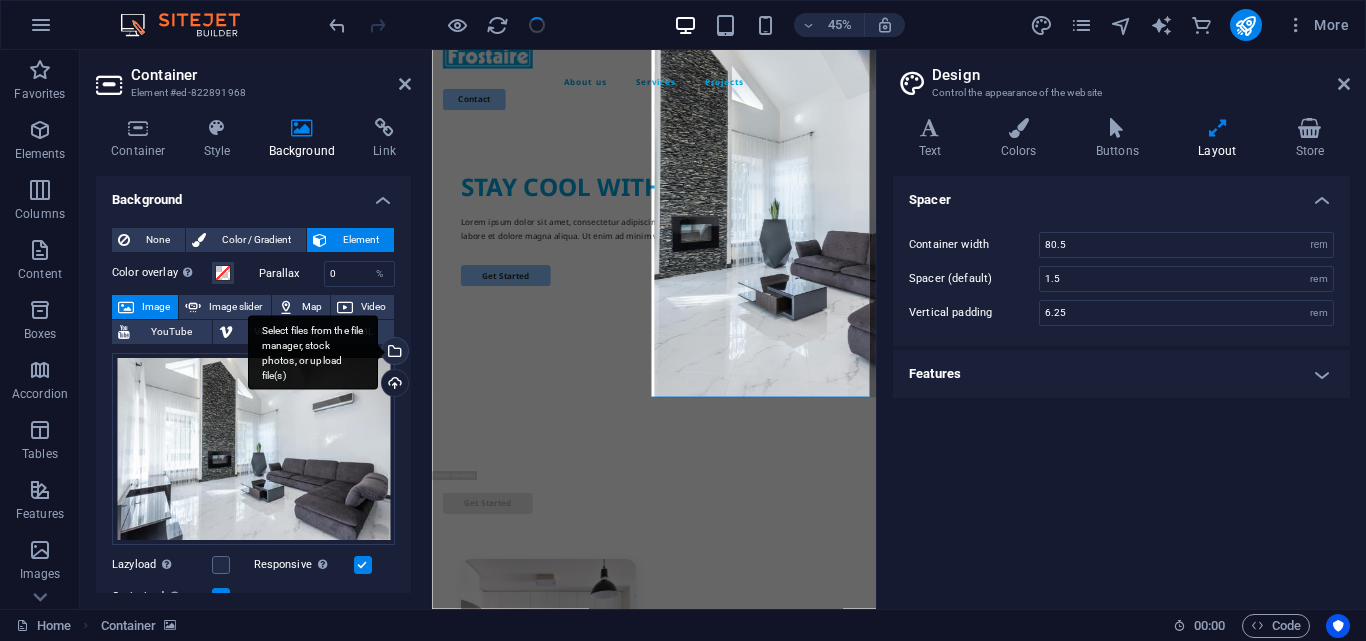 click on "Select files from the file manager, stock photos, or upload file(s)" at bounding box center [393, 353] 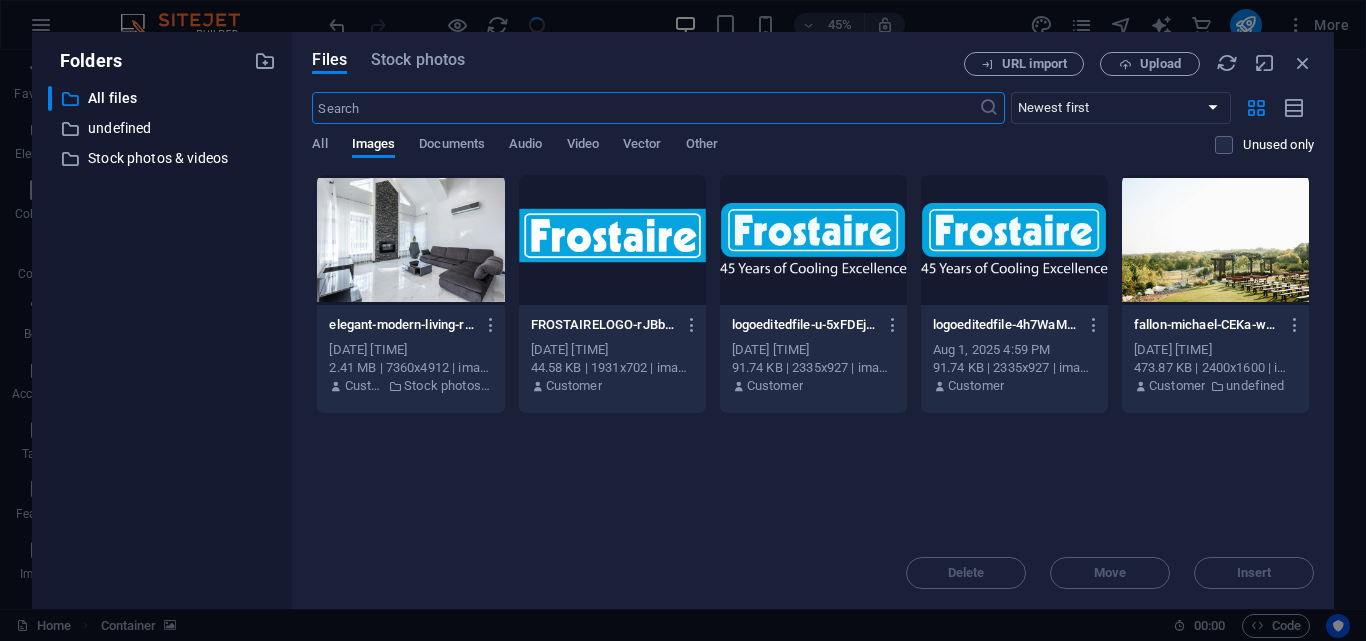type on "3.75" 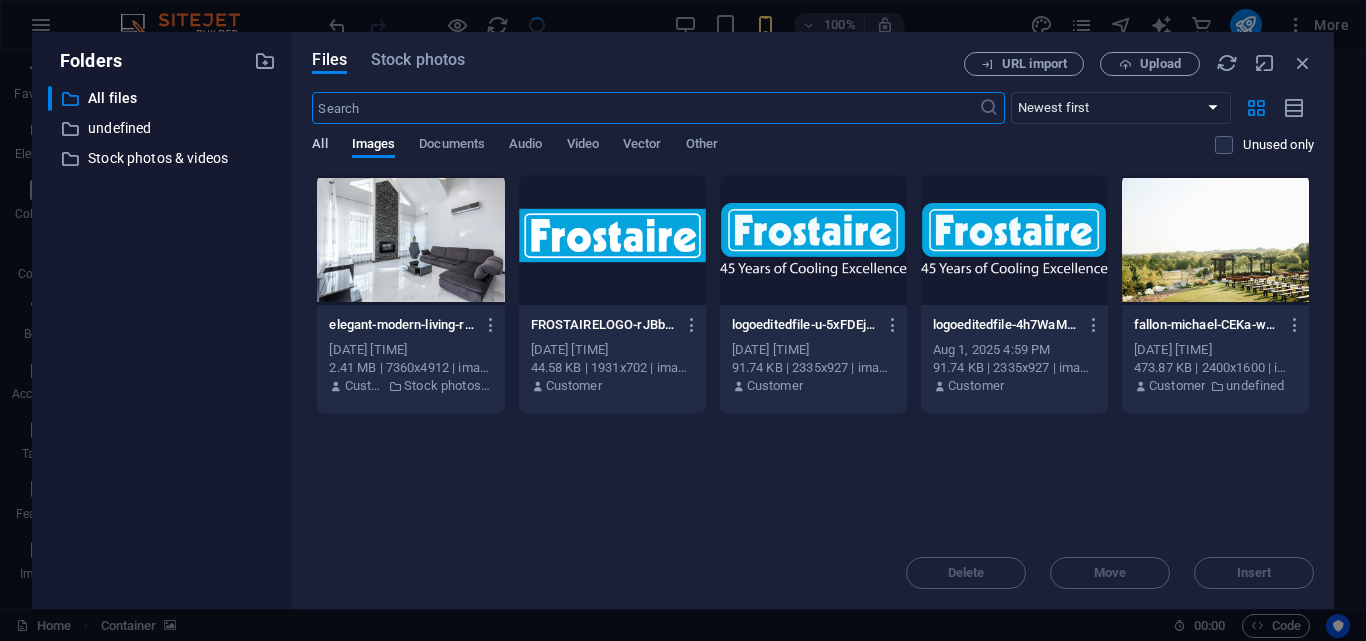 click on "All" at bounding box center (319, 146) 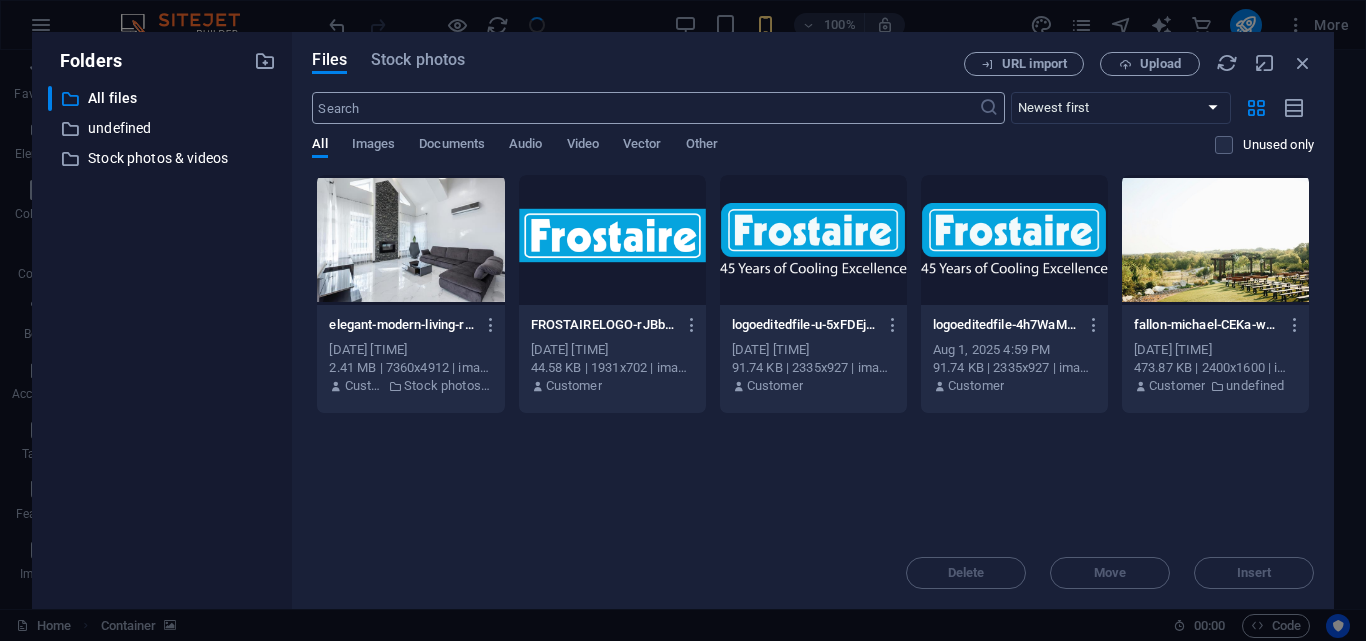 click at bounding box center (645, 108) 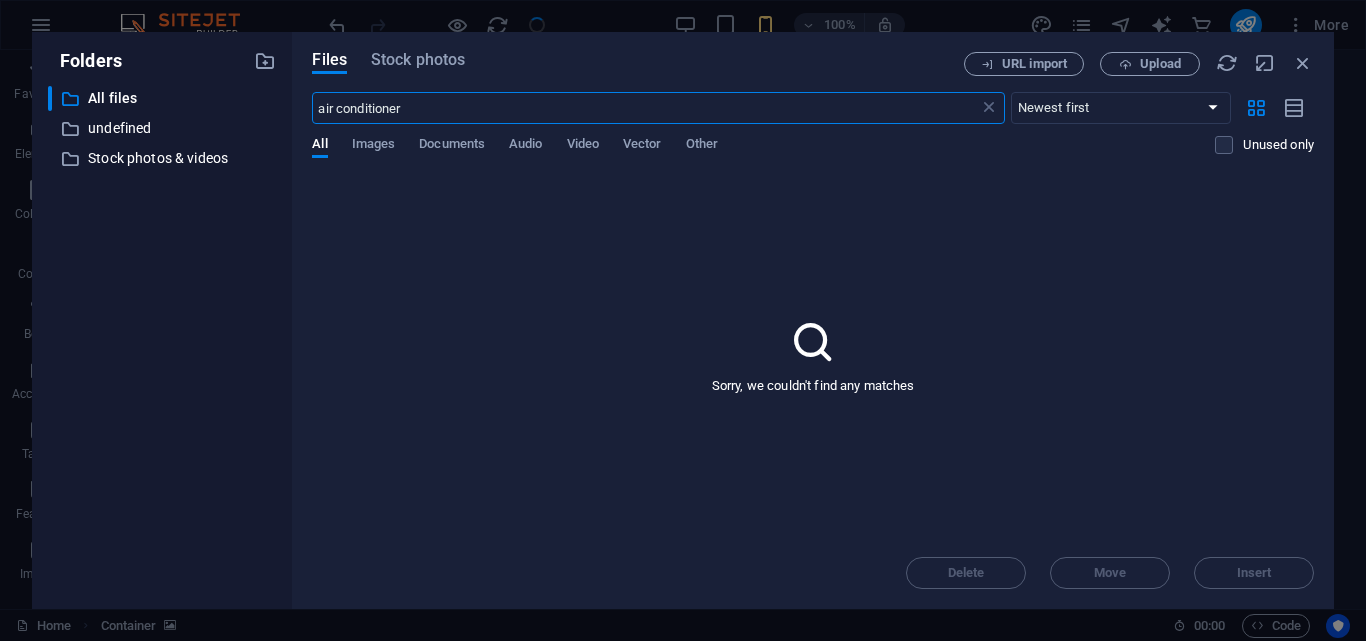 type on "air conditioner" 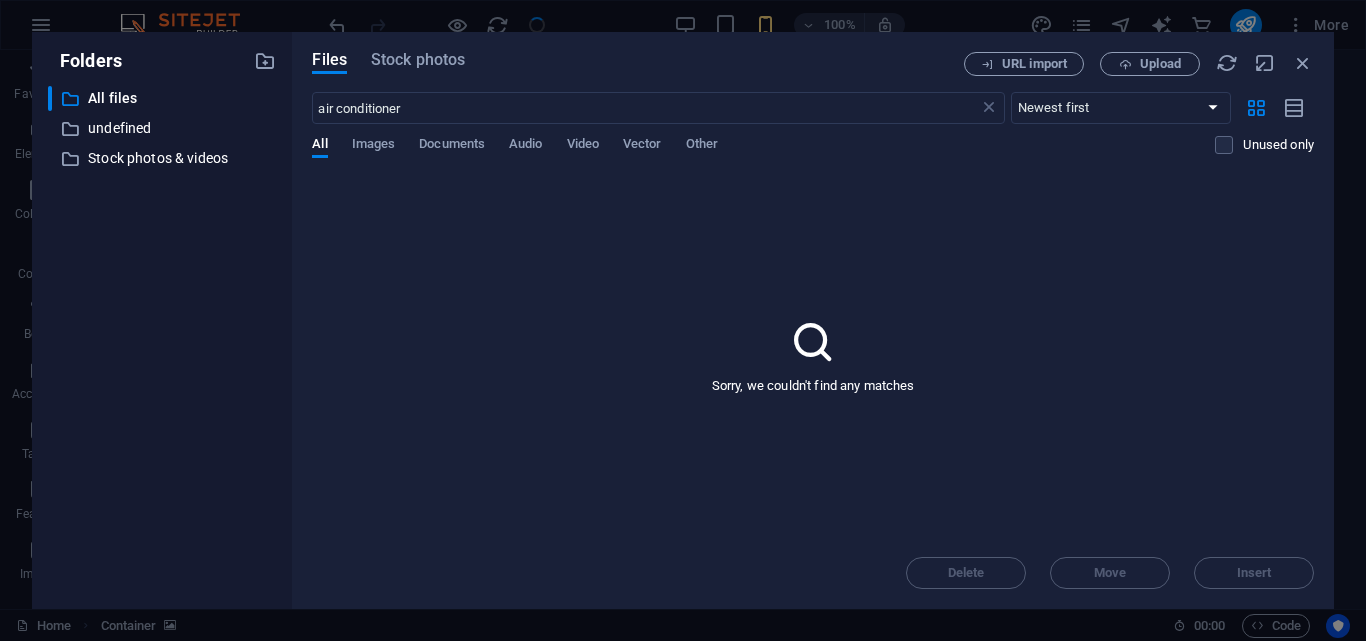 click on "Sorry, we couldn't find any matches" at bounding box center (813, 355) 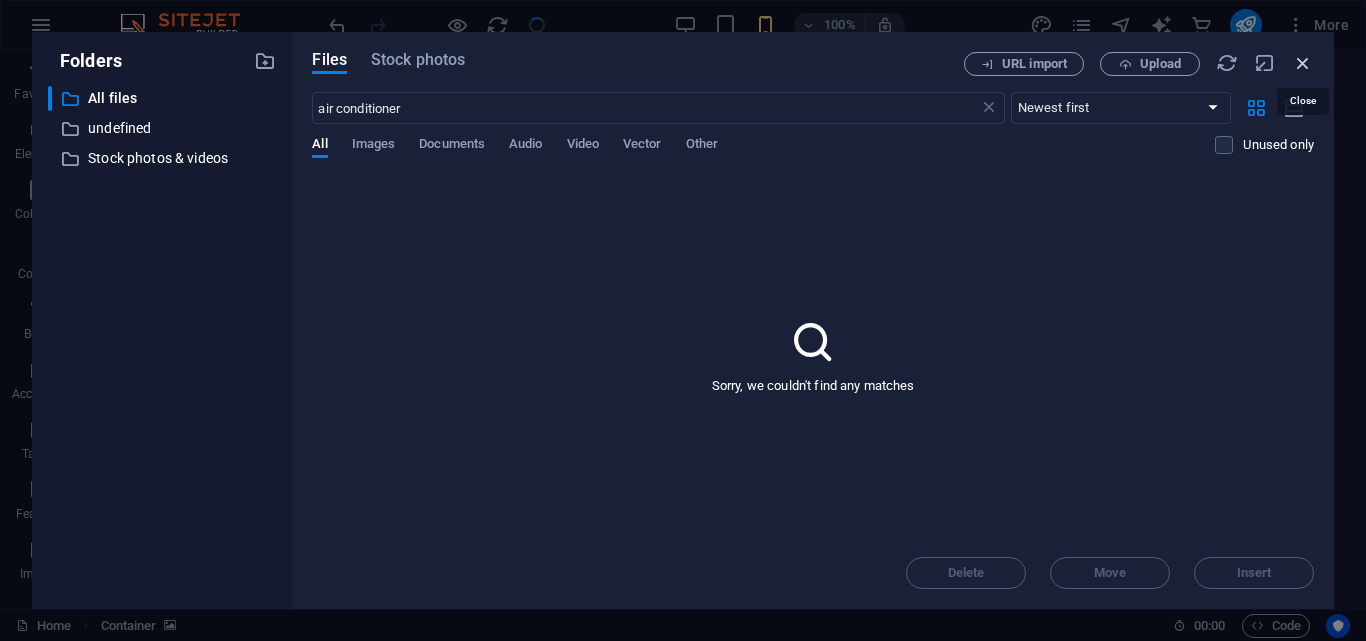 click at bounding box center (1303, 63) 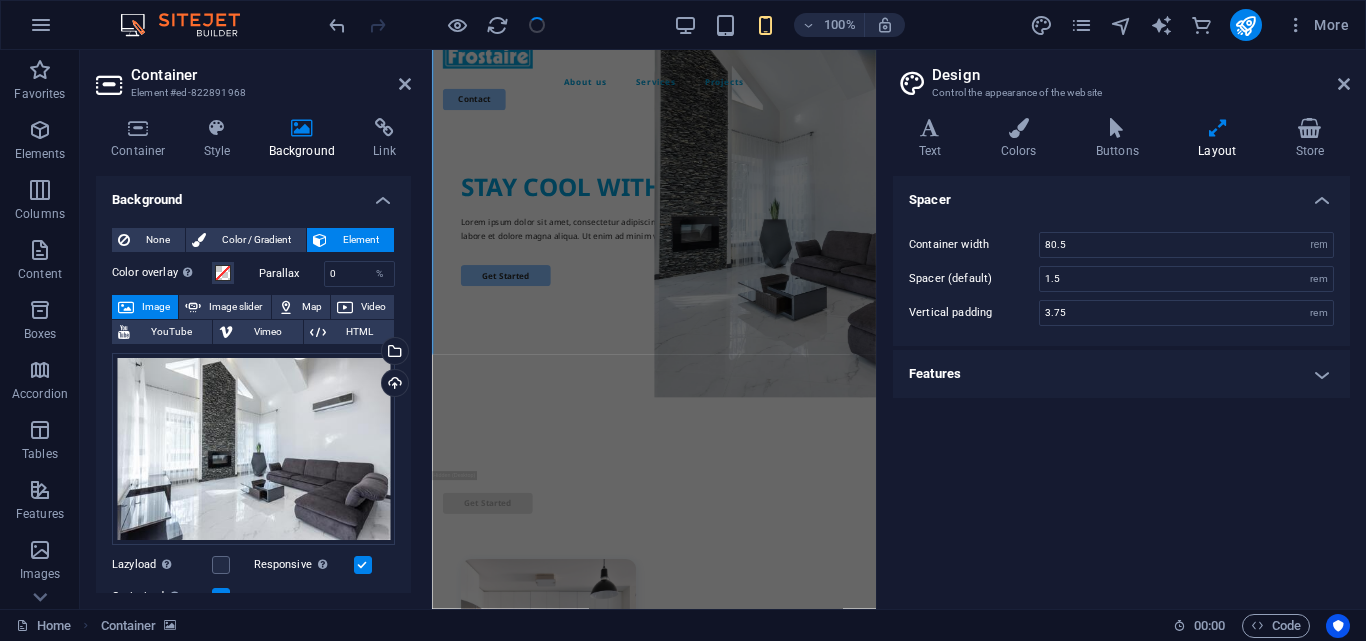 type on "6.25" 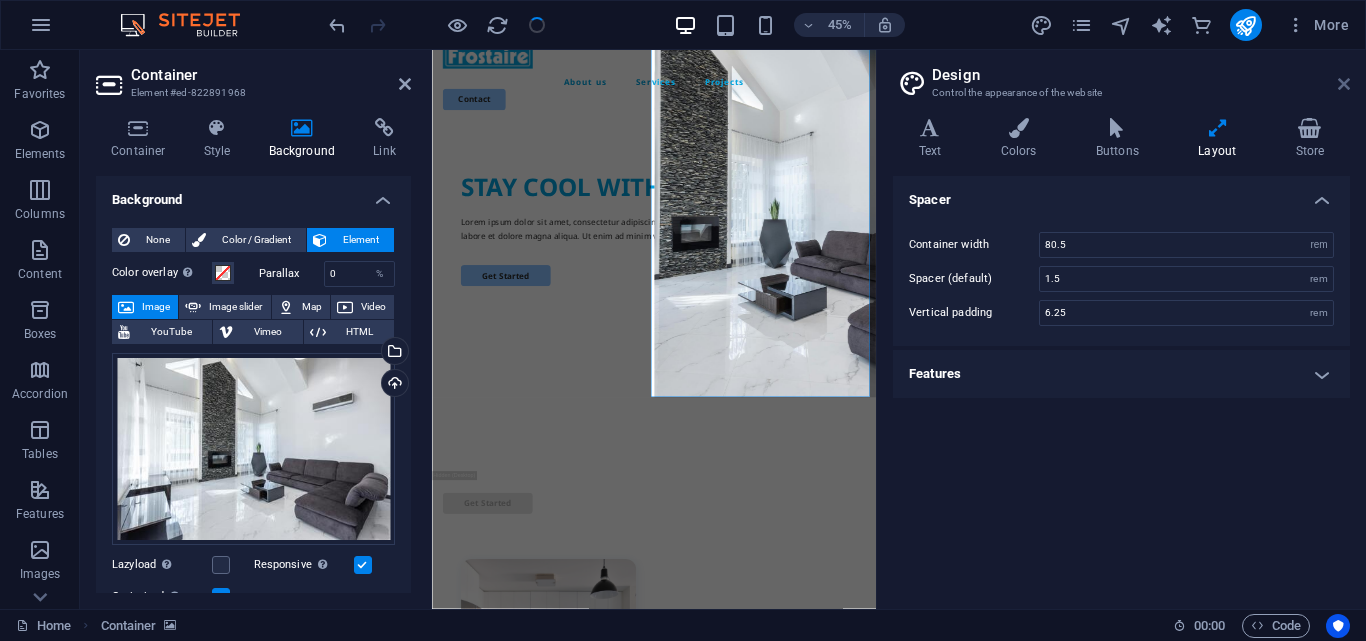 click at bounding box center (1344, 84) 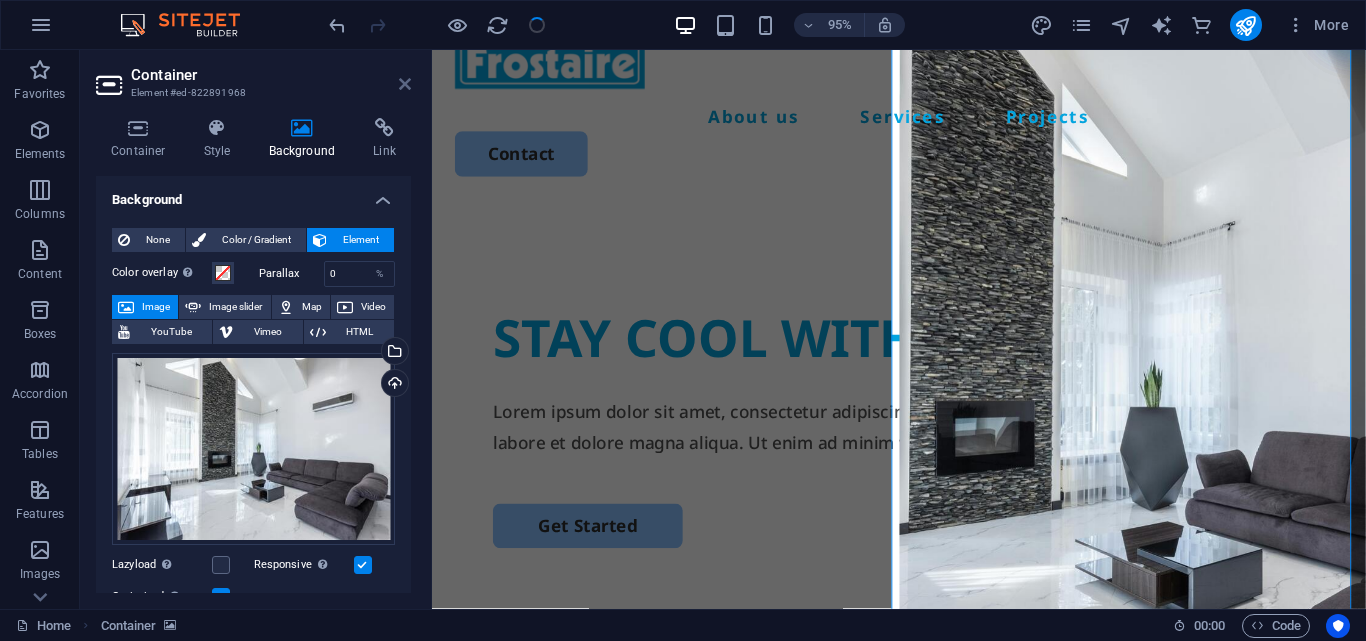 click at bounding box center [405, 84] 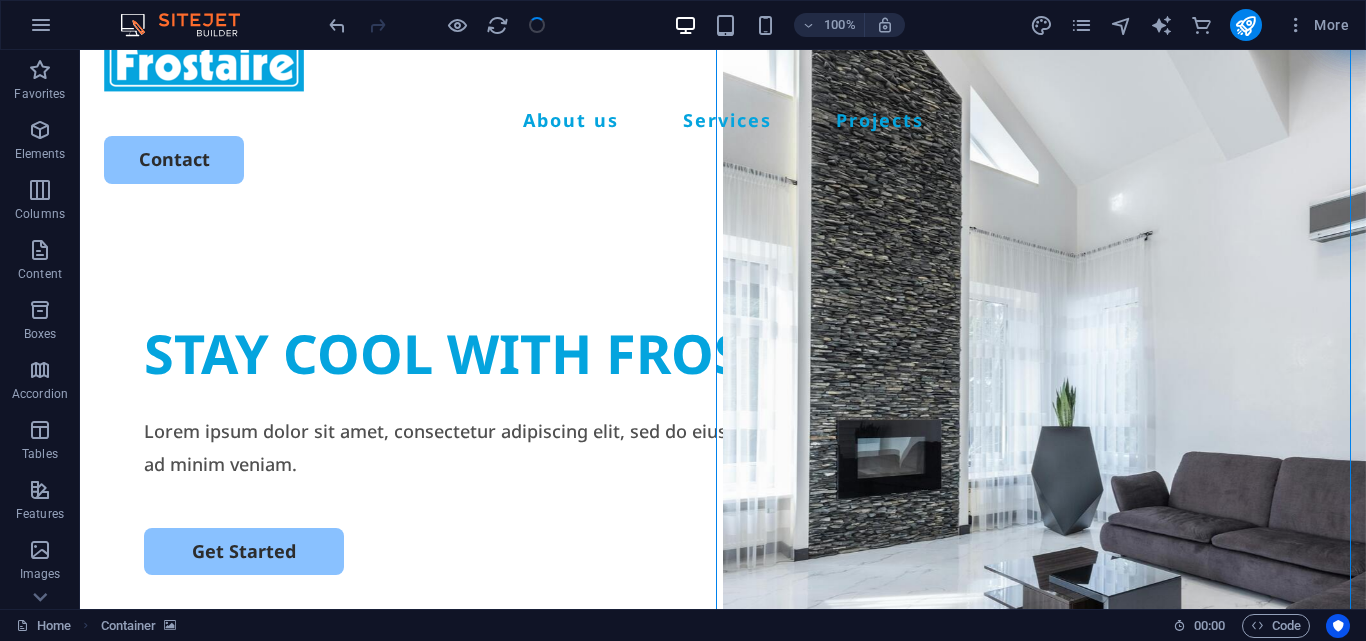 click at bounding box center [437, 25] 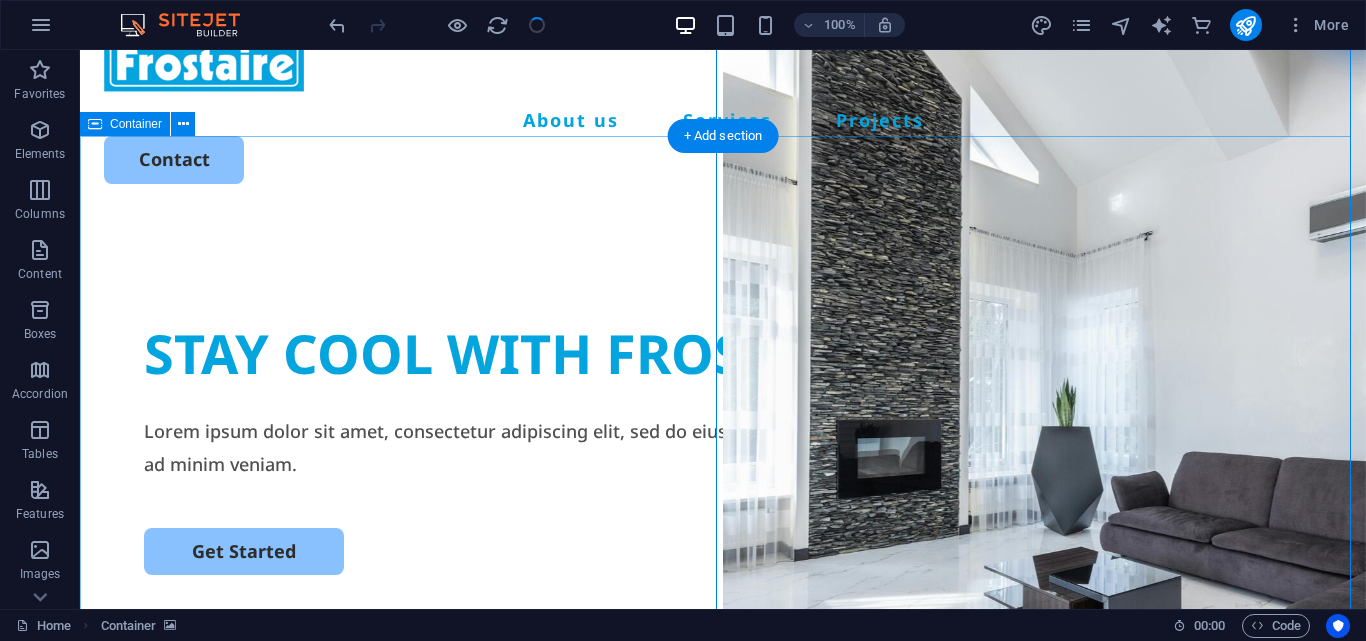 click on "STAY COOL WITH FROSTAIRE! Lorem ipsum dolor sit amet, consectetur adipiscing elit, sed do eiusmod tempor incididunt ut labore et dolore magna aliqua. Ut enim ad minim veniam. Get Started" at bounding box center [723, 601] 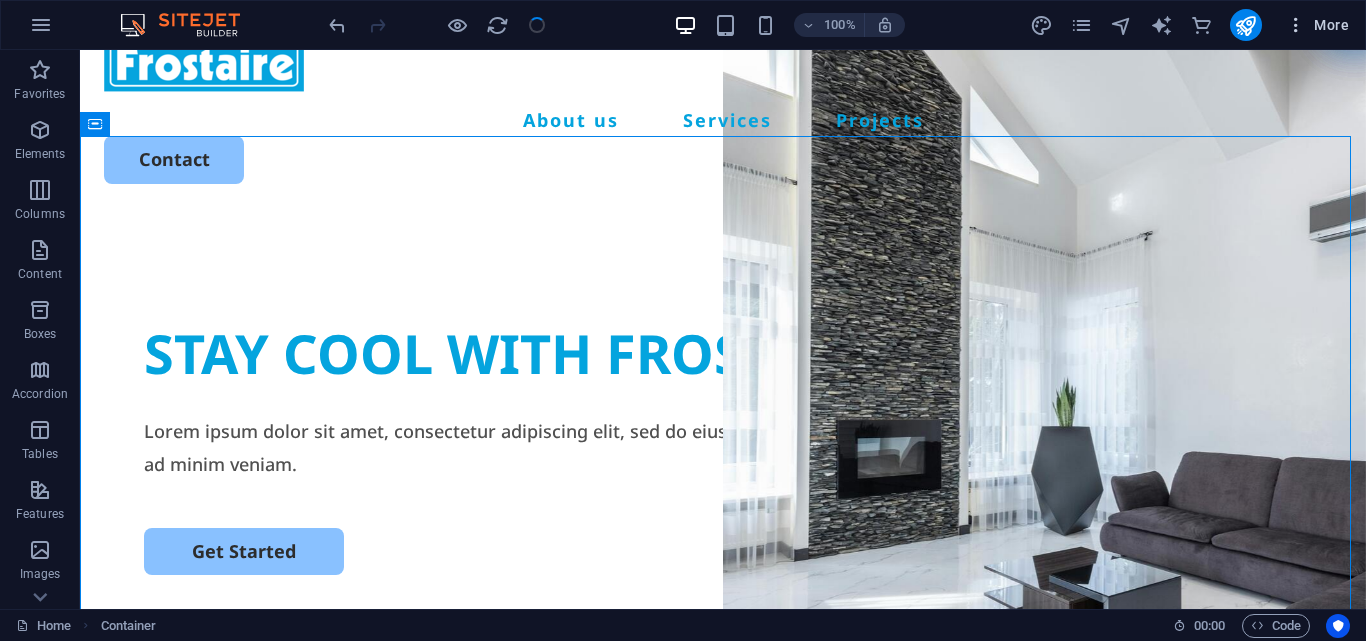 click on "More" at bounding box center [1317, 25] 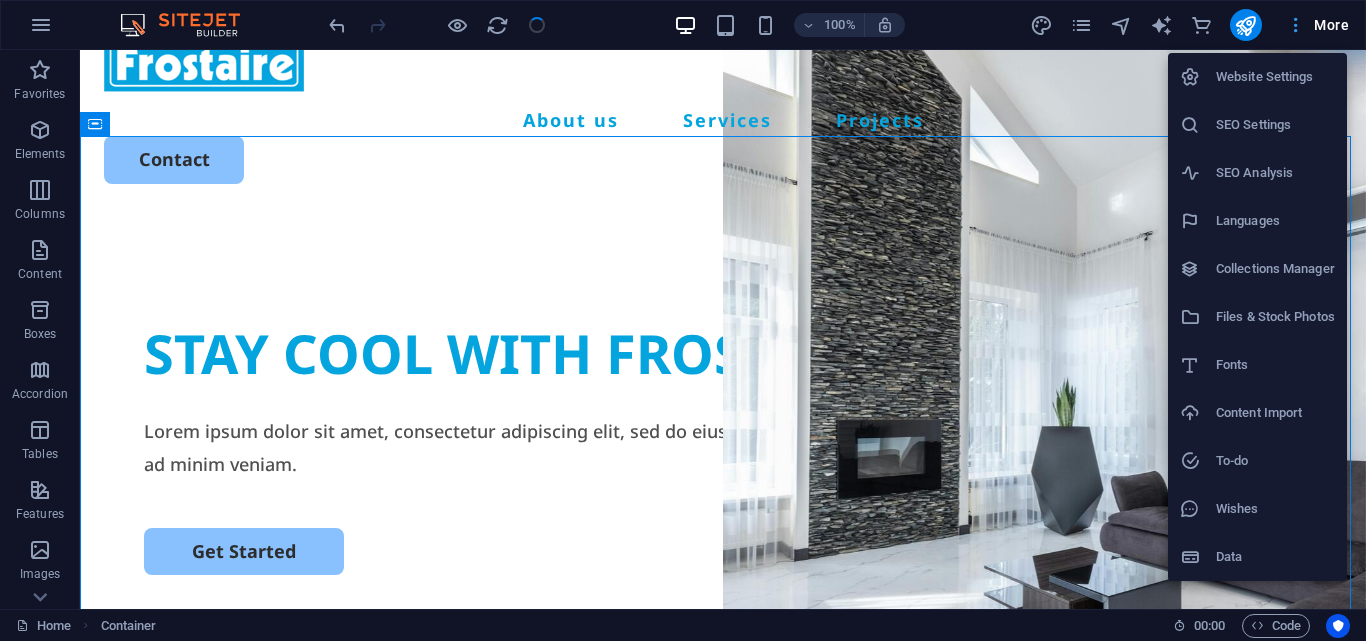 click at bounding box center [683, 320] 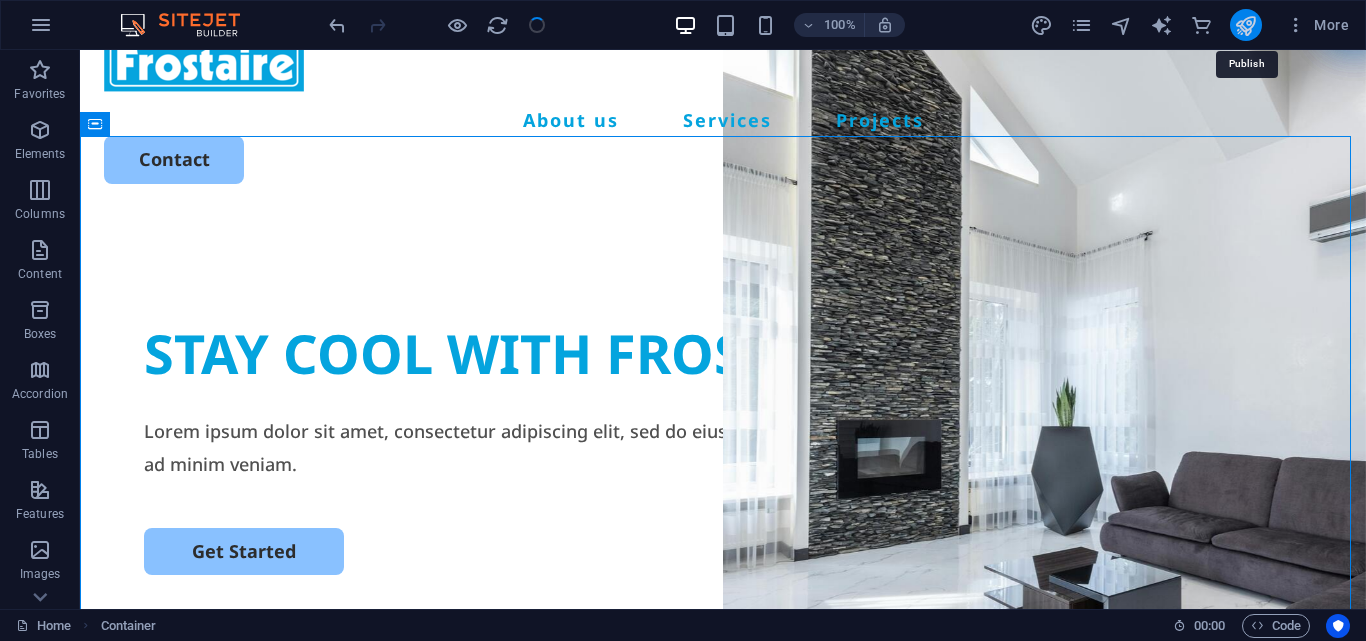 click at bounding box center [1245, 25] 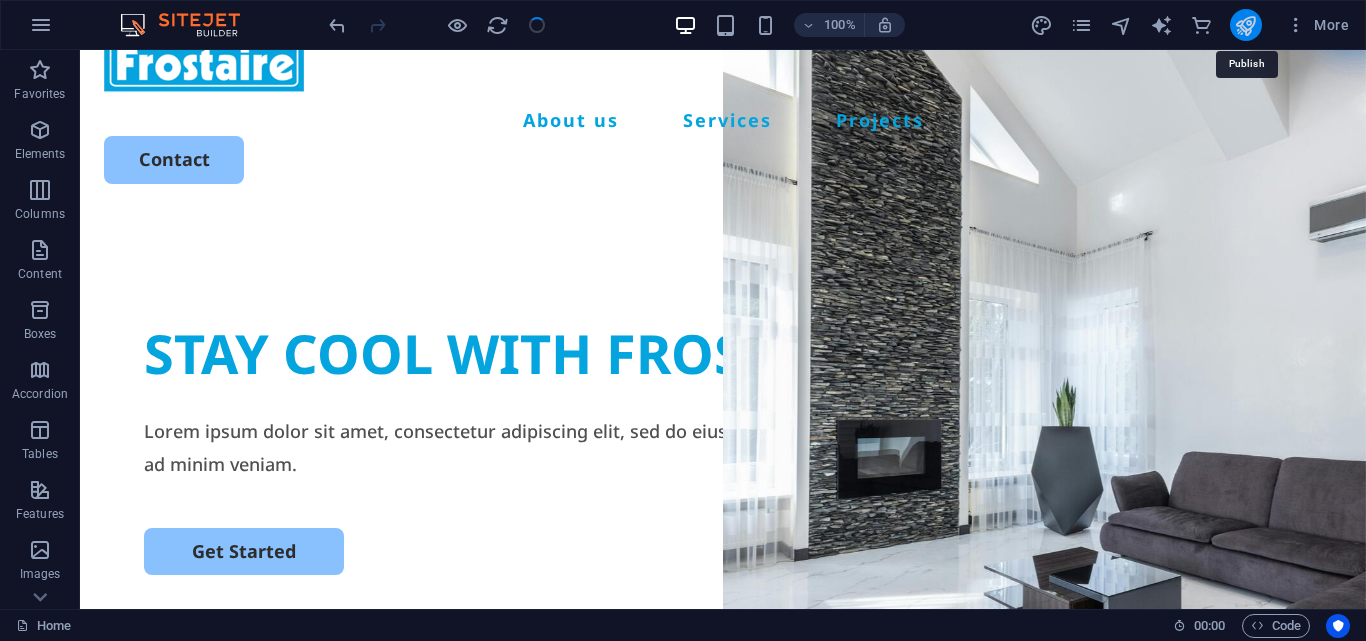 click at bounding box center [1245, 25] 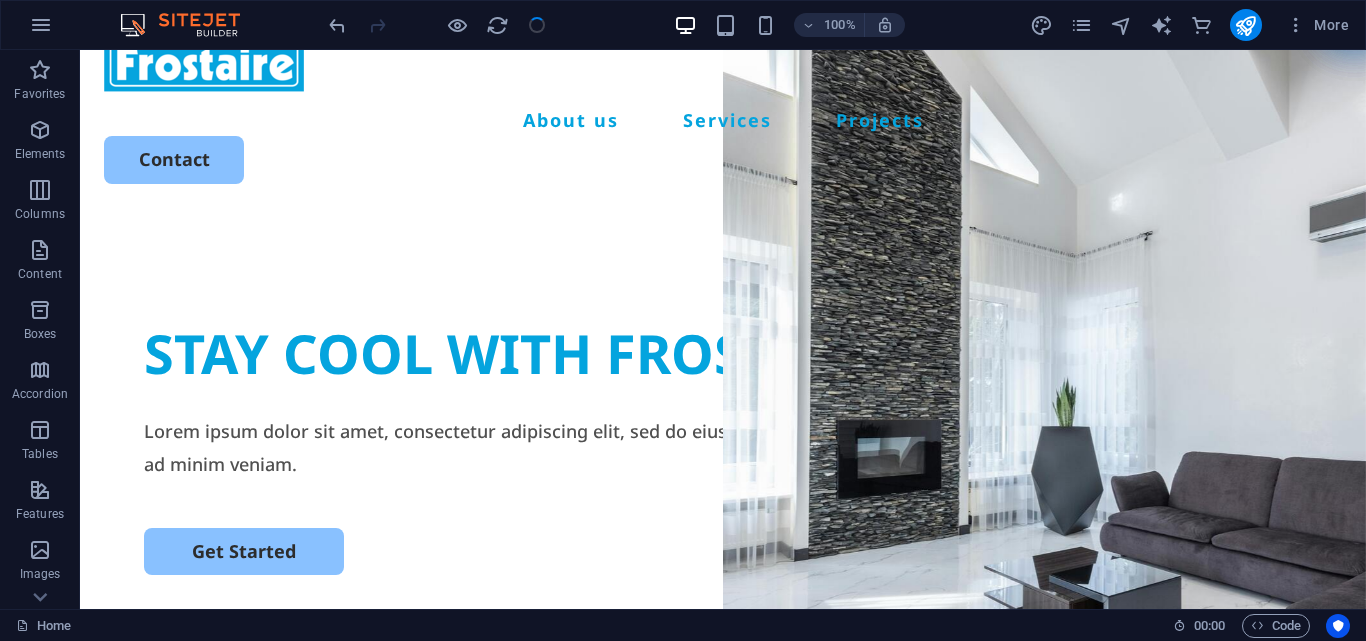 click at bounding box center [437, 25] 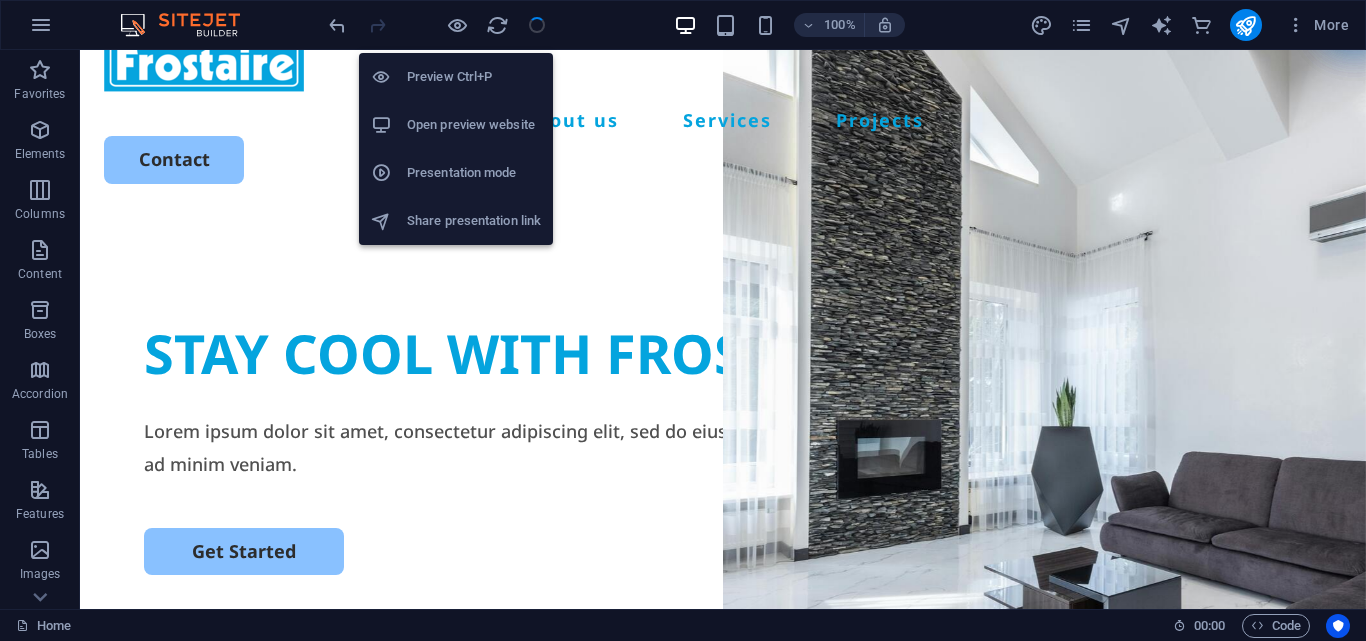 click on "Open preview website" at bounding box center [456, 125] 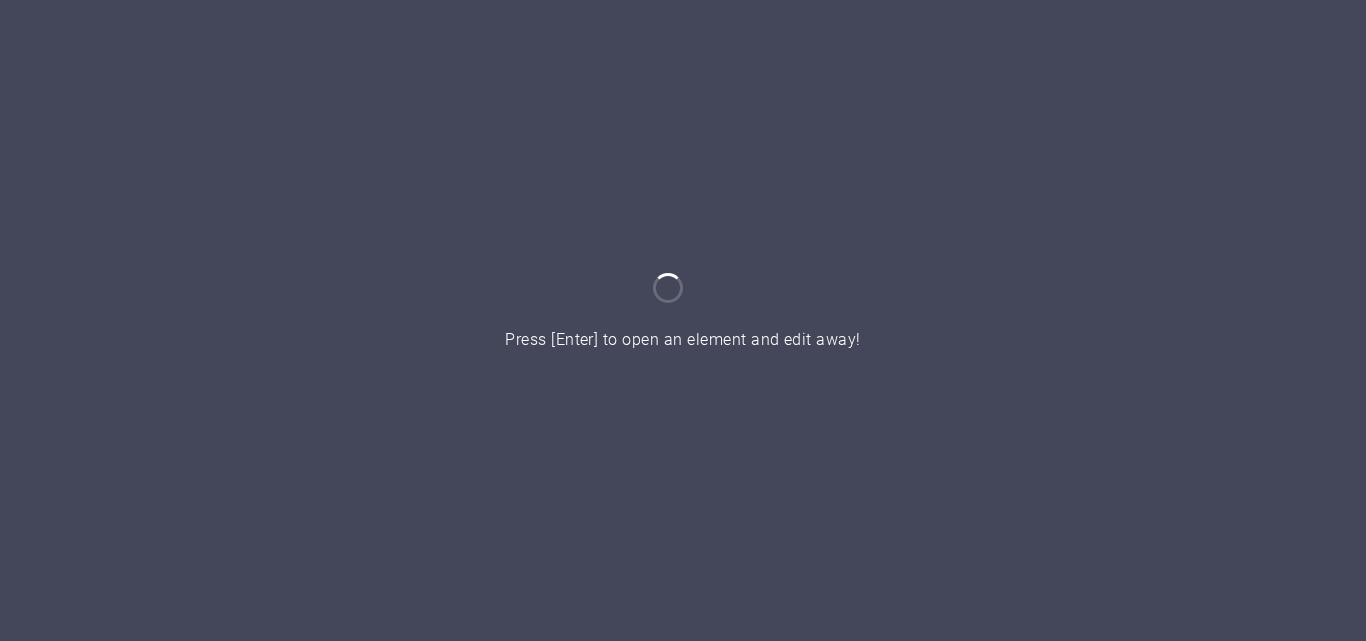 scroll, scrollTop: 0, scrollLeft: 0, axis: both 